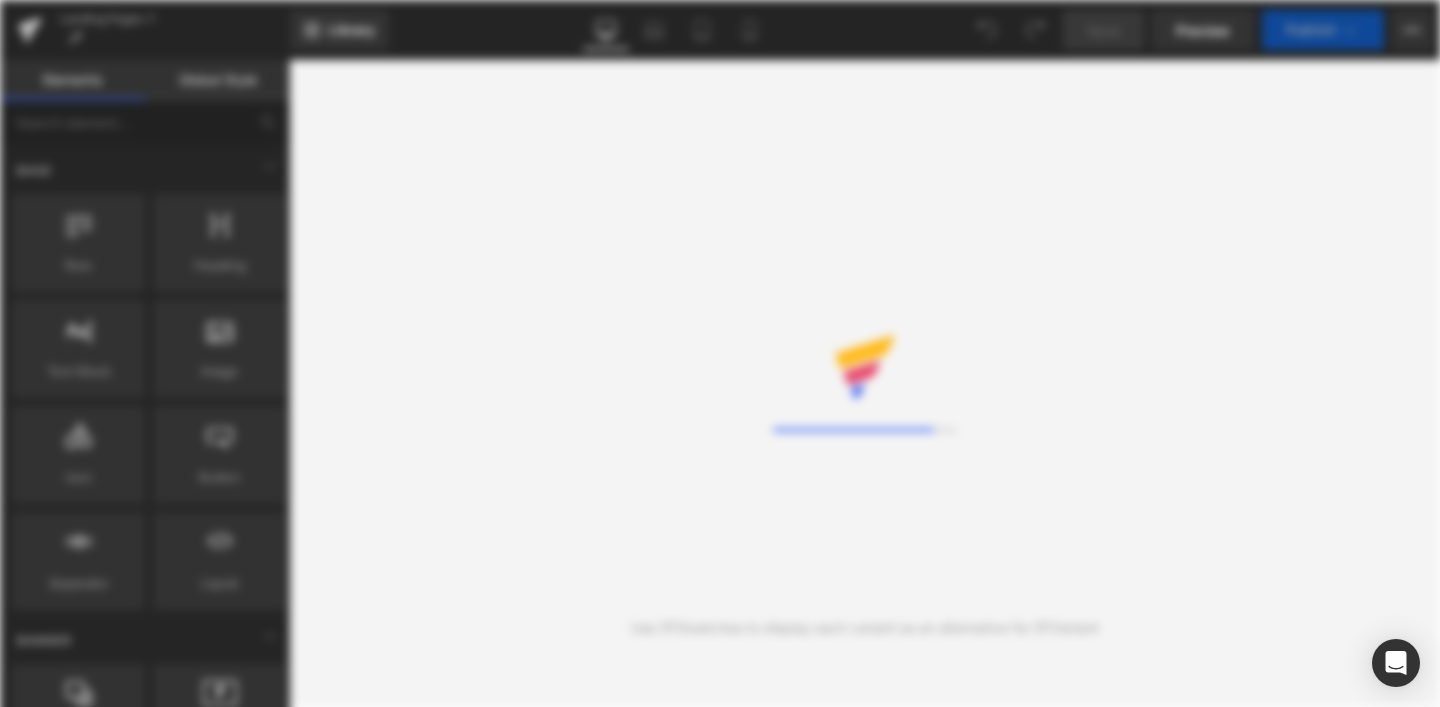 scroll, scrollTop: 0, scrollLeft: 0, axis: both 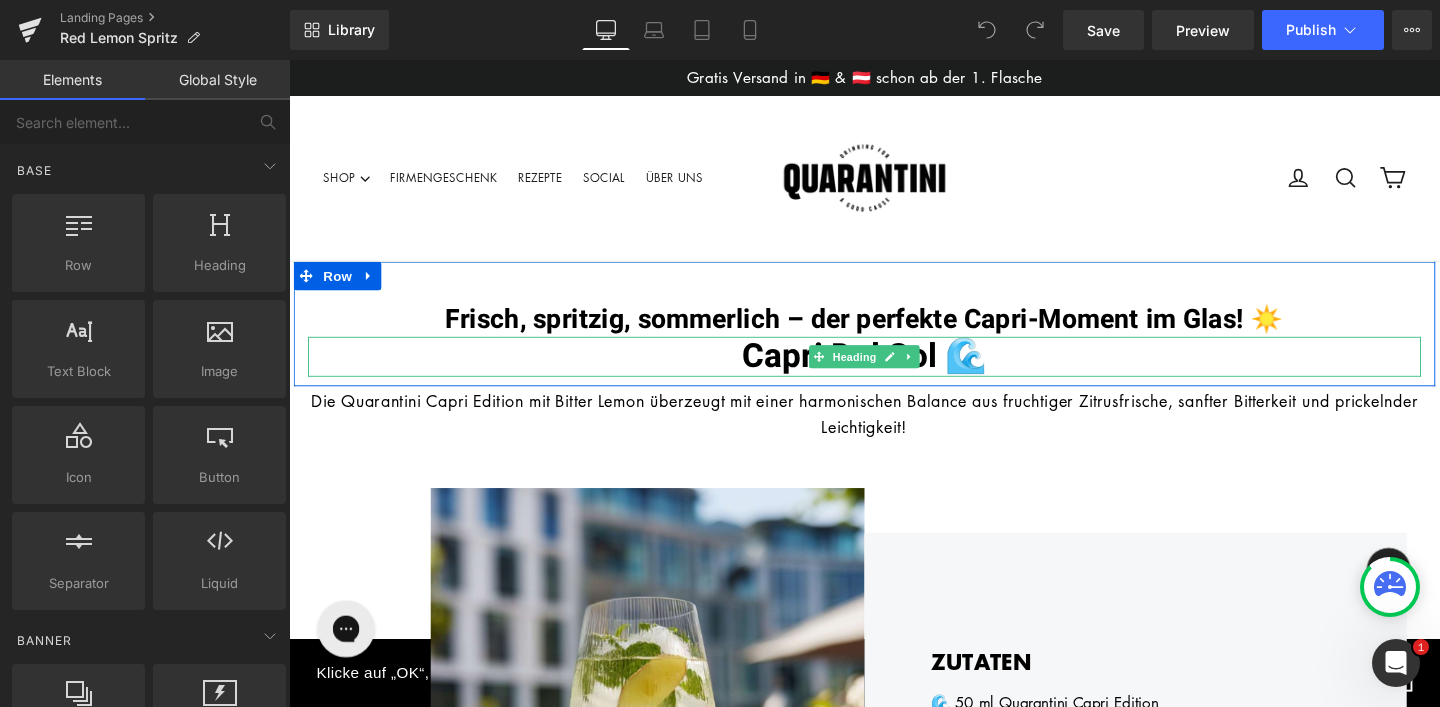 click on "Capri Del Sol 🌊" at bounding box center (894, 372) 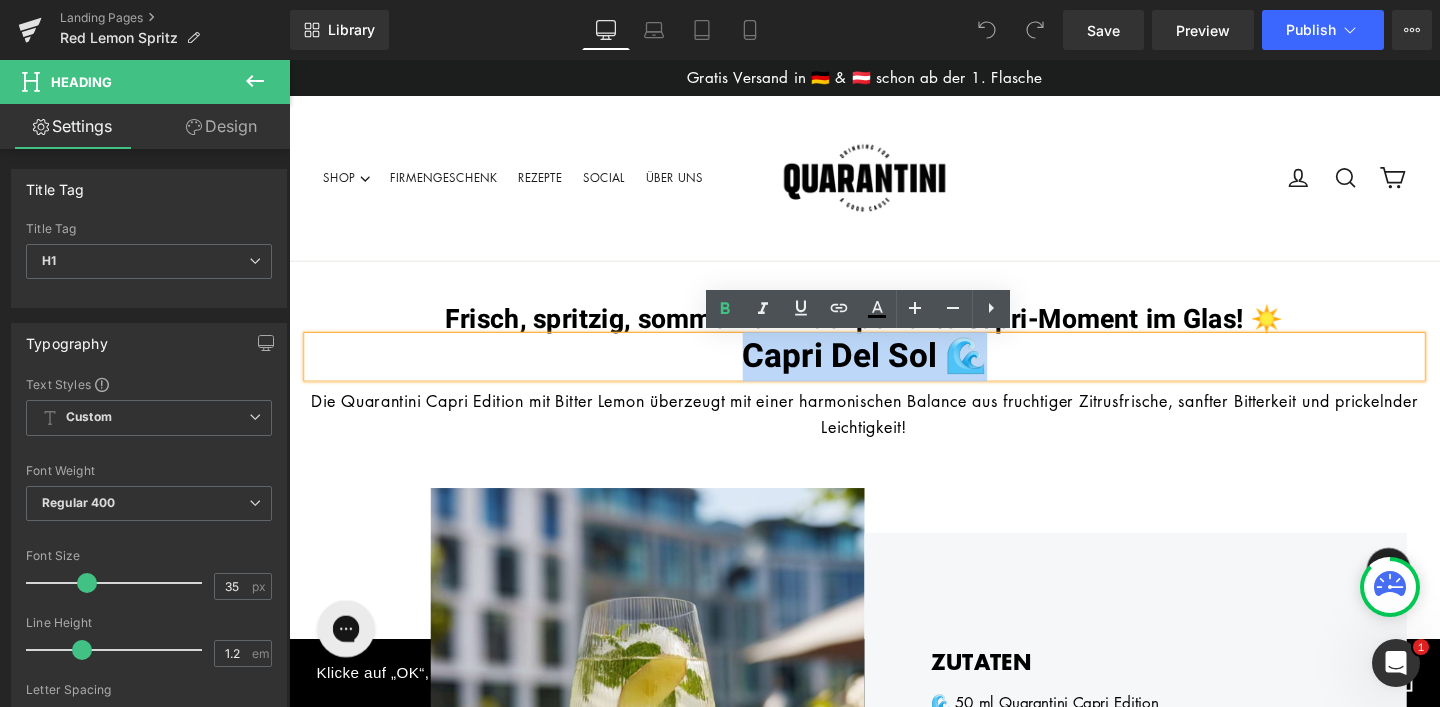 drag, startPoint x: 1015, startPoint y: 381, endPoint x: 774, endPoint y: 367, distance: 241.4063 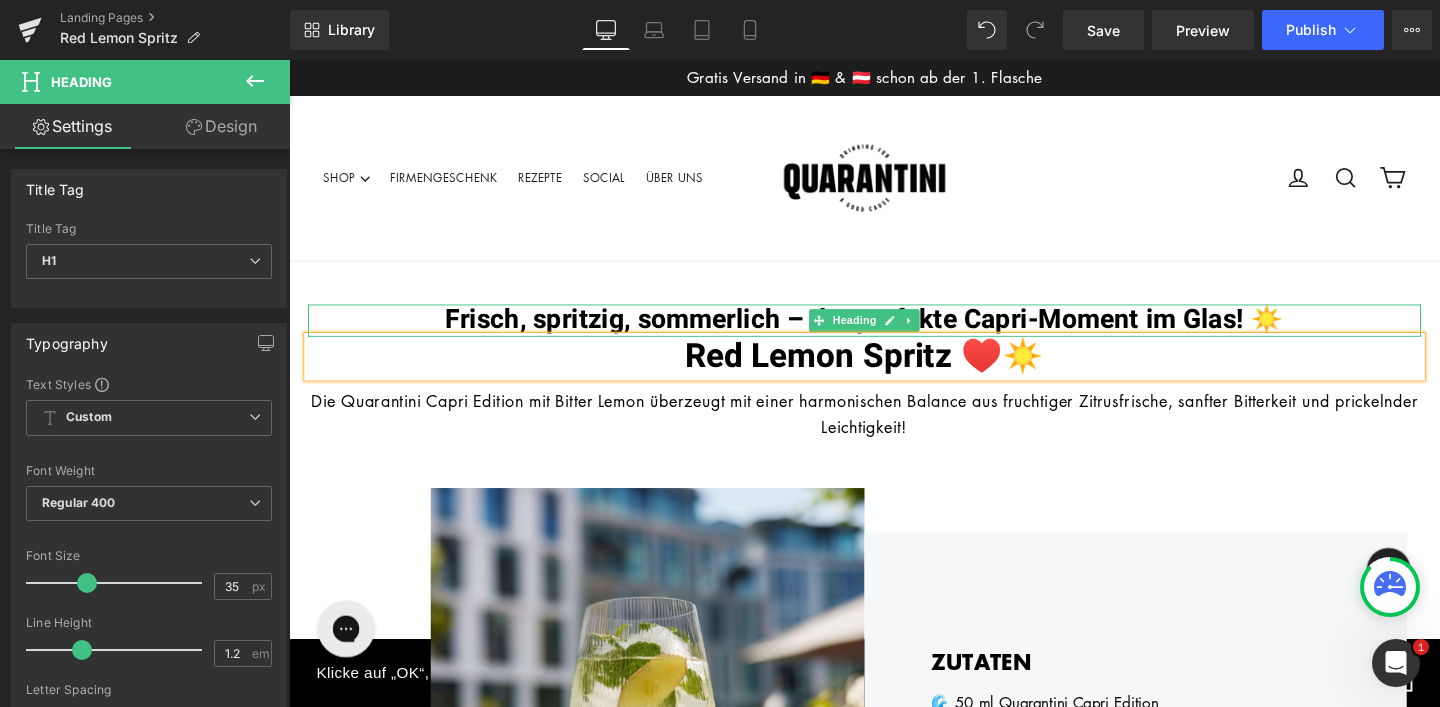 click on "Frisch, spritzig, sommerlich – der perfekte Capri-Moment im Glas! ☀️" at bounding box center [894, 333] 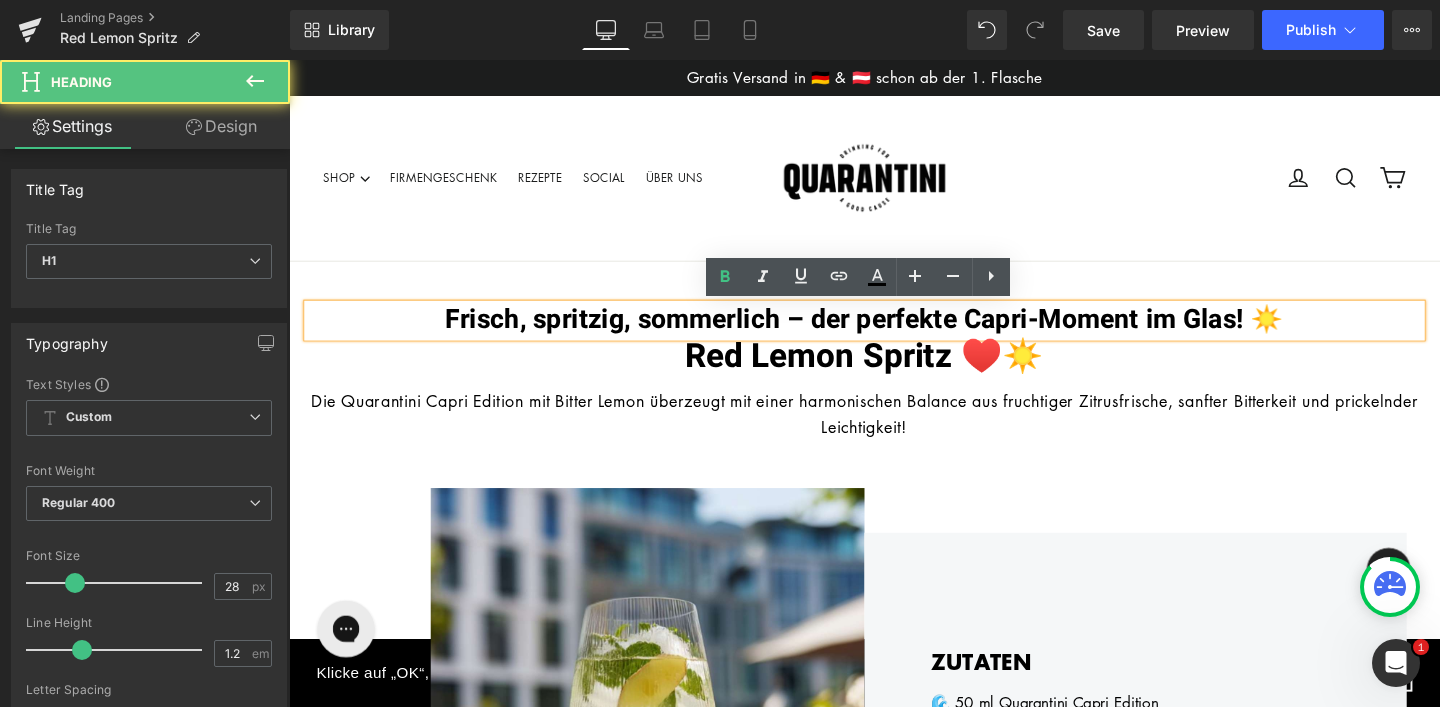 click on "Frisch, spritzig, sommerlich – der perfekte Capri-Moment im Glas! ☀️" at bounding box center [894, 334] 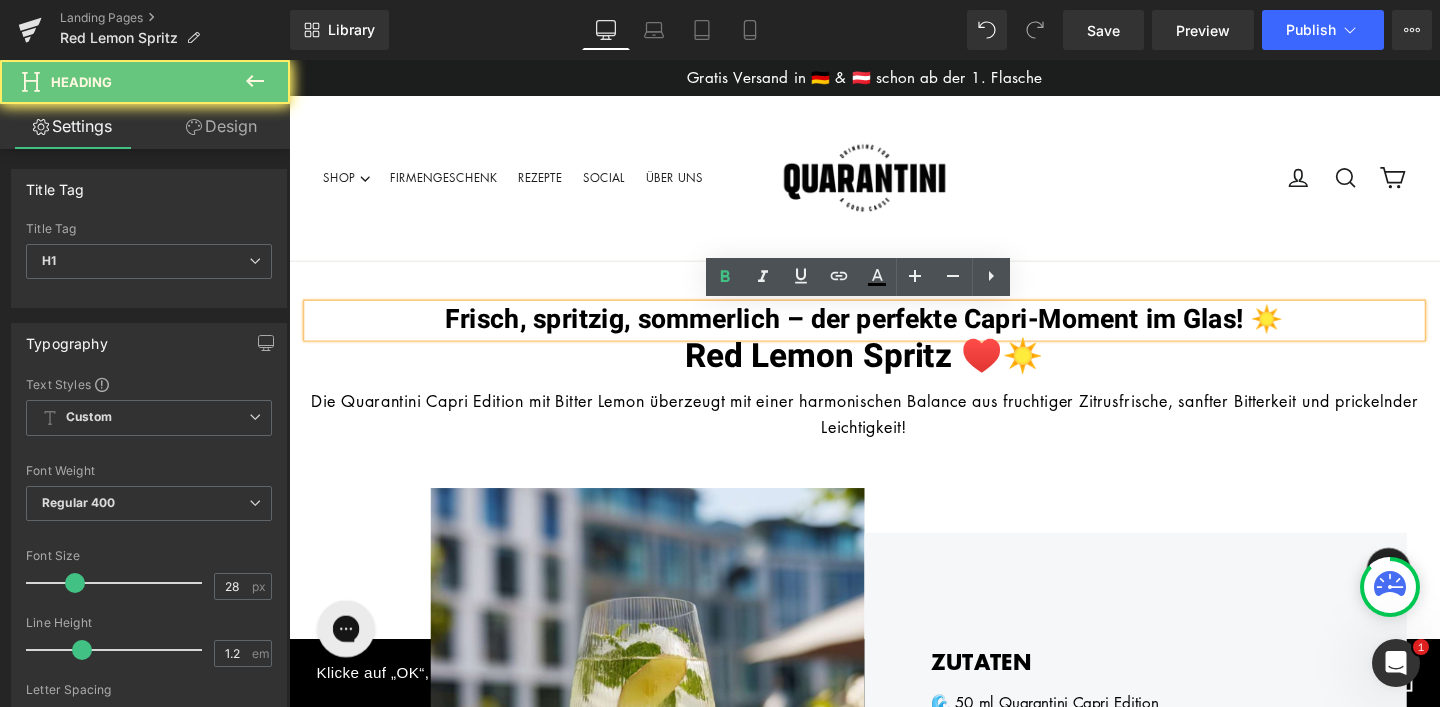 click on "Frisch, spritzig, sommerlich – der perfekte Capri-Moment im Glas! ☀️" at bounding box center (894, 334) 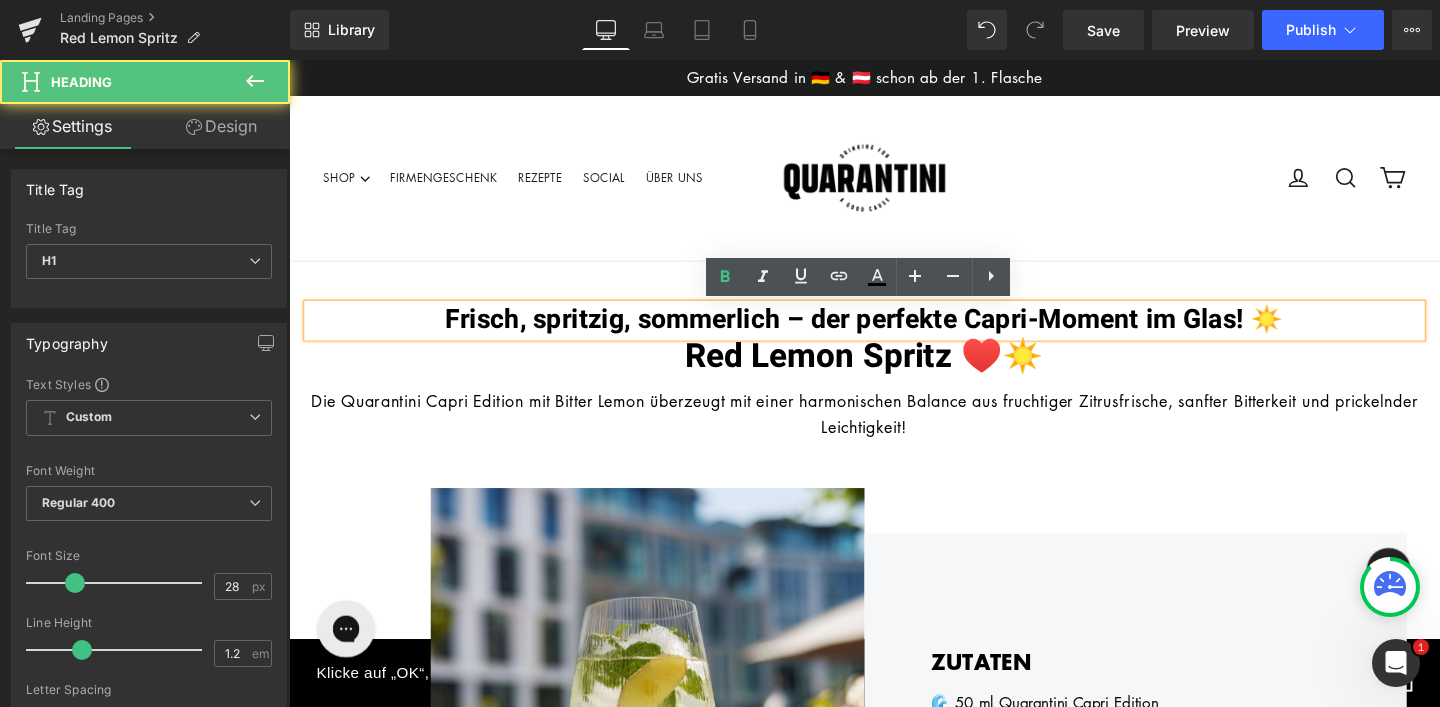 type 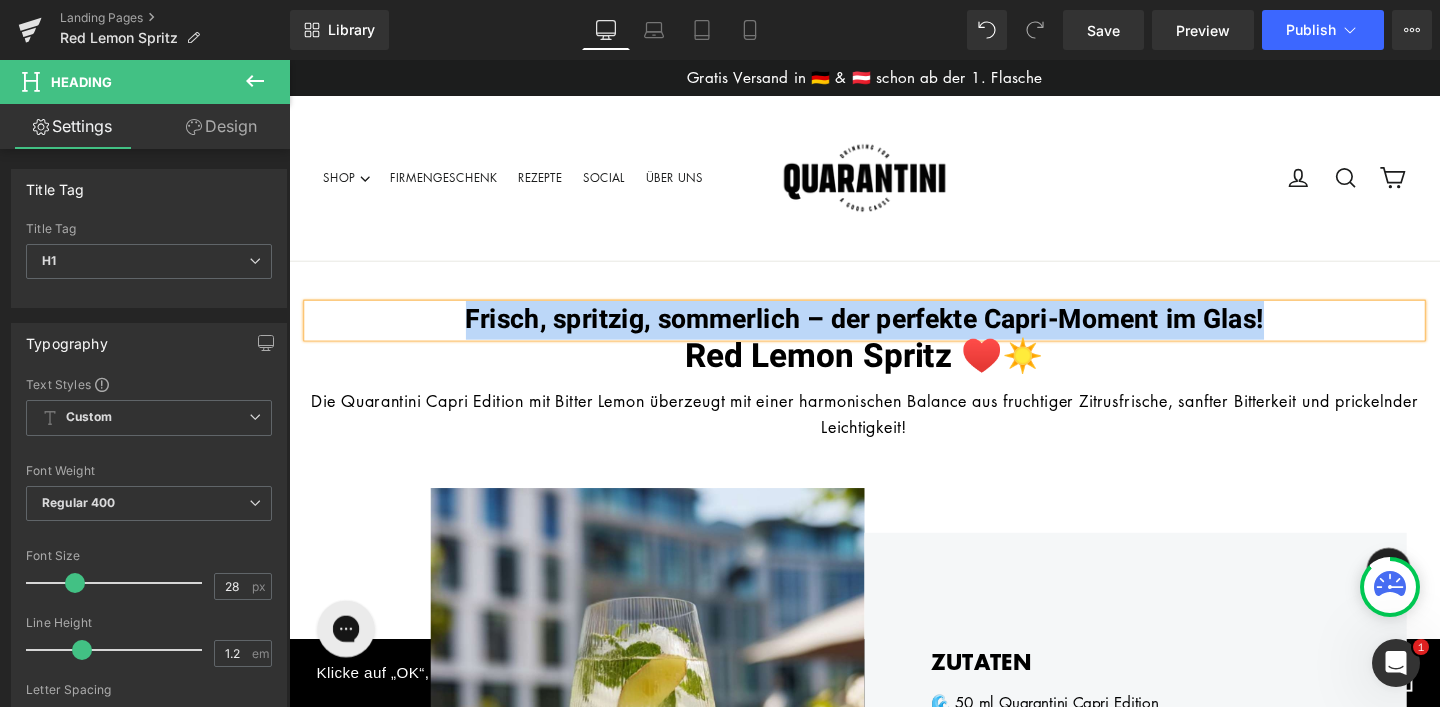 drag, startPoint x: 1330, startPoint y: 331, endPoint x: 479, endPoint y: 333, distance: 851.0024 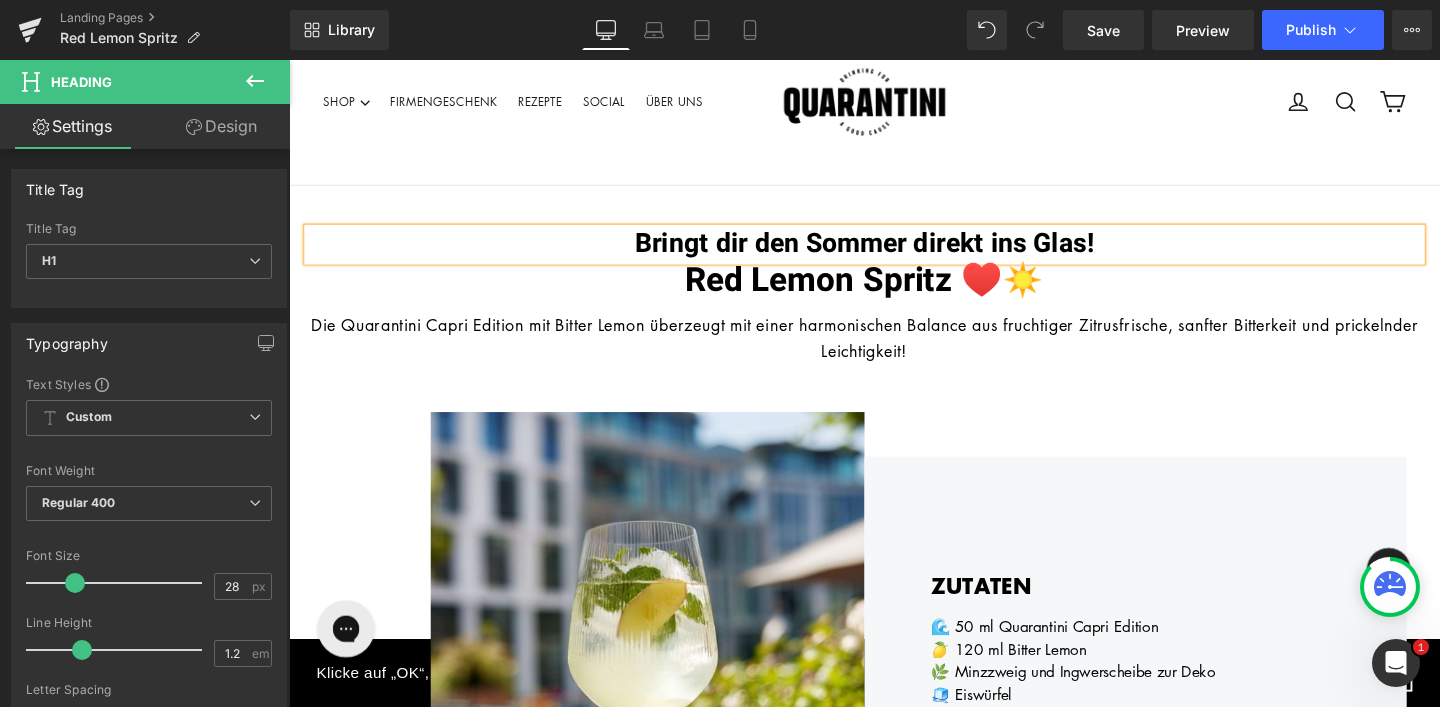 scroll, scrollTop: 84, scrollLeft: 0, axis: vertical 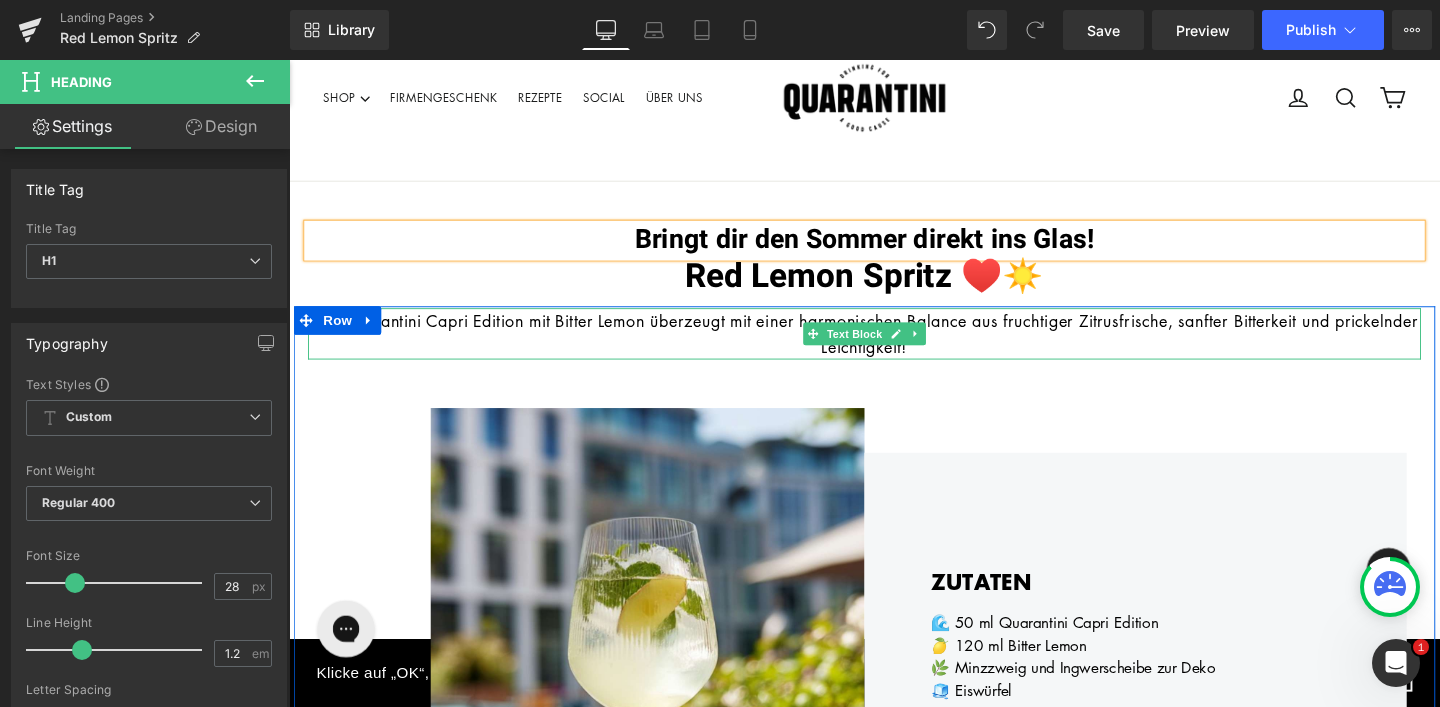 click on "Die Quarantini Capri Edition mit Bitter Lemon überzeugt mit einer harmonischen Balance aus fruchtiger Zitrusfrische, sanfter Bitterkeit und prickelnder Leichtigkeit!" at bounding box center [894, 348] 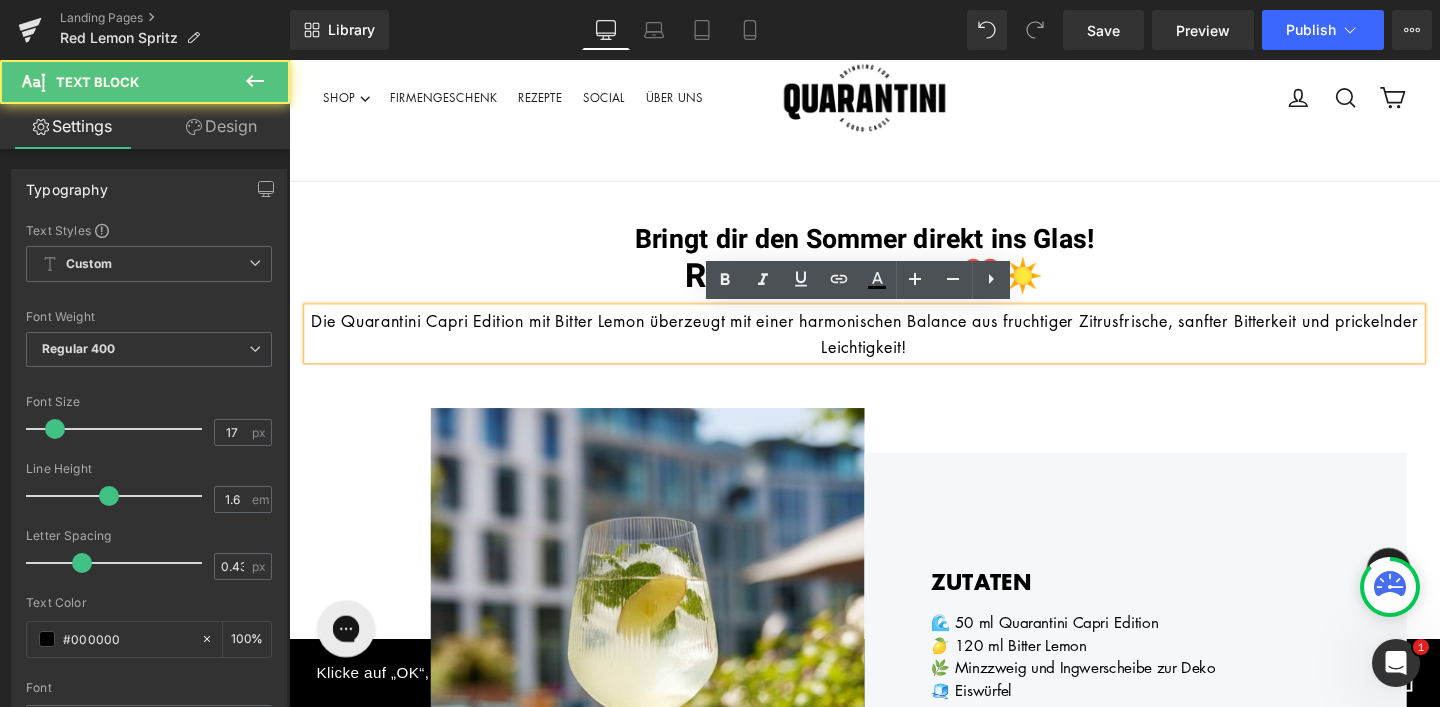 click on "Die Quarantini Capri Edition mit Bitter Lemon überzeugt mit einer harmonischen Balance aus fruchtiger Zitrusfrische, sanfter Bitterkeit und prickelnder Leichtigkeit!" at bounding box center (894, 348) 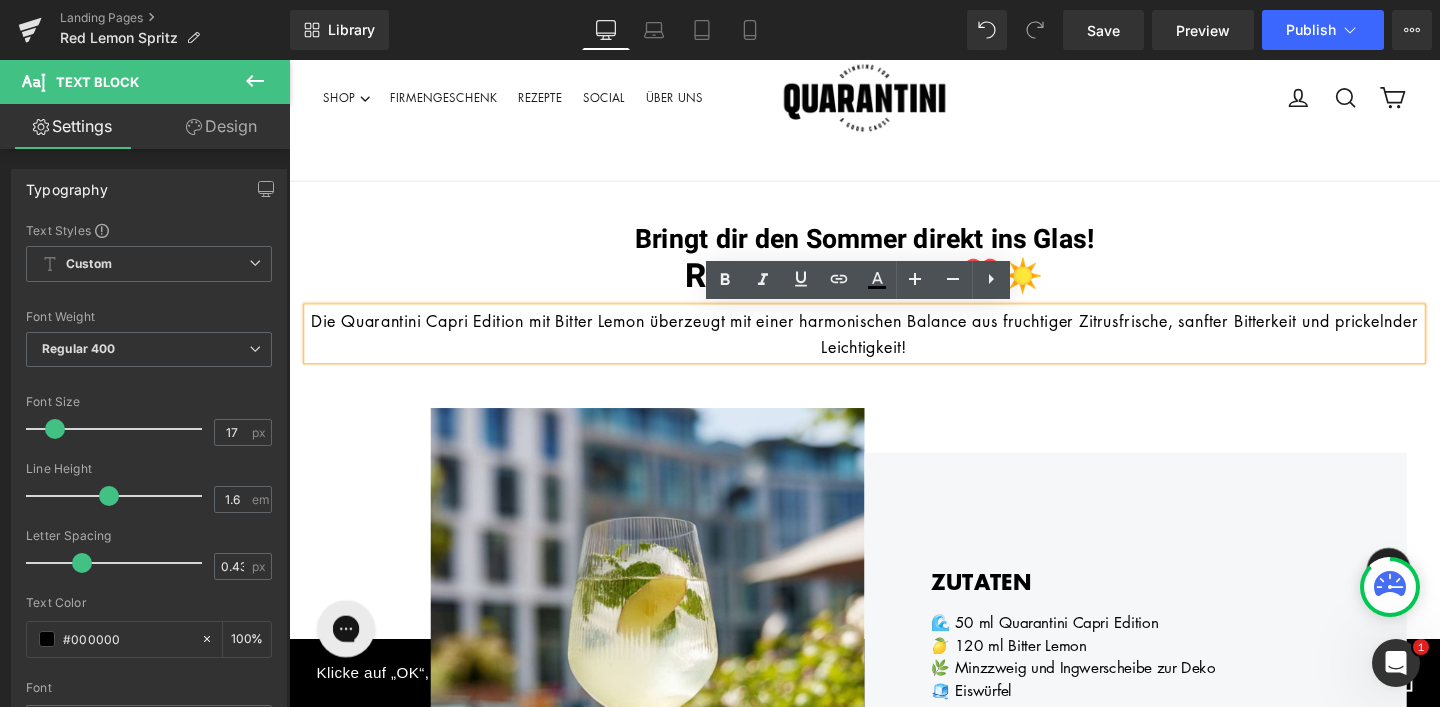 click on "Die Quarantini Capri Edition mit Bitter Lemon überzeugt mit einer harmonischen Balance aus fruchtiger Zitrusfrische, sanfter Bitterkeit und prickelnder Leichtigkeit!" at bounding box center [894, 348] 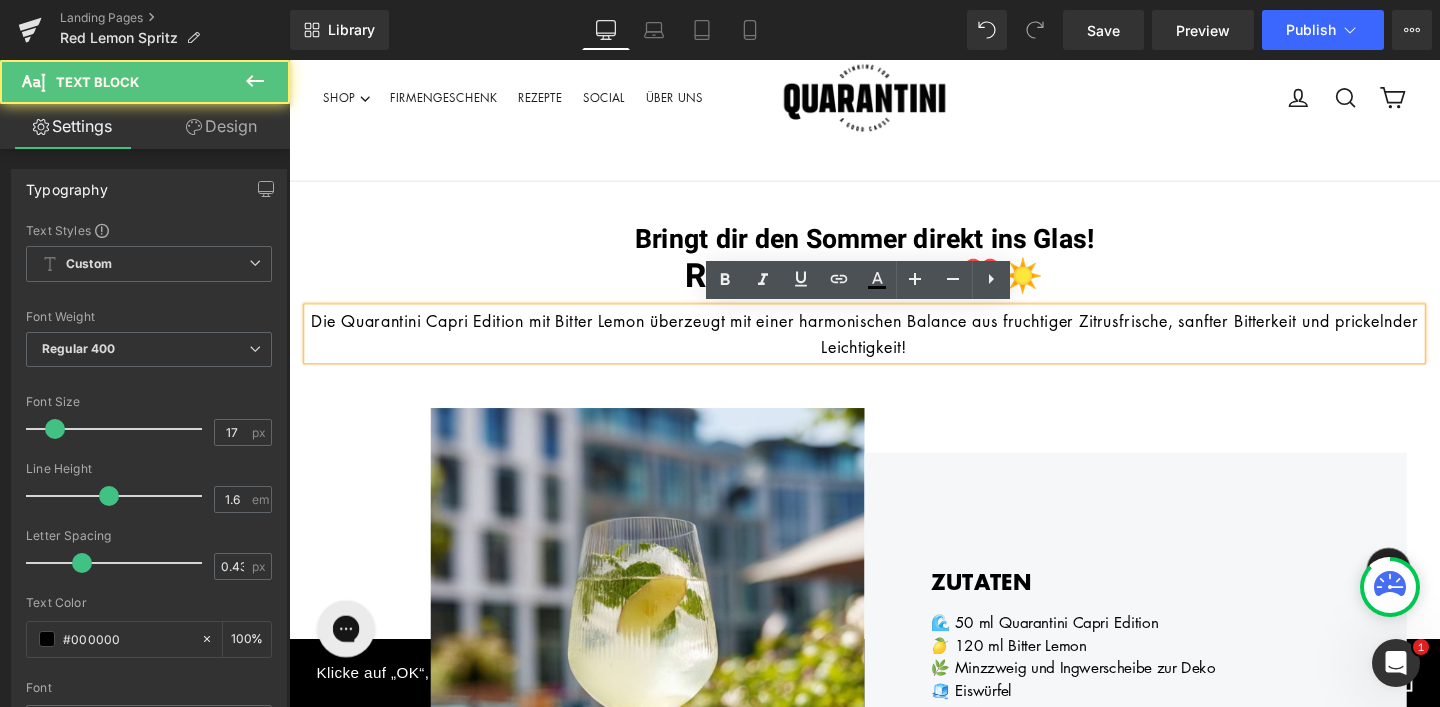 type 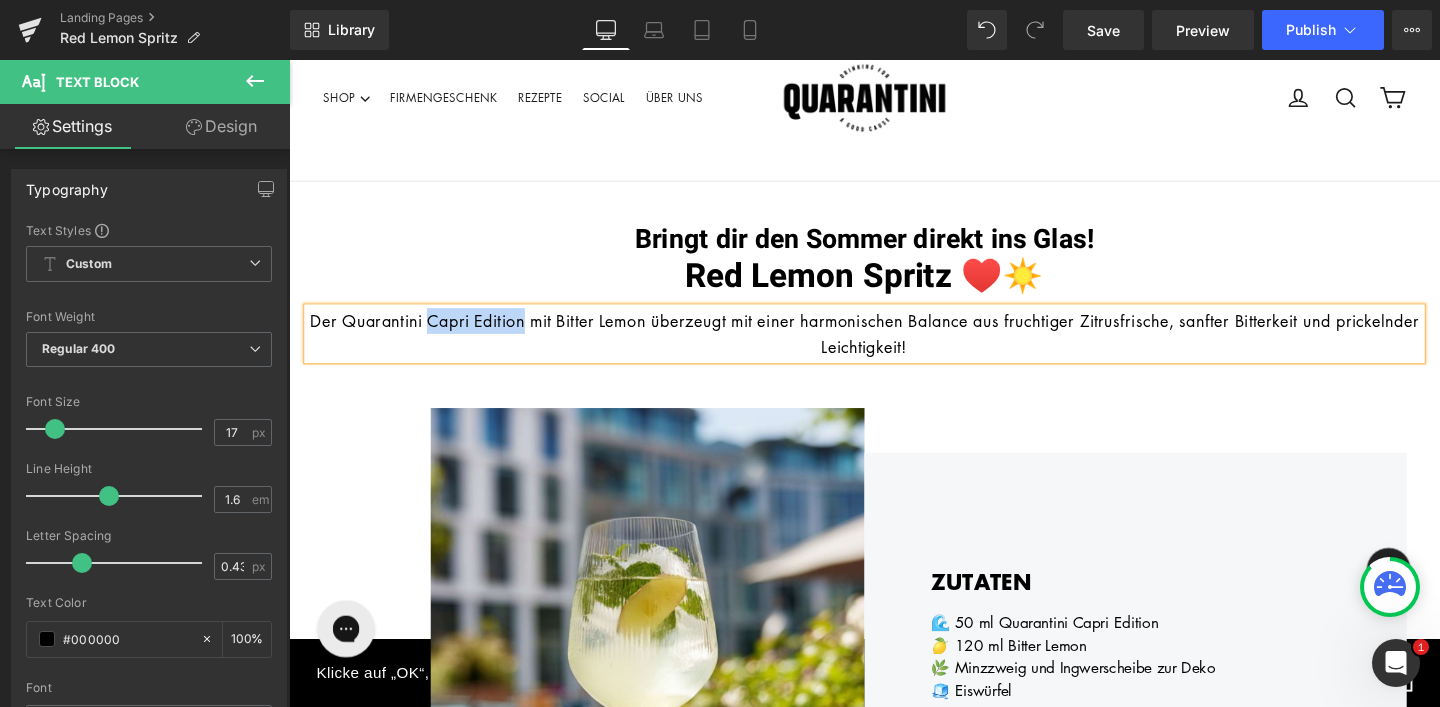 drag, startPoint x: 466, startPoint y: 332, endPoint x: 564, endPoint y: 333, distance: 98.005104 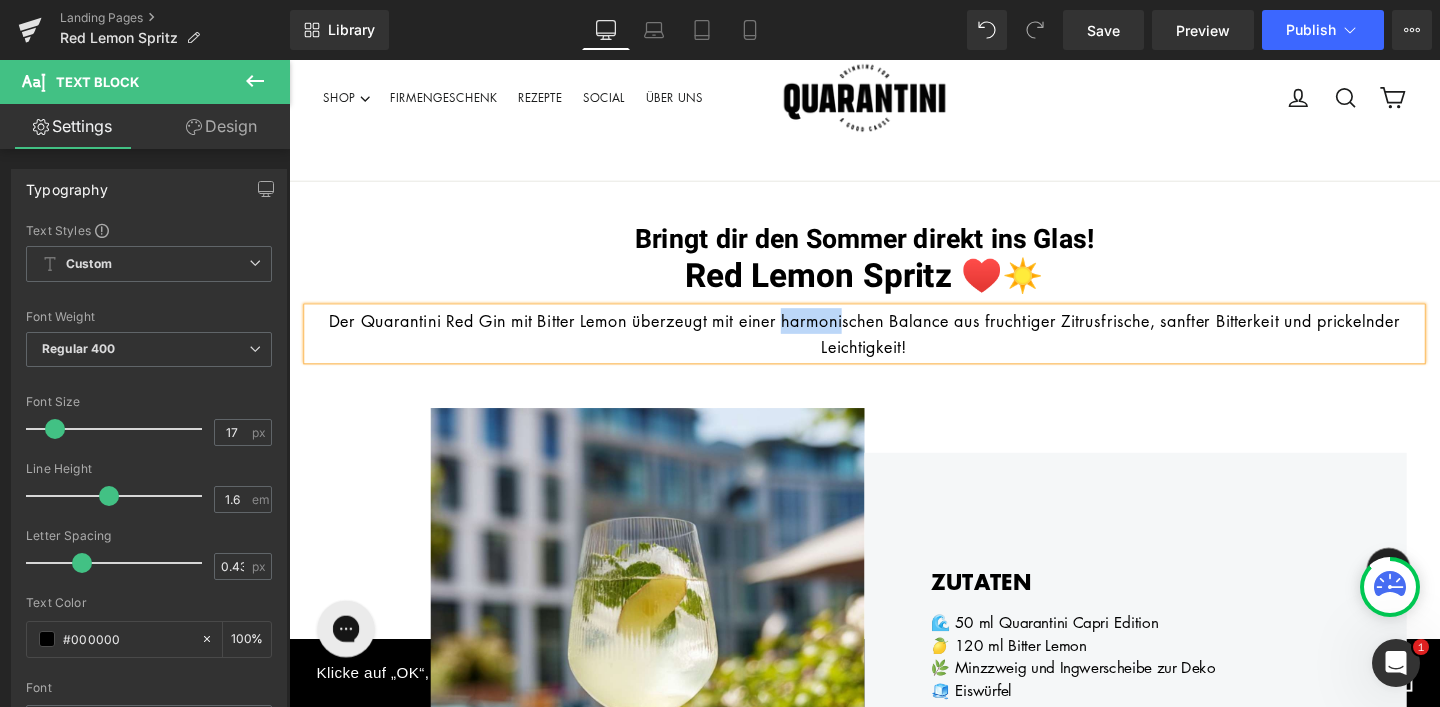 drag, startPoint x: 853, startPoint y: 333, endPoint x: 918, endPoint y: 333, distance: 65 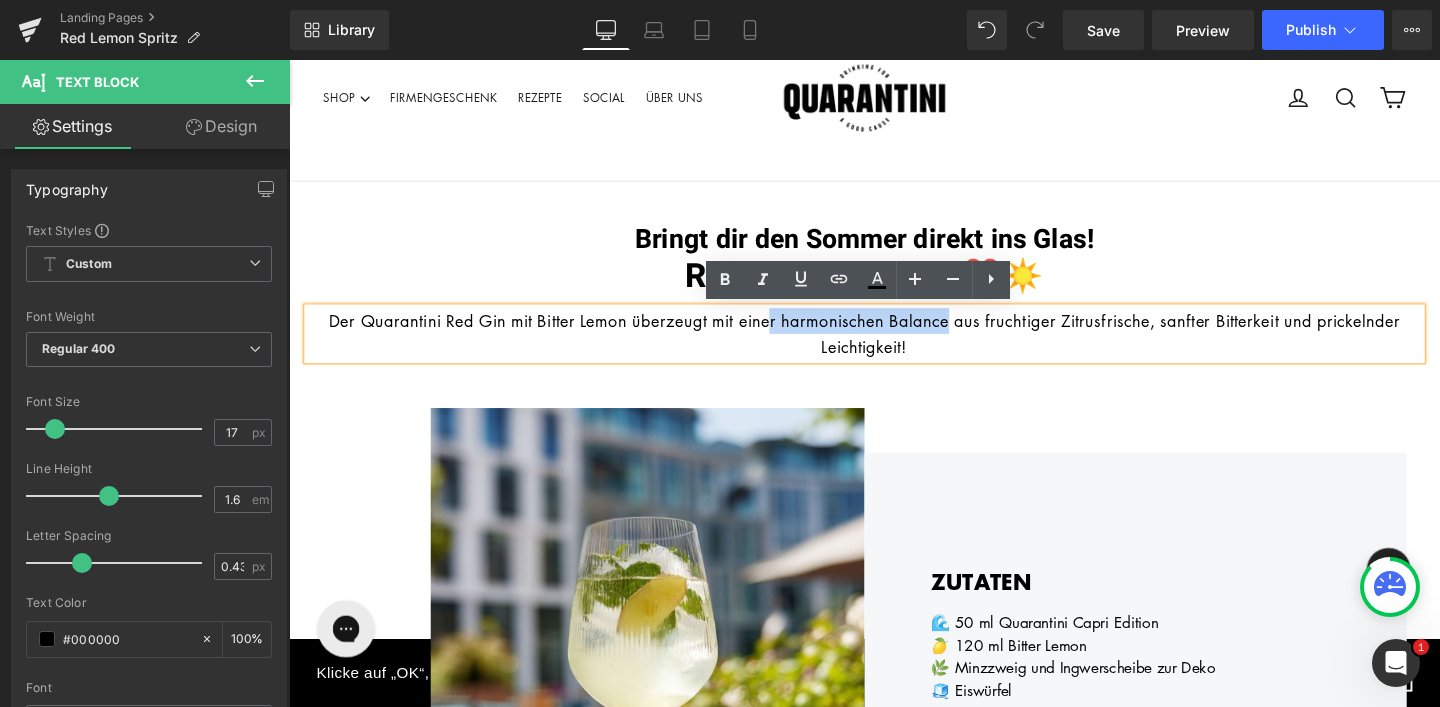 drag, startPoint x: 839, startPoint y: 336, endPoint x: 1032, endPoint y: 335, distance: 193.0026 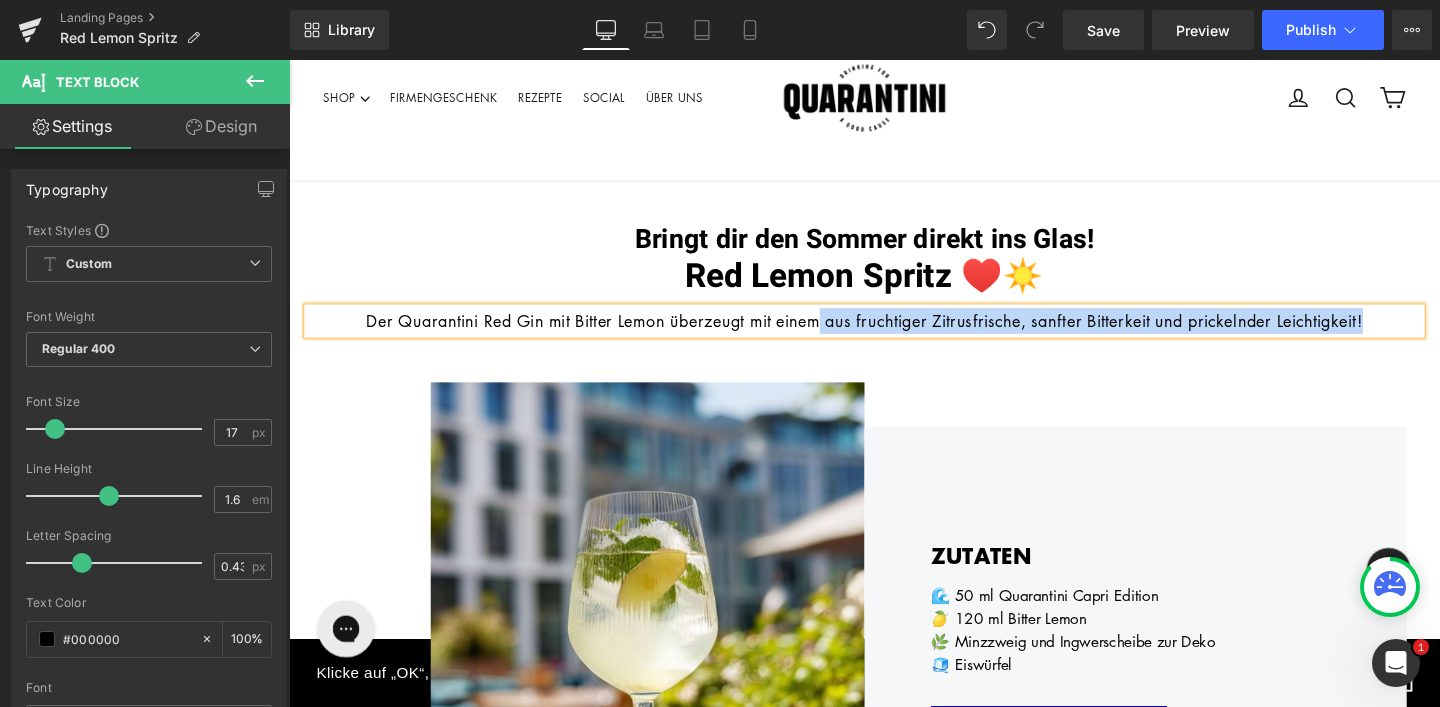 drag, startPoint x: 845, startPoint y: 334, endPoint x: 1452, endPoint y: 323, distance: 607.0997 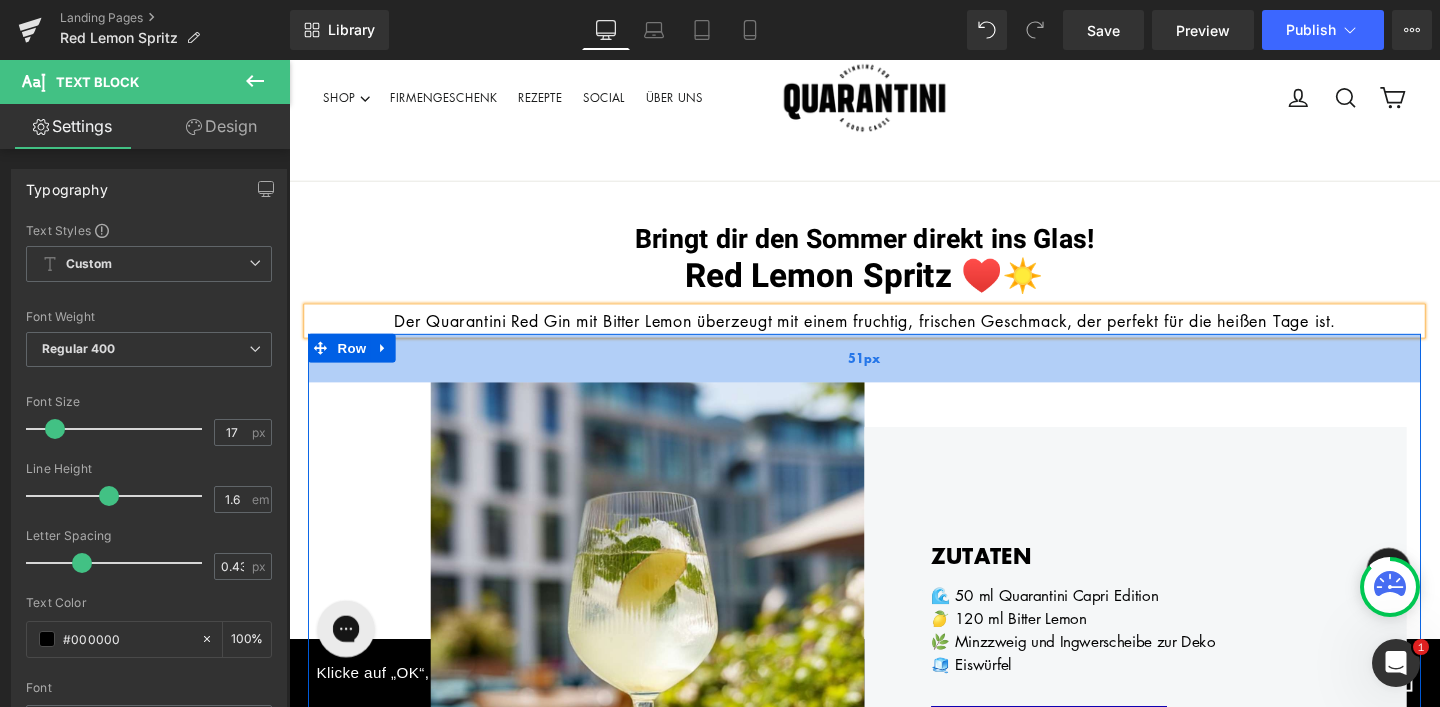 click on "51px" at bounding box center (894, 373) 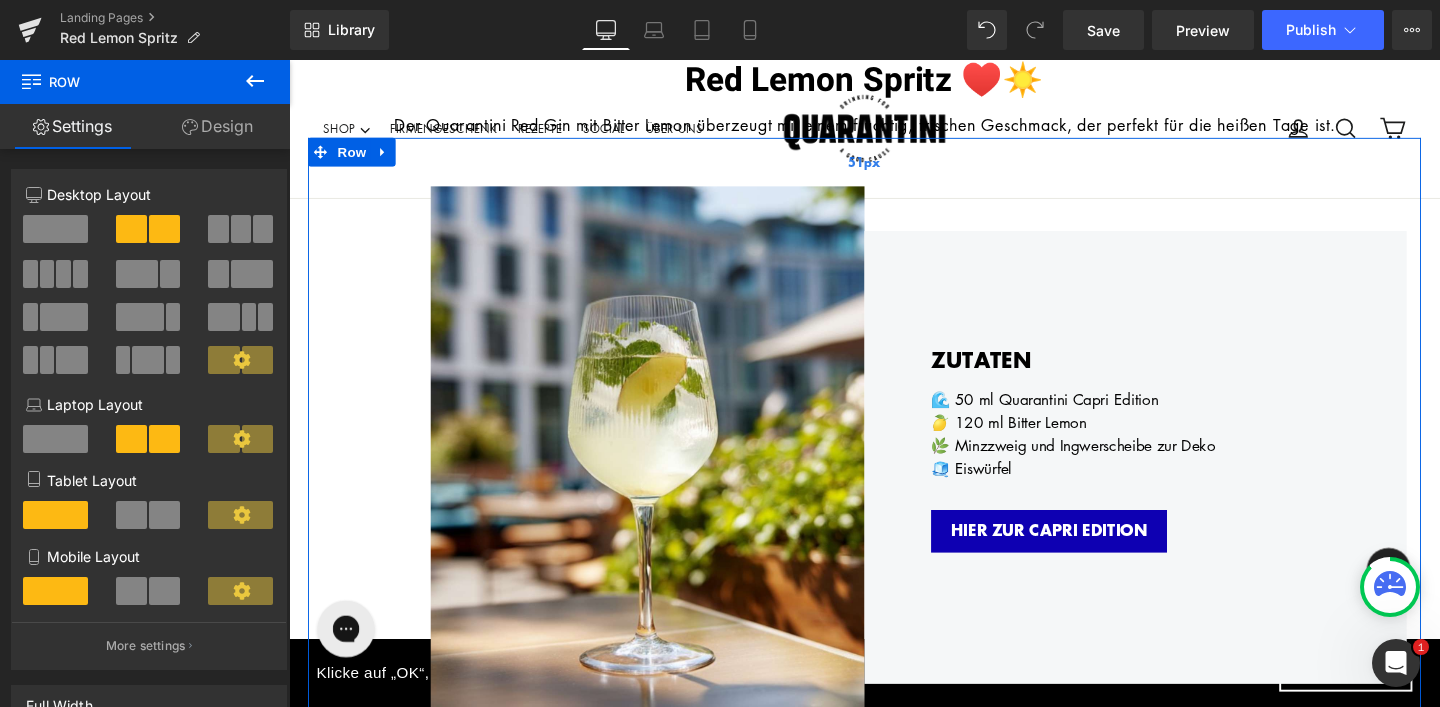 scroll, scrollTop: 322, scrollLeft: 0, axis: vertical 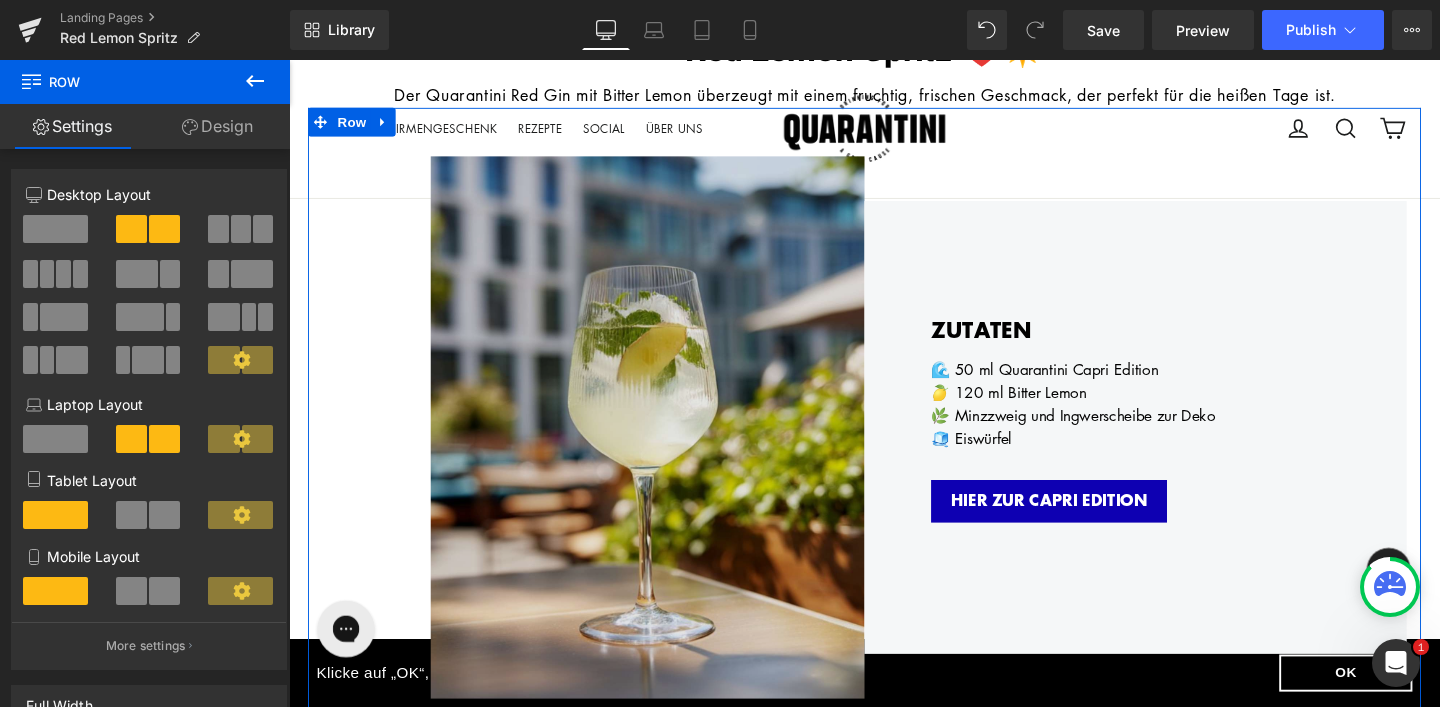 click at bounding box center (666, 446) 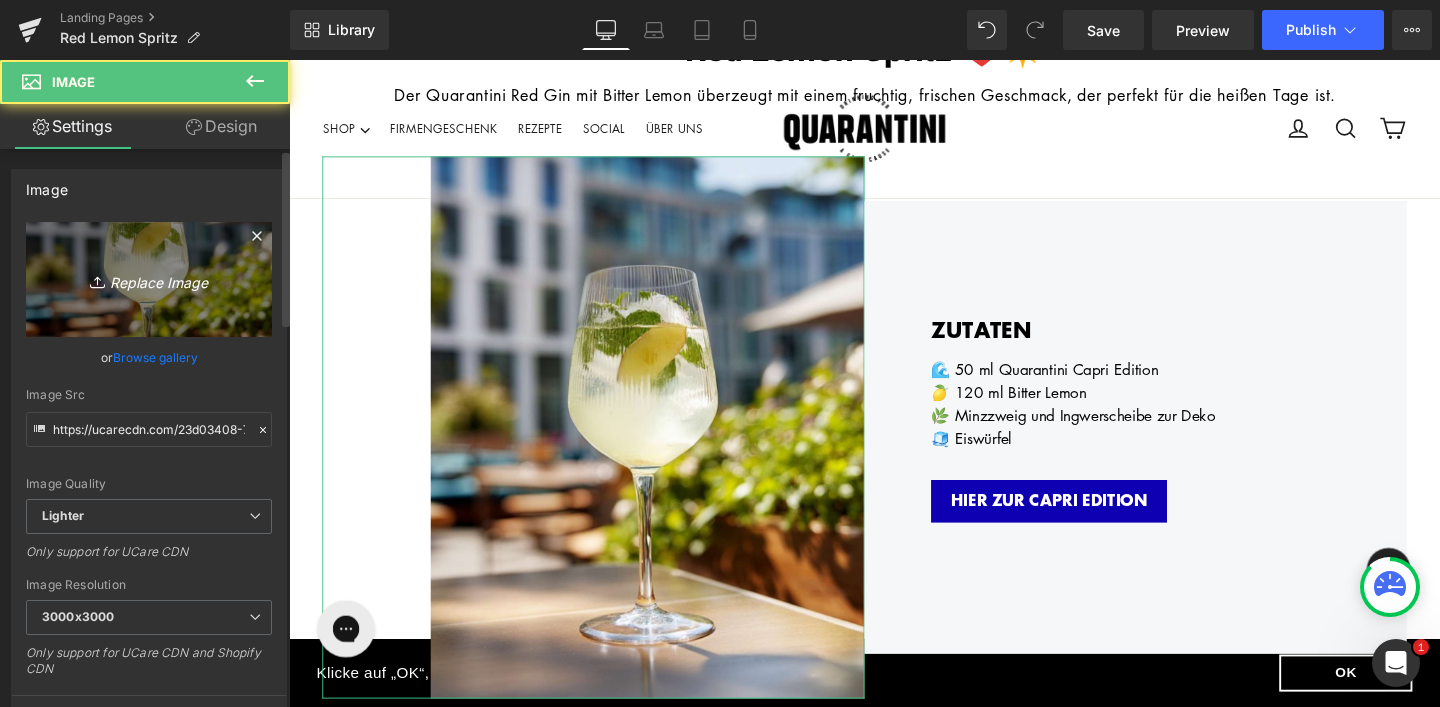 click on "Replace Image" at bounding box center (149, 279) 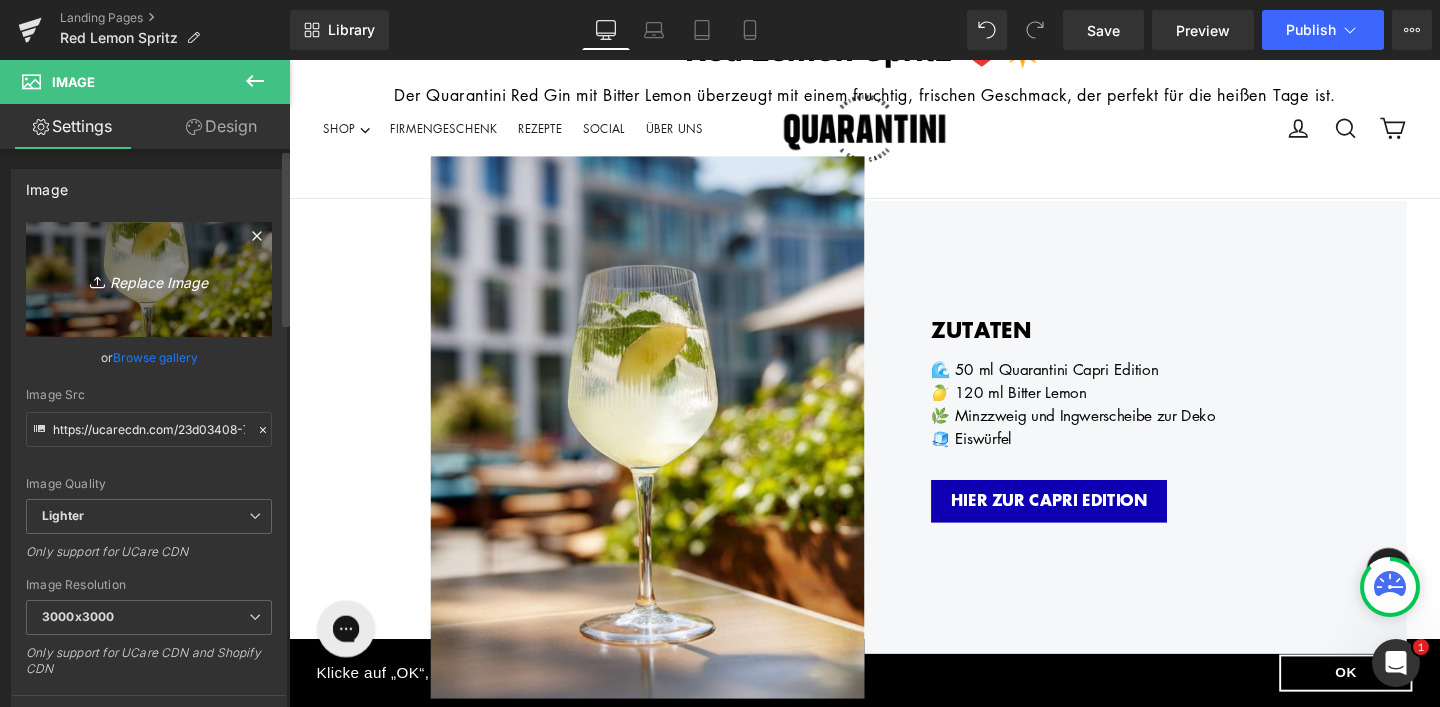 type on "C:\fakepath\Drink Instagram (18).jpg" 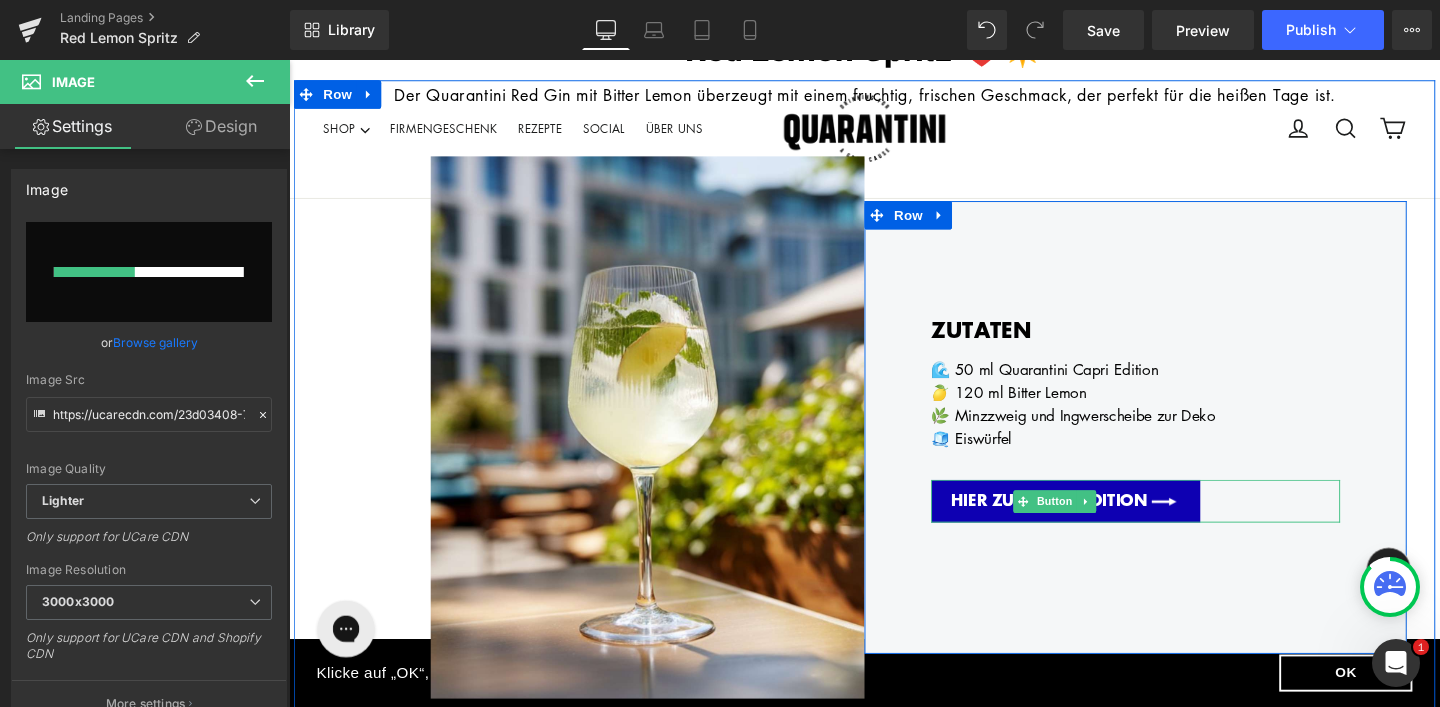 type 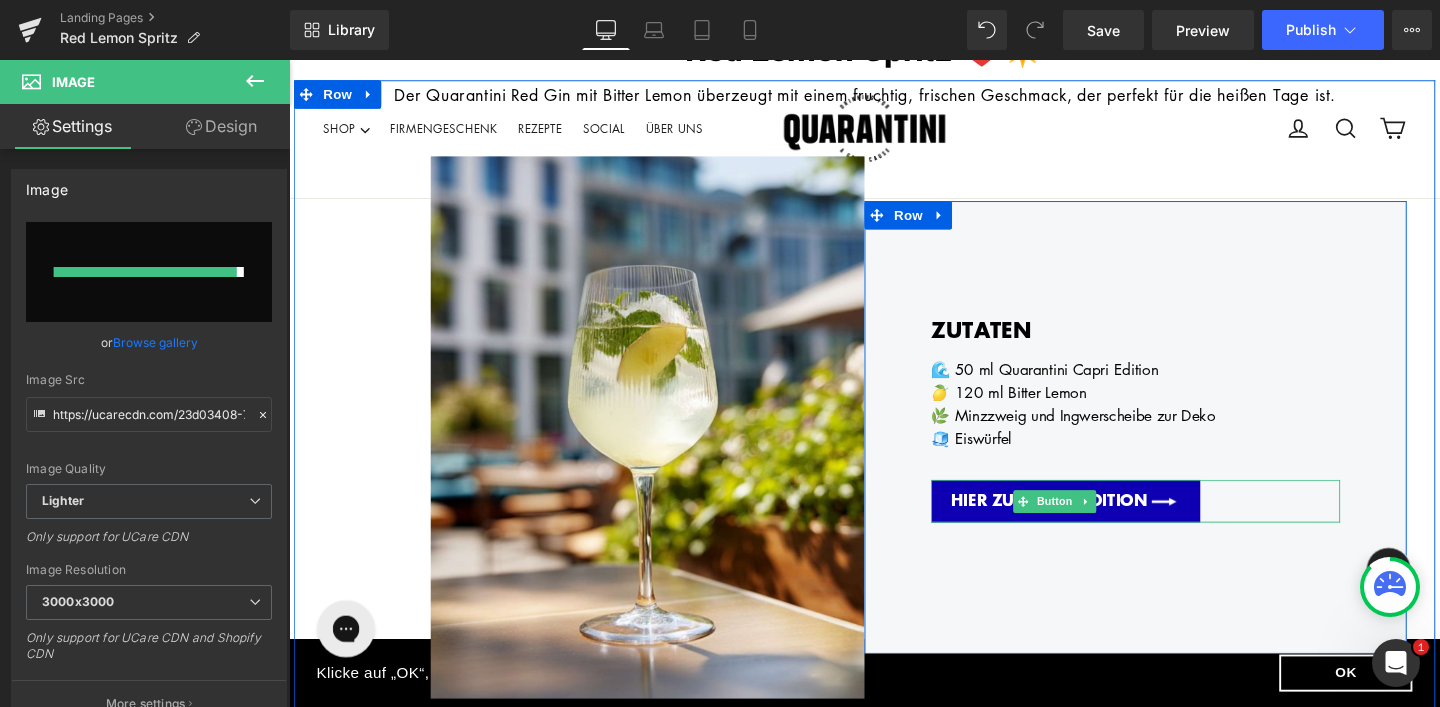 type on "https://ucarecdn.com/0621aaee-319b-4529-9185-2439f41e64f3/-/format/auto/-/preview/3000x3000/-/quality/lighter/Drink%20Instagram%20_18_.jpg" 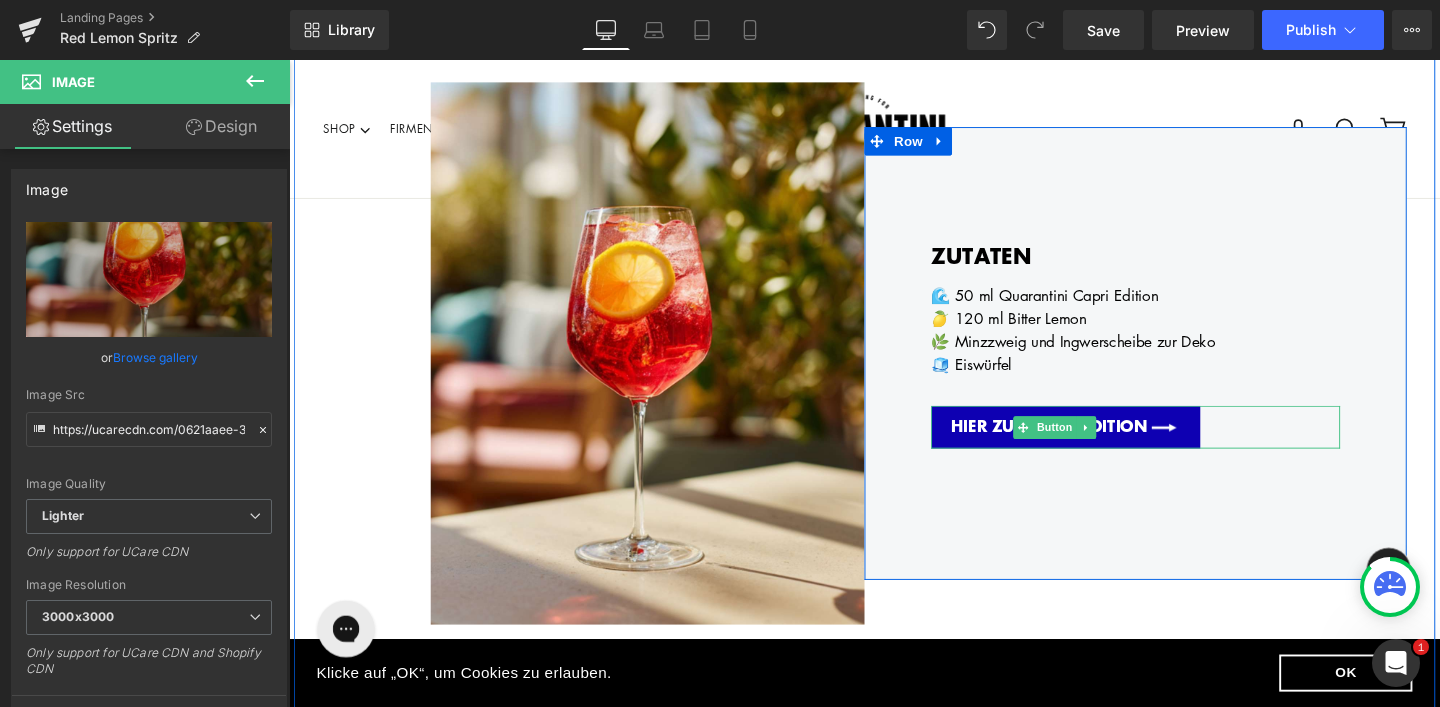 scroll, scrollTop: 408, scrollLeft: 0, axis: vertical 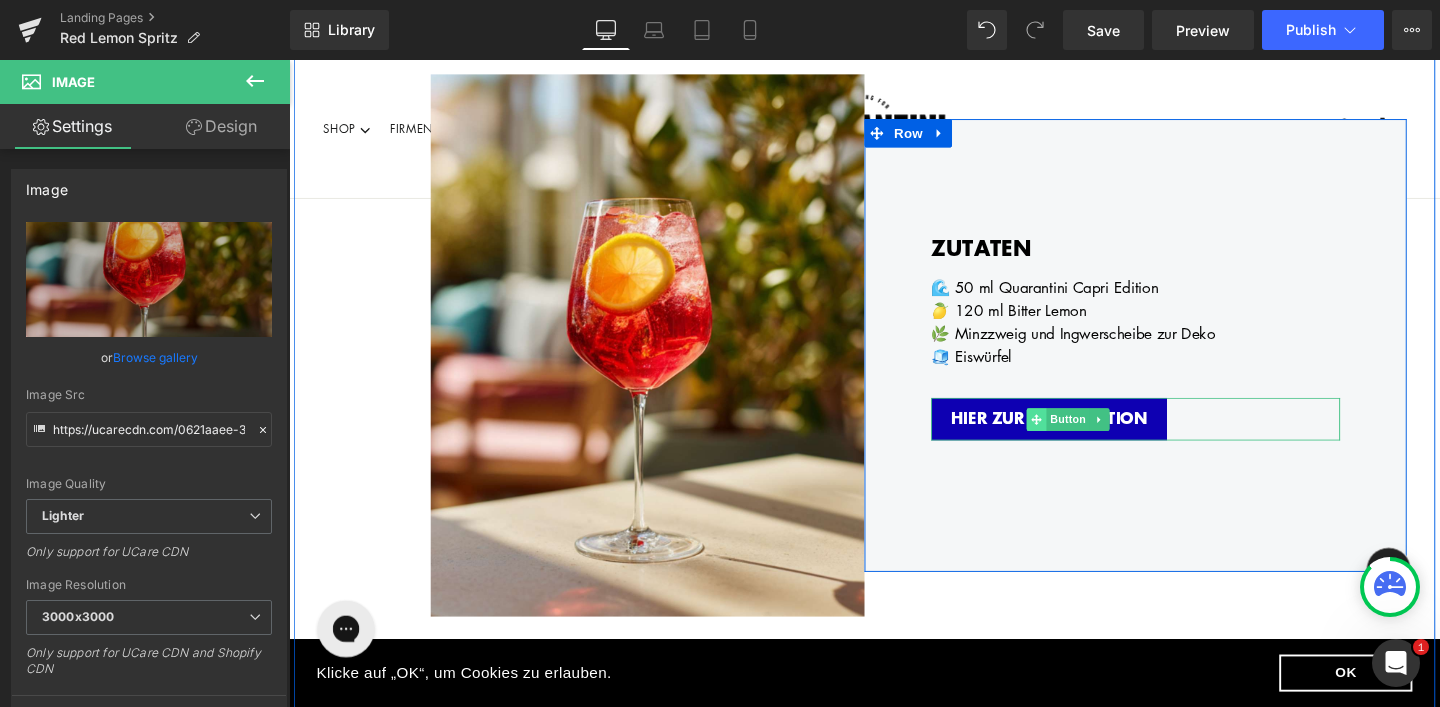 click at bounding box center (1074, 438) 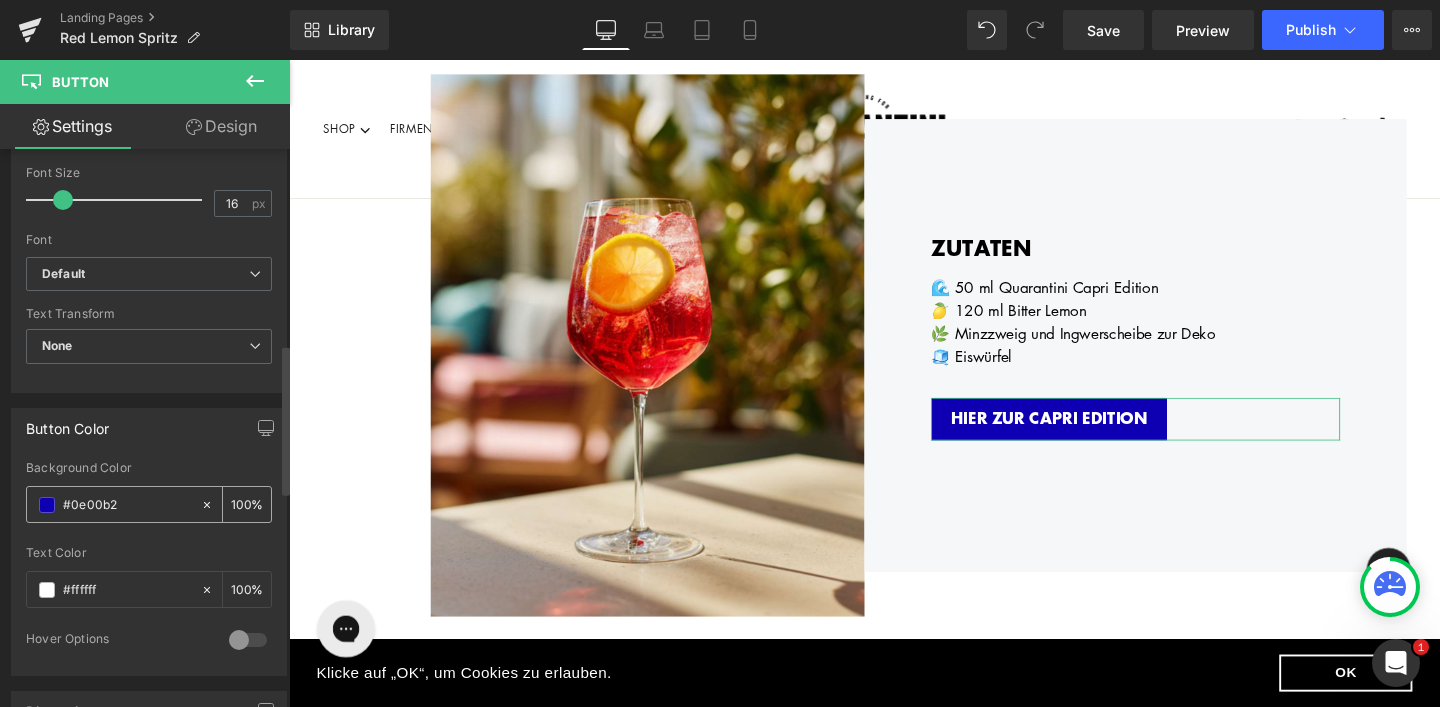 scroll, scrollTop: 725, scrollLeft: 0, axis: vertical 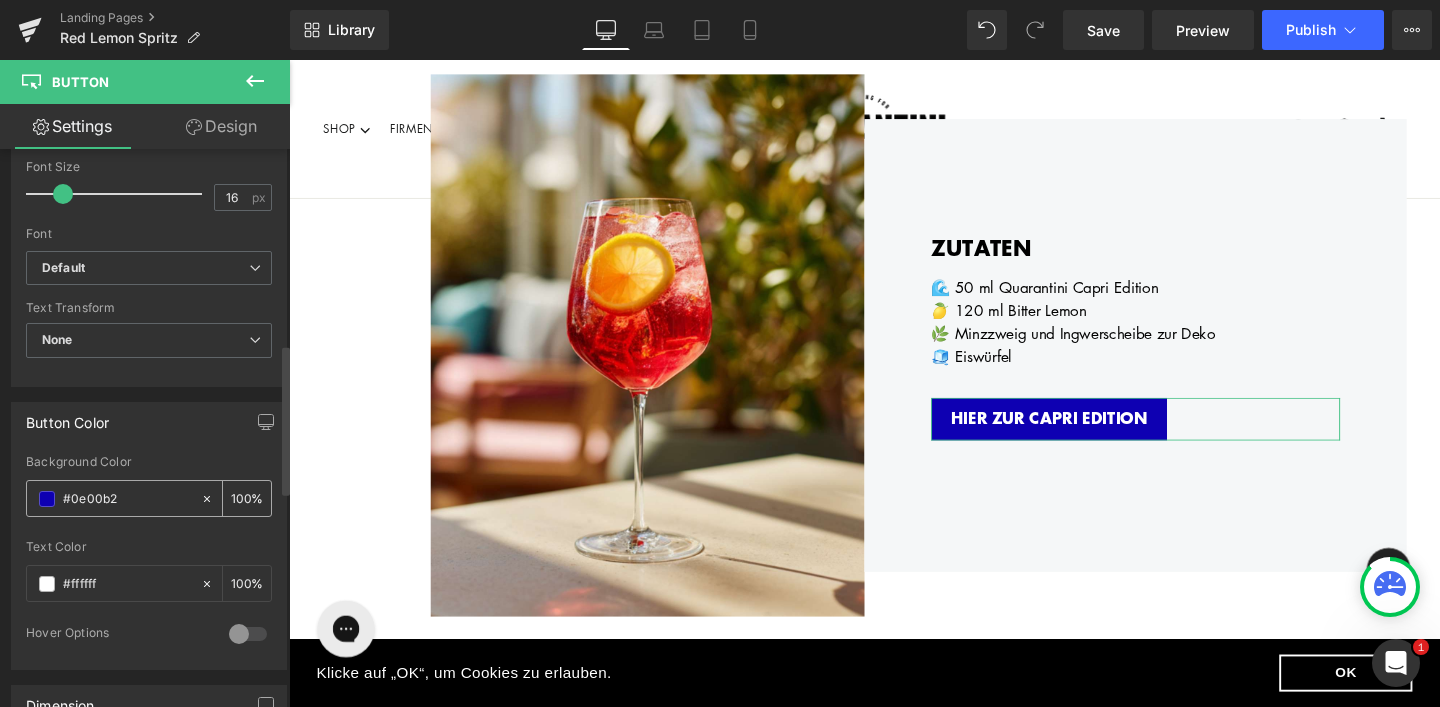 drag, startPoint x: 132, startPoint y: 504, endPoint x: 70, endPoint y: 506, distance: 62.03225 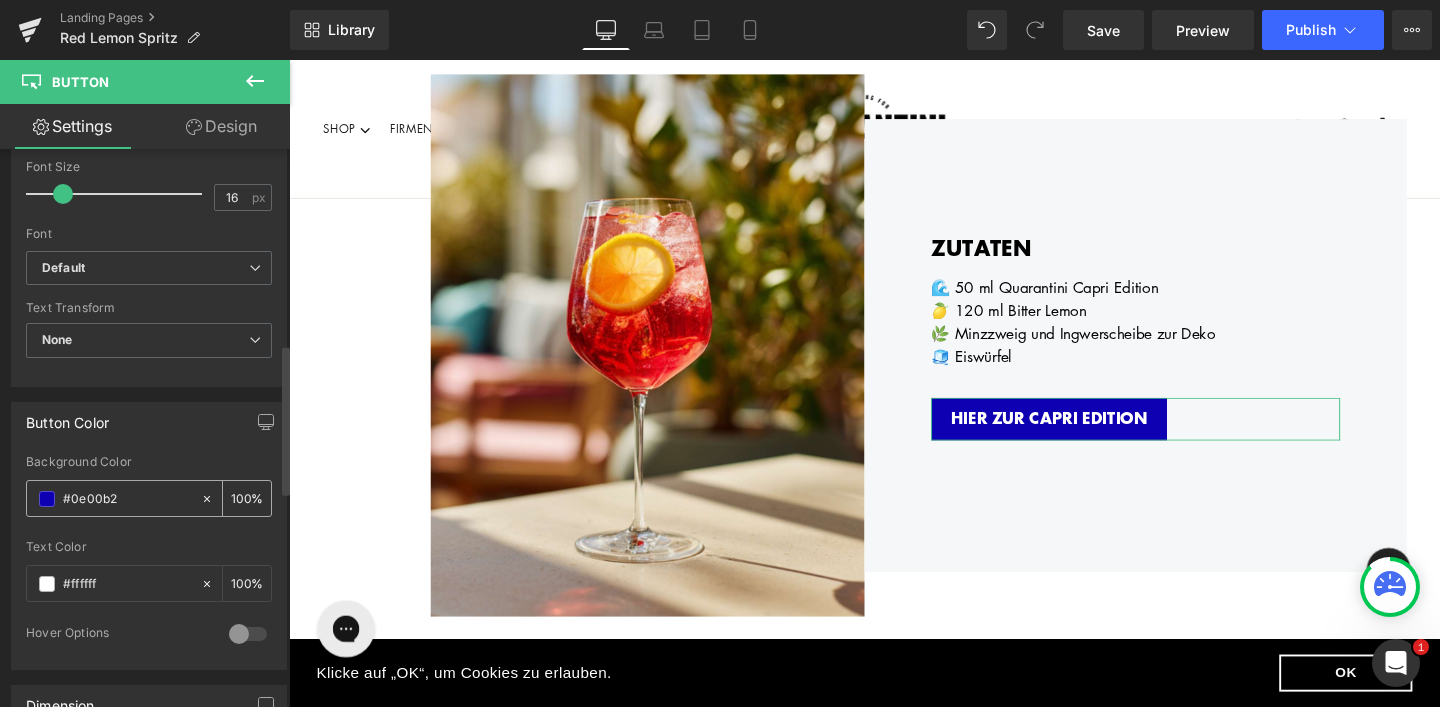 drag, startPoint x: 123, startPoint y: 496, endPoint x: 71, endPoint y: 496, distance: 52 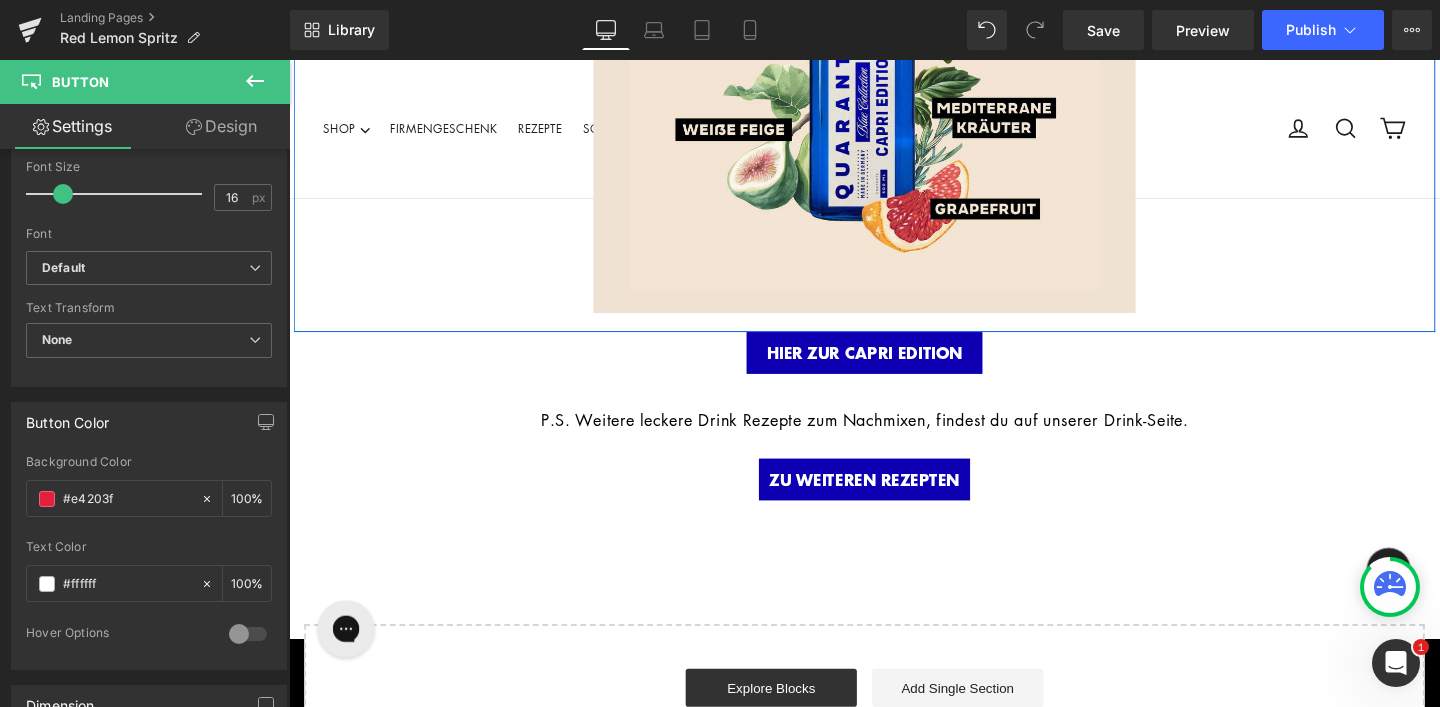 scroll, scrollTop: 2321, scrollLeft: 0, axis: vertical 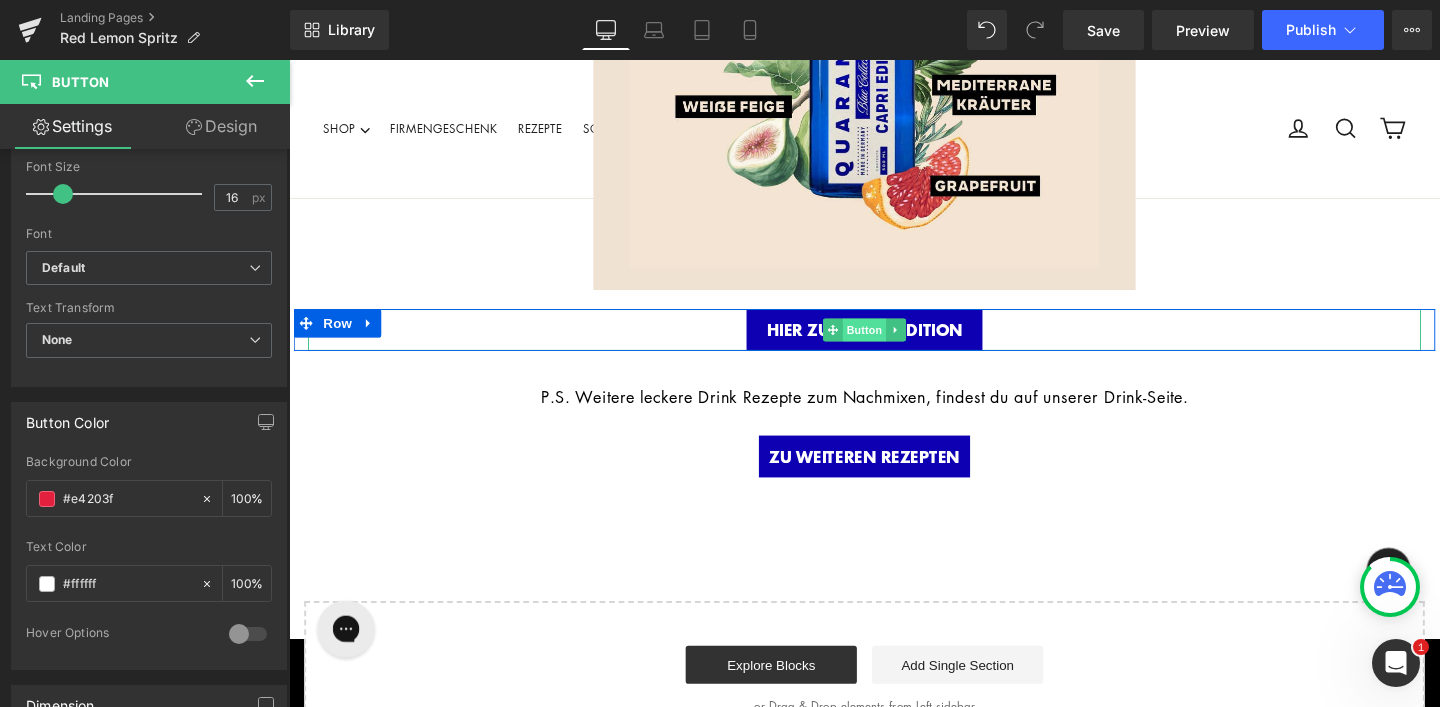 click on "Button" at bounding box center (894, 344) 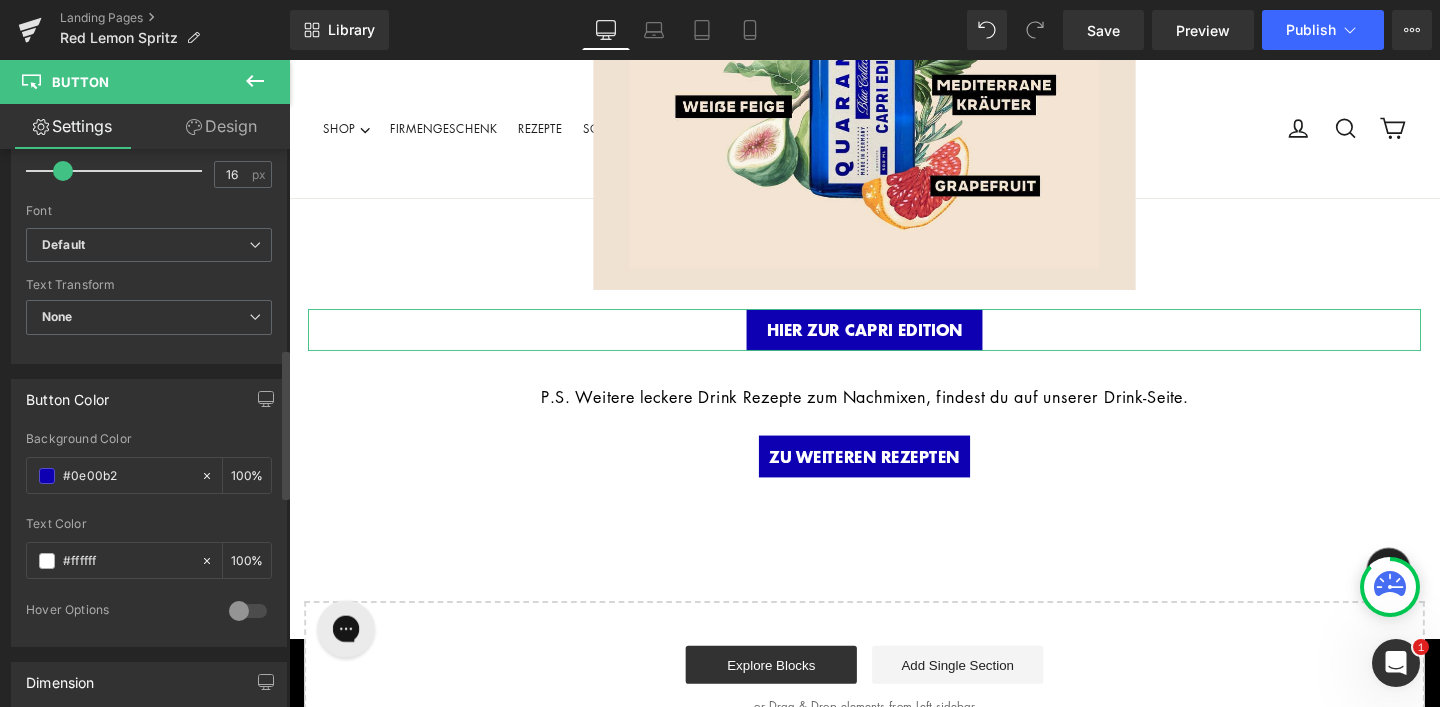 scroll, scrollTop: 766, scrollLeft: 0, axis: vertical 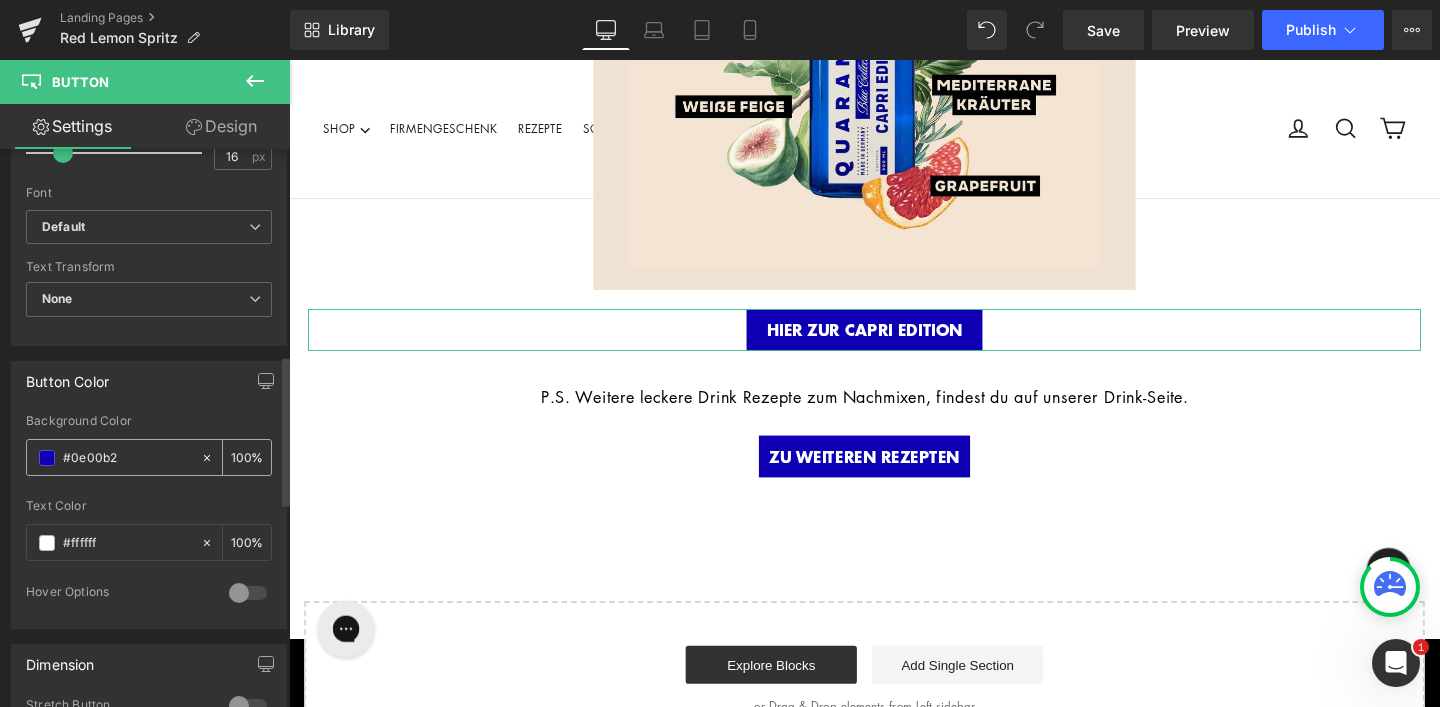 drag, startPoint x: 134, startPoint y: 459, endPoint x: 73, endPoint y: 460, distance: 61.008198 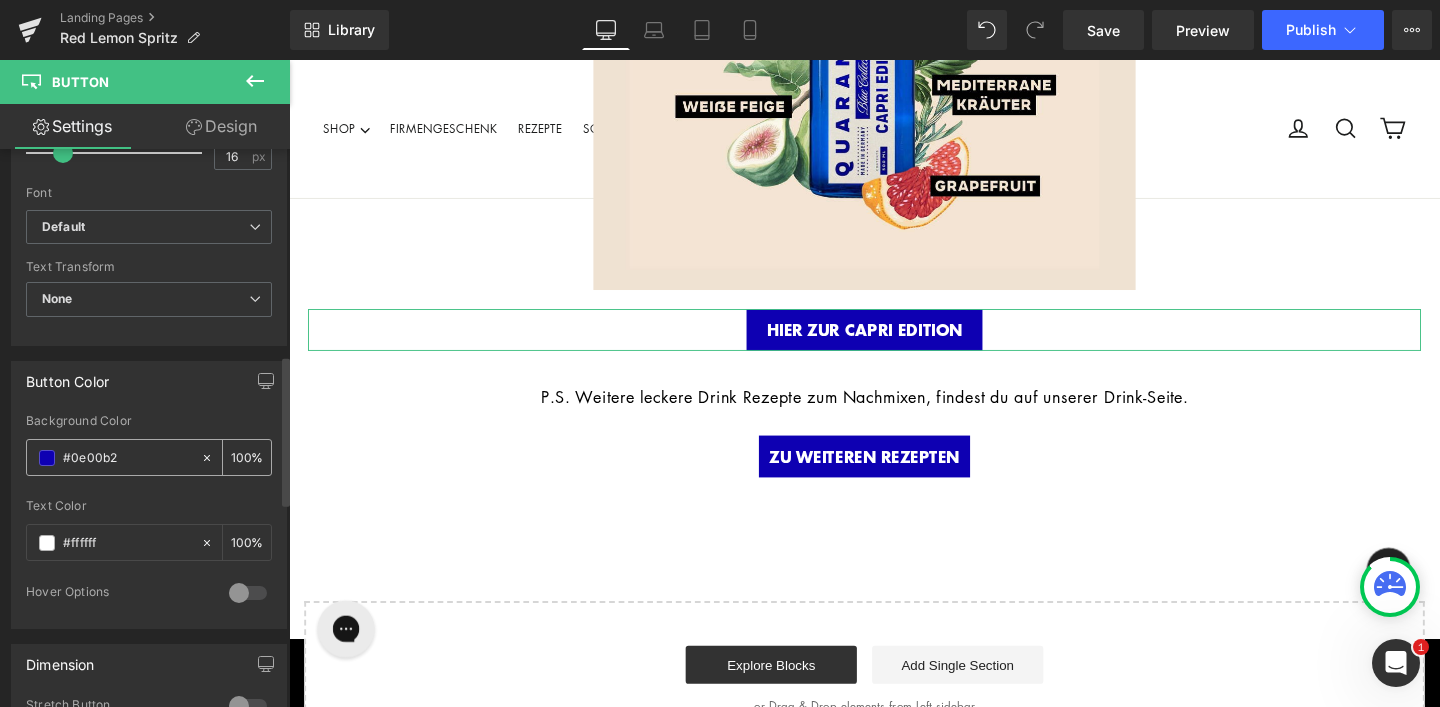 paste on "e4203f" 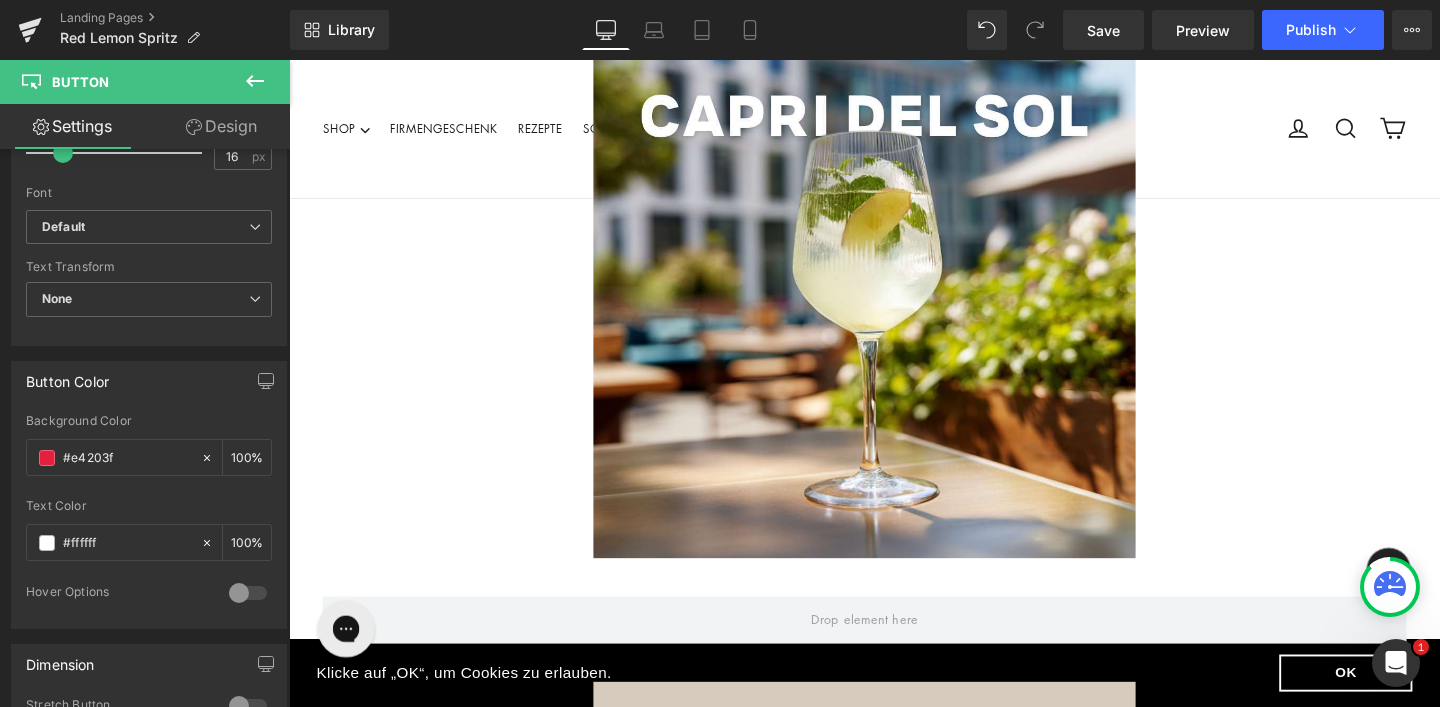 scroll, scrollTop: 1199, scrollLeft: 0, axis: vertical 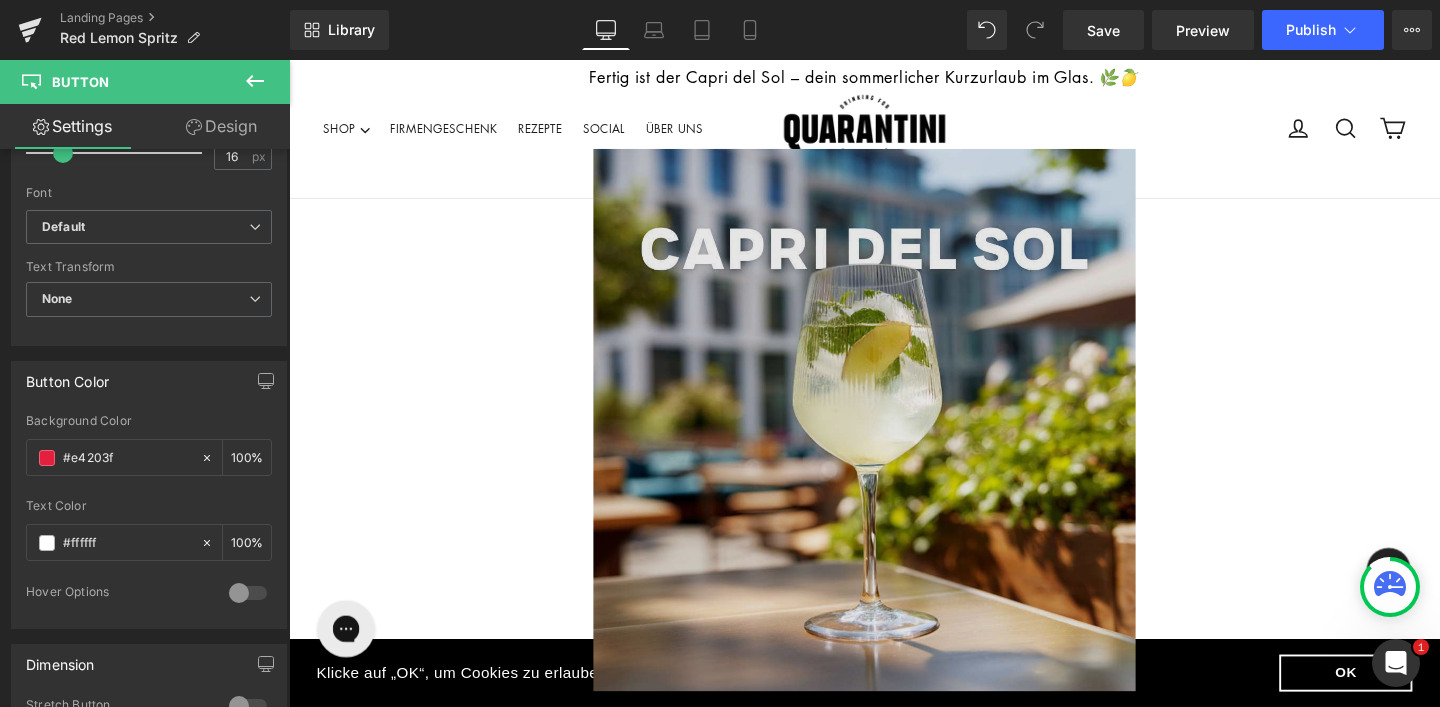 click at bounding box center (894, 439) 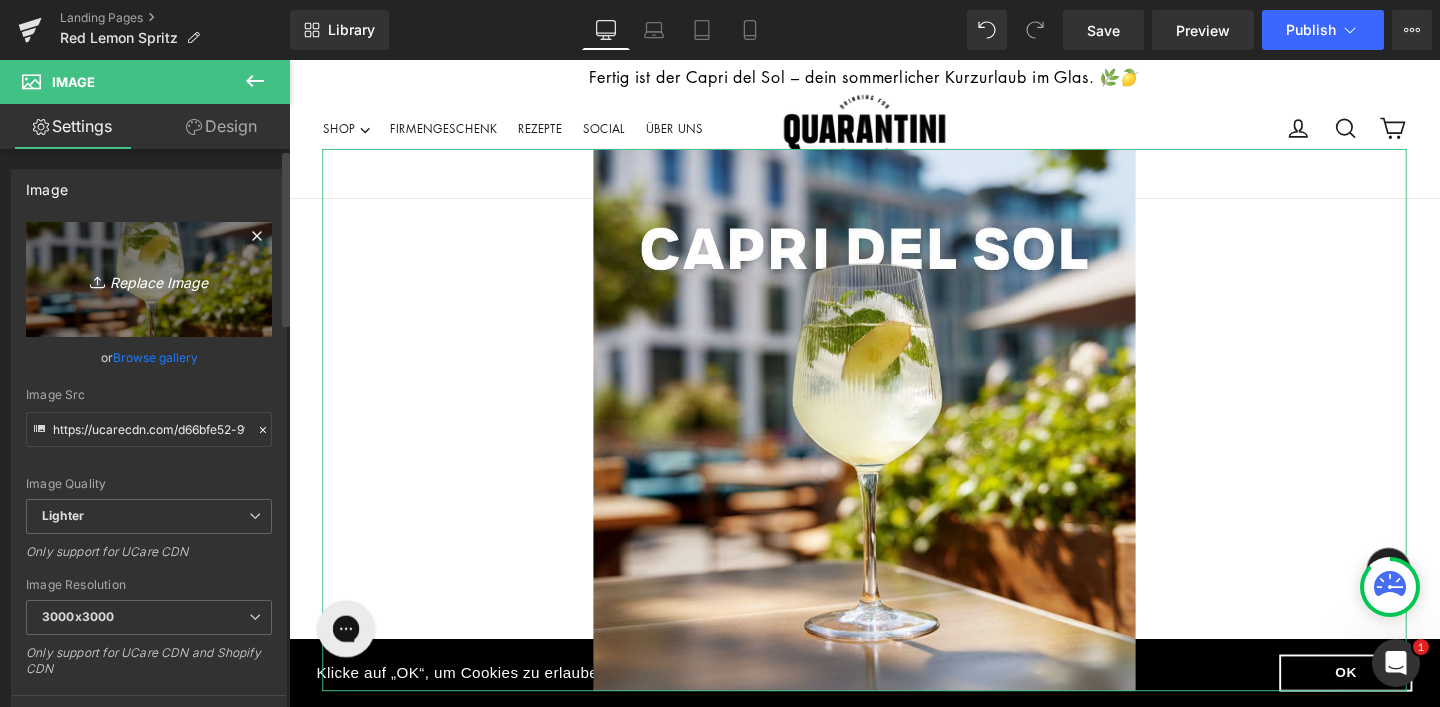 click on "Replace Image" at bounding box center [149, 279] 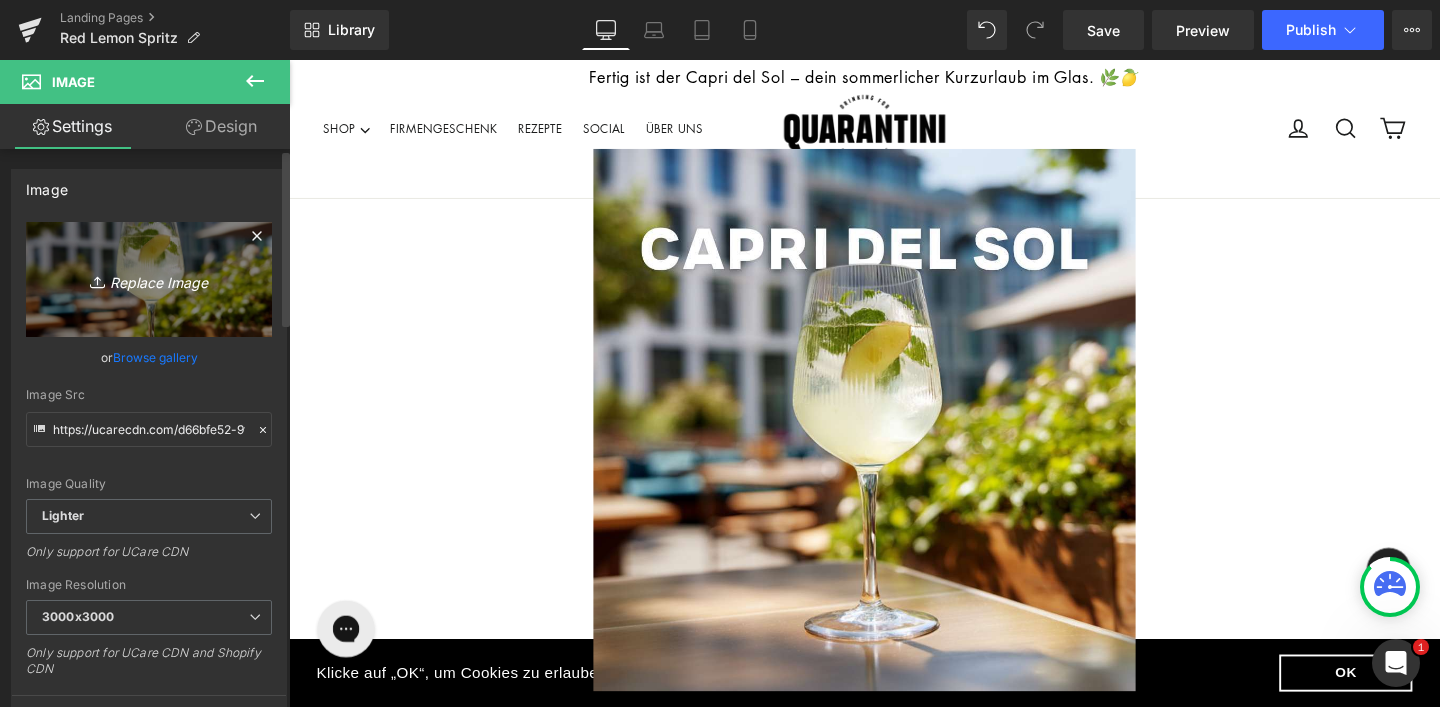 type on "C:\fakepath\Drink NL Bild 2 (2).jpg" 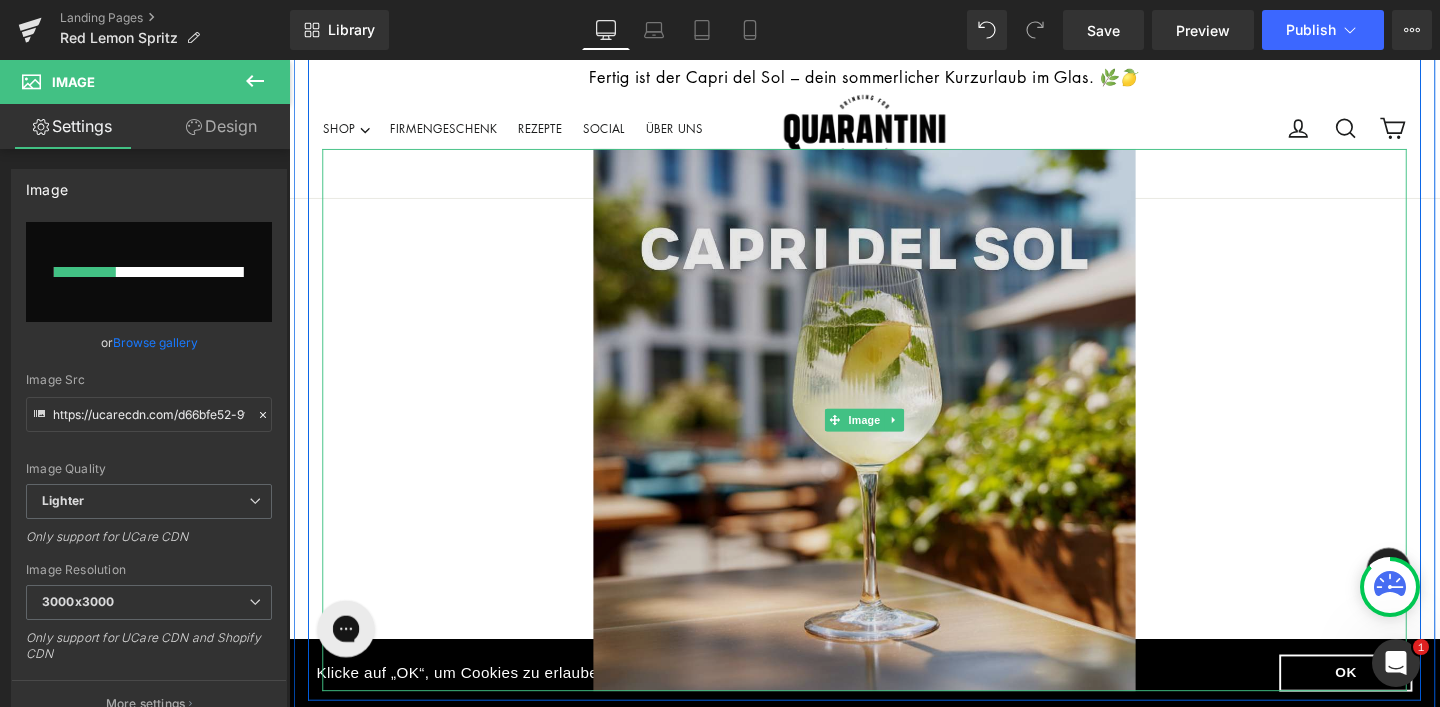 type 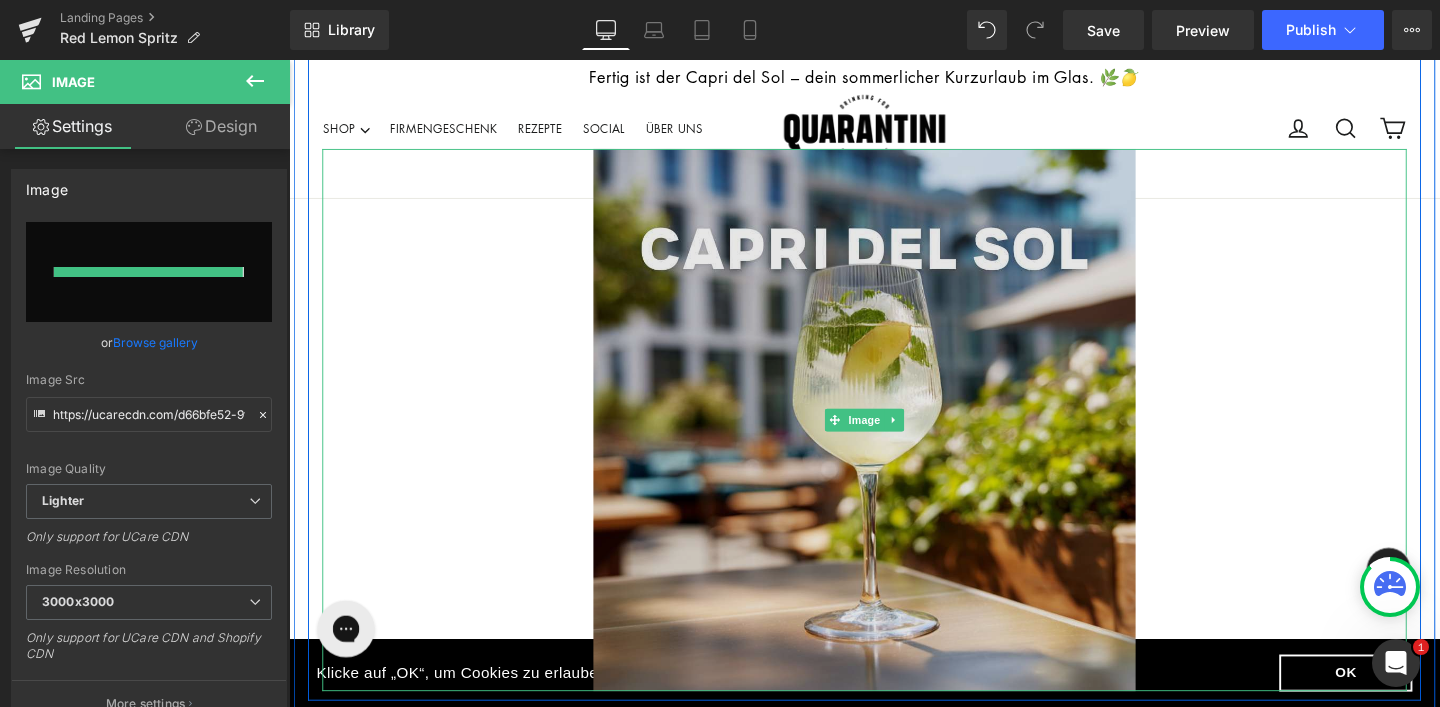 type on "https://ucarecdn.com/555f8c9e-f430-405b-95ba-62e98760e55c/-/format/auto/-/preview/3000x3000/-/quality/lighter/Drink%20NL%20Bild%202%20_2_.jpg" 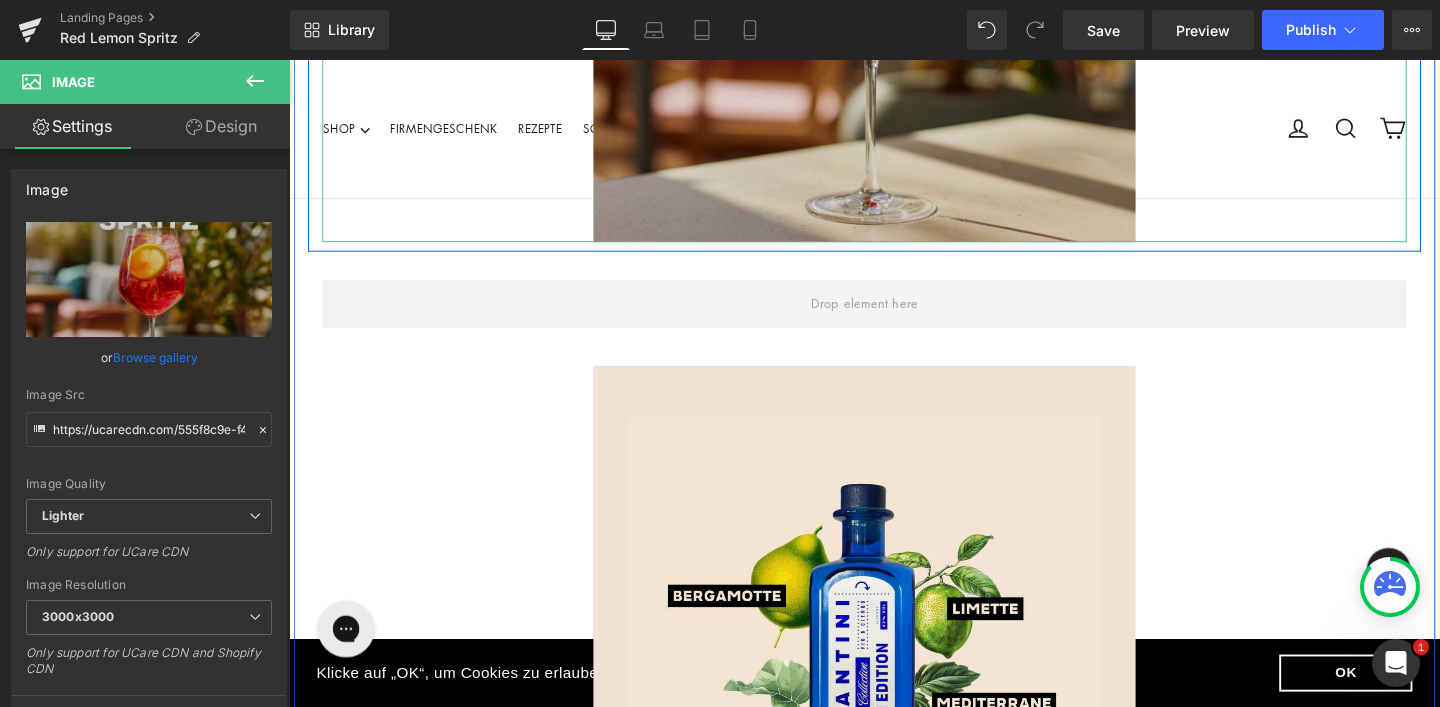 scroll, scrollTop: 1718, scrollLeft: 0, axis: vertical 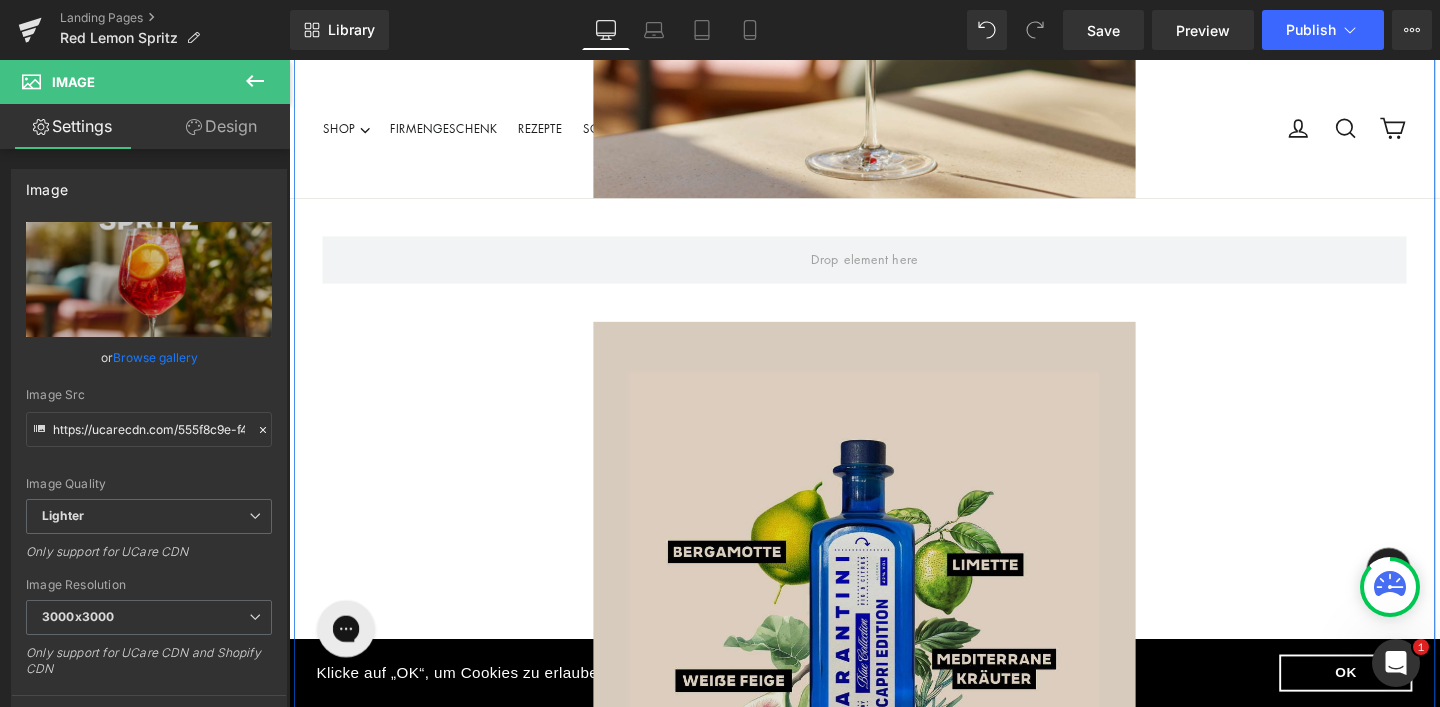 click at bounding box center [894, 620] 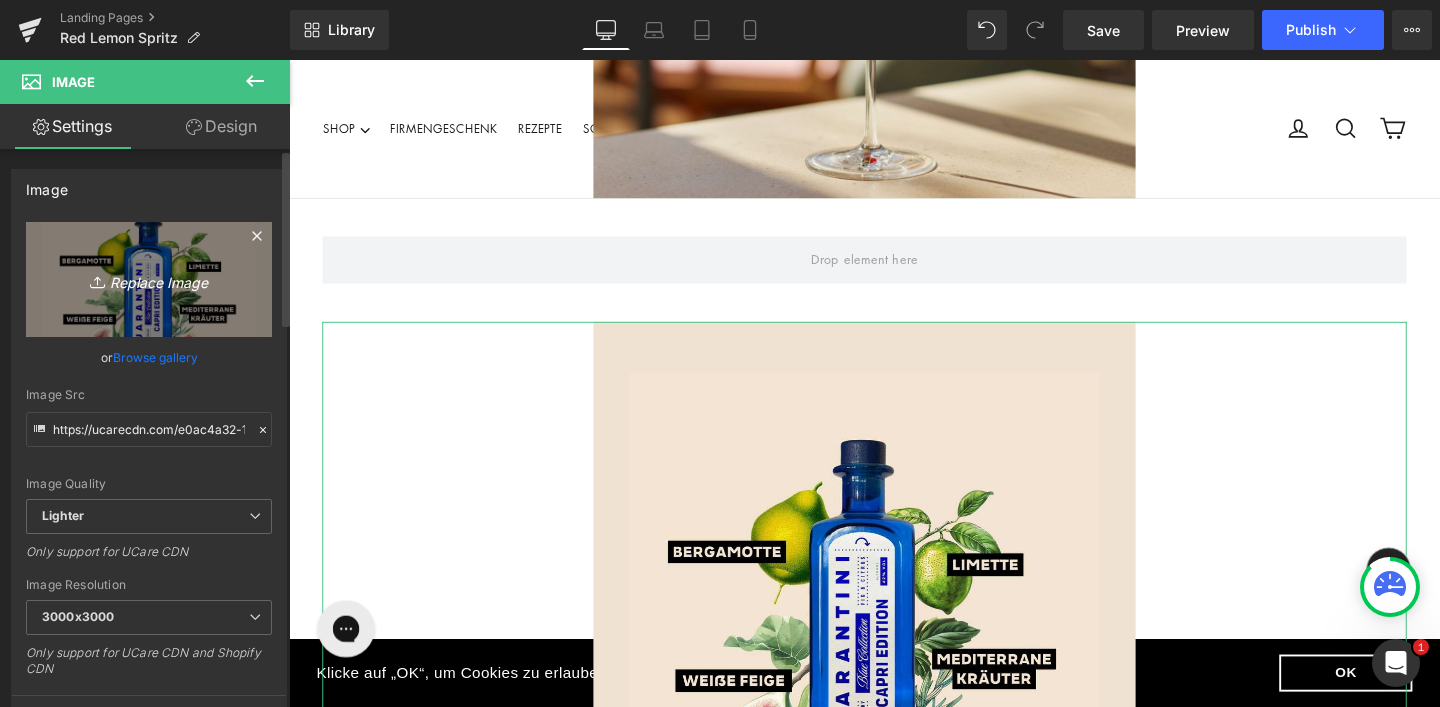 click on "Replace Image" at bounding box center [149, 279] 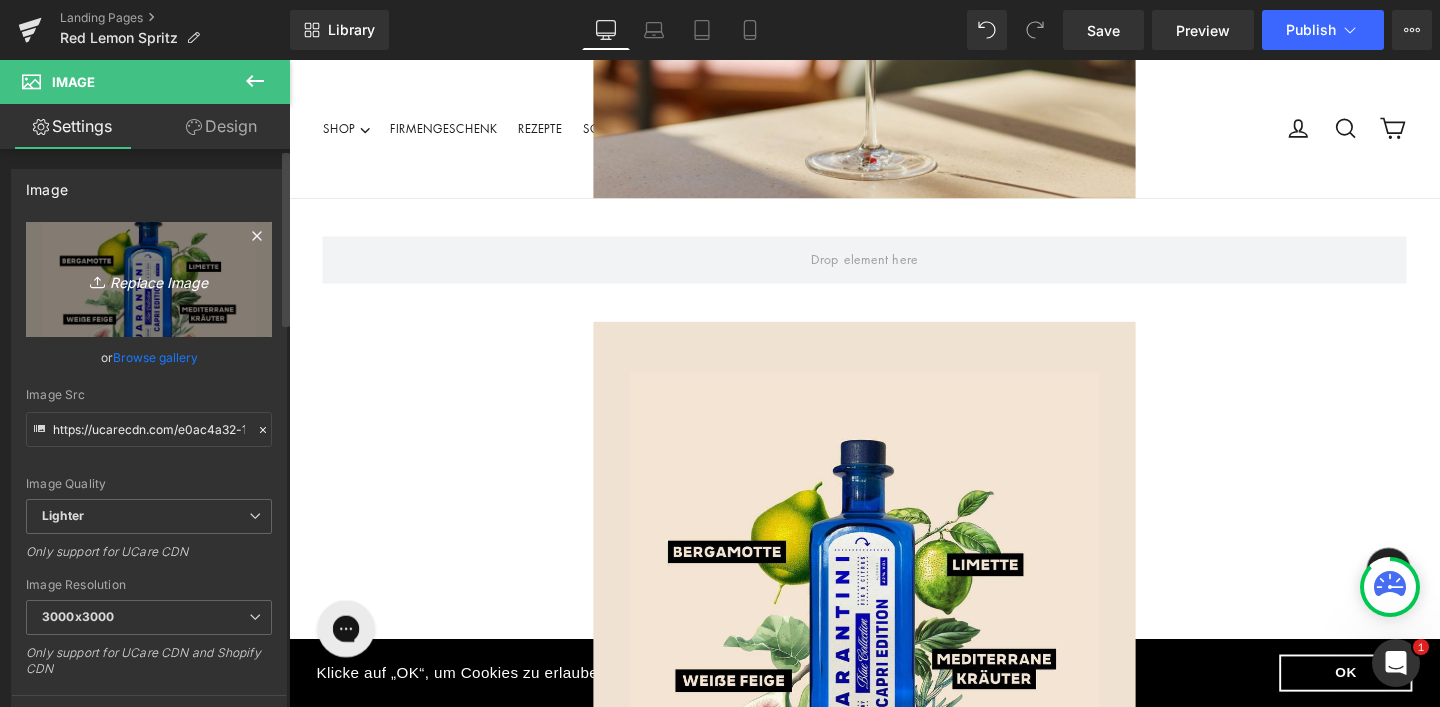 type on "C:\fakepath\Red Gin_Botanicals (3).jpg" 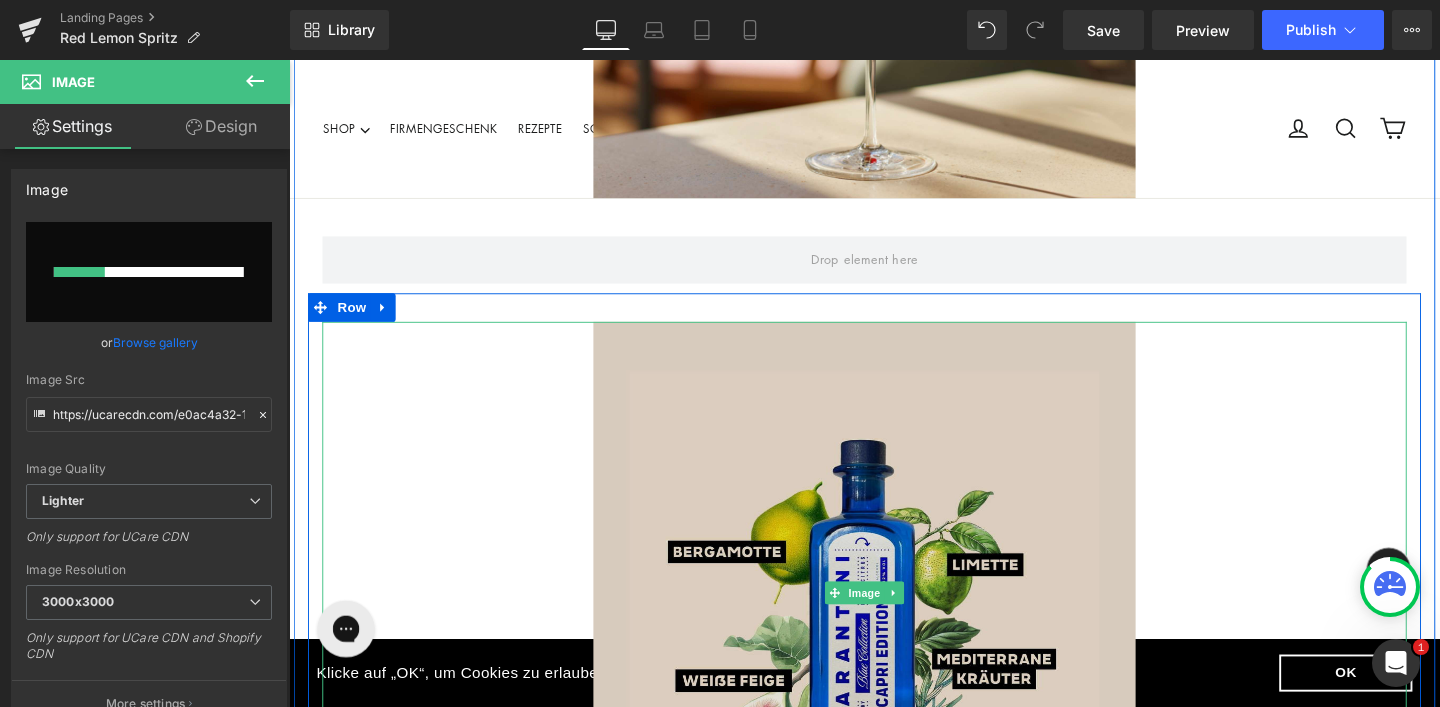 type 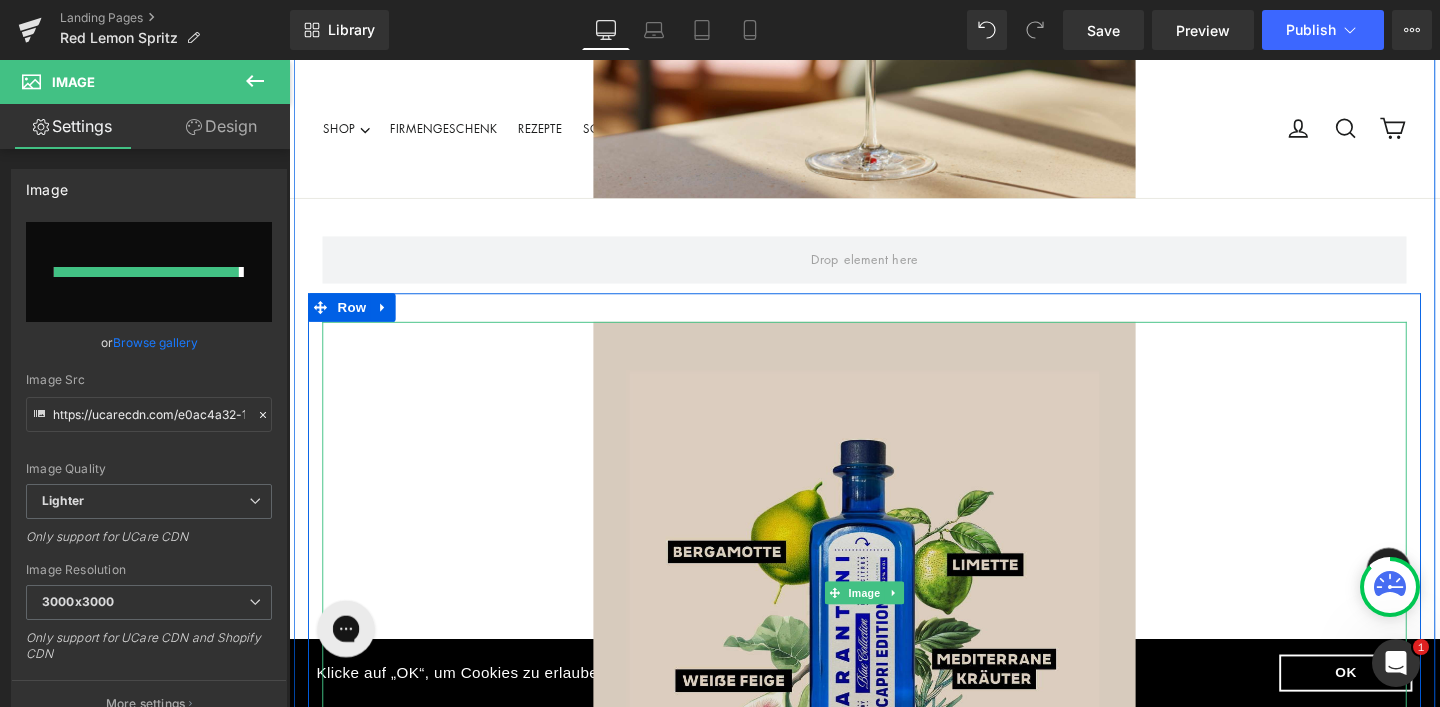 type on "https://ucarecdn.com/875a6525-c148-46b7-9426-e8e38659f15f/-/format/auto/-/preview/3000x3000/-/quality/lighter/Red%20Gin_Botanicals%20_3_.jpg" 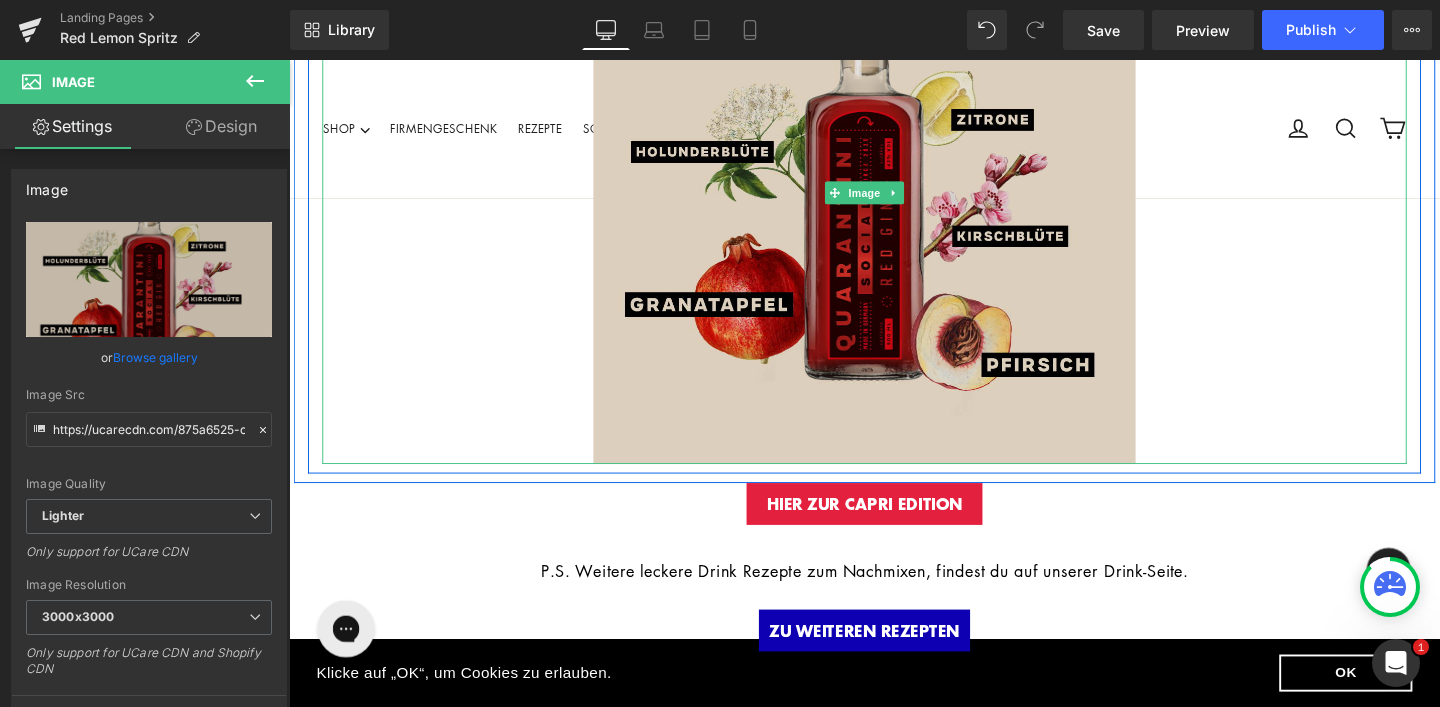 scroll, scrollTop: 2144, scrollLeft: 0, axis: vertical 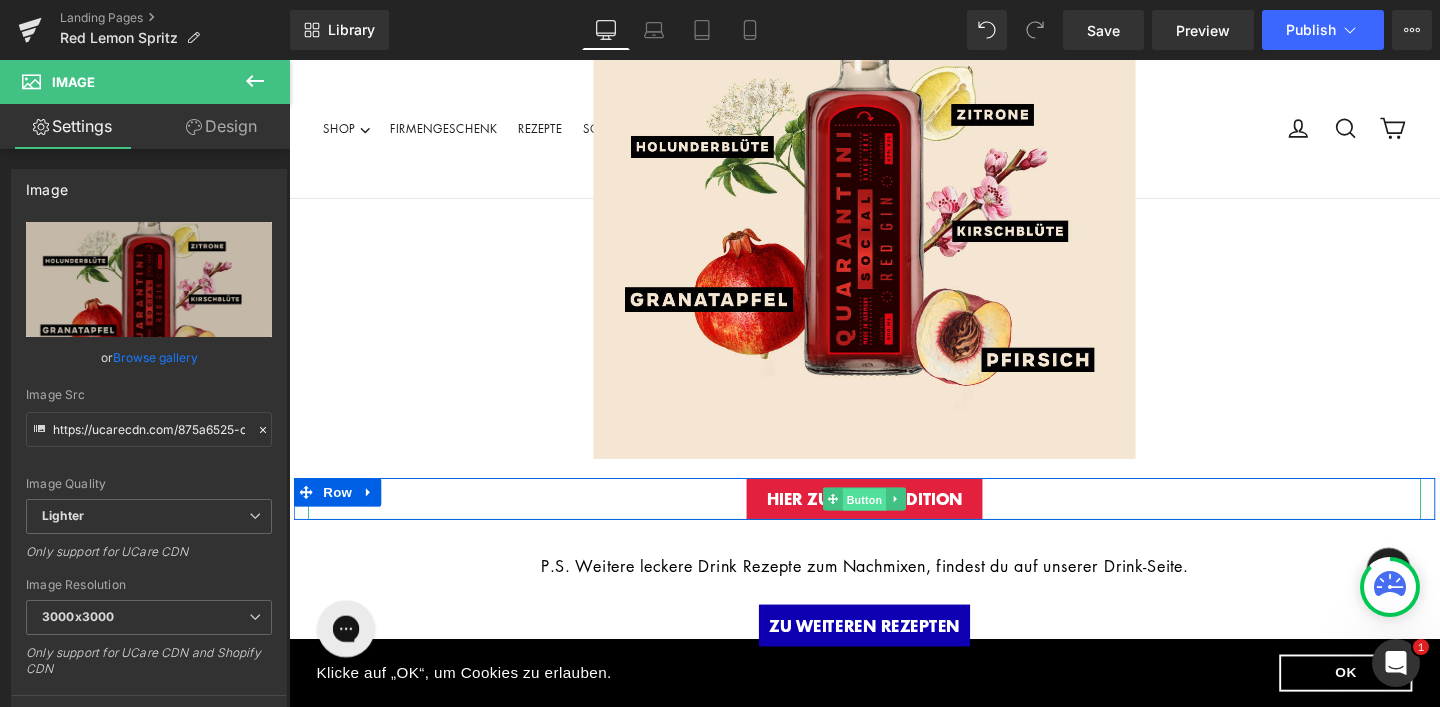 click on "Button" at bounding box center [894, 522] 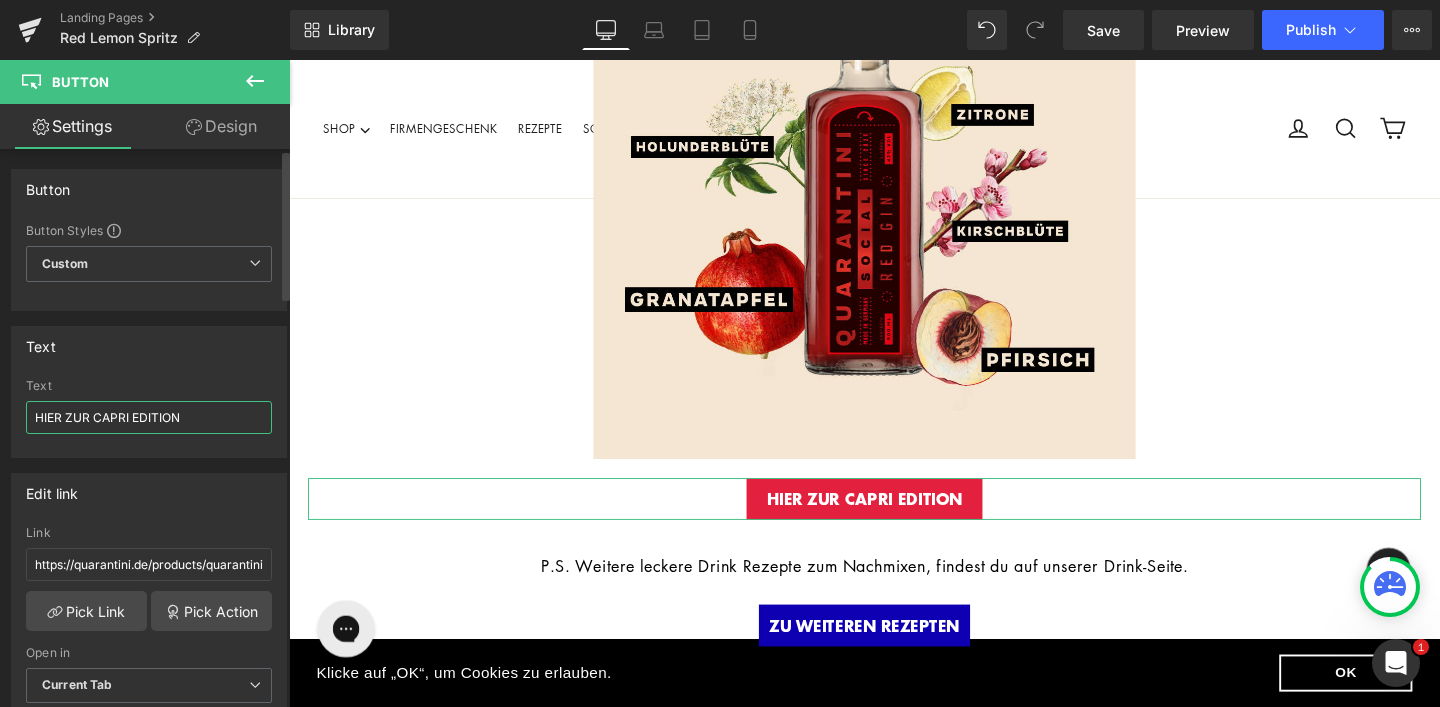 click on "HIER ZUR CAPRI EDITION" at bounding box center (149, 417) 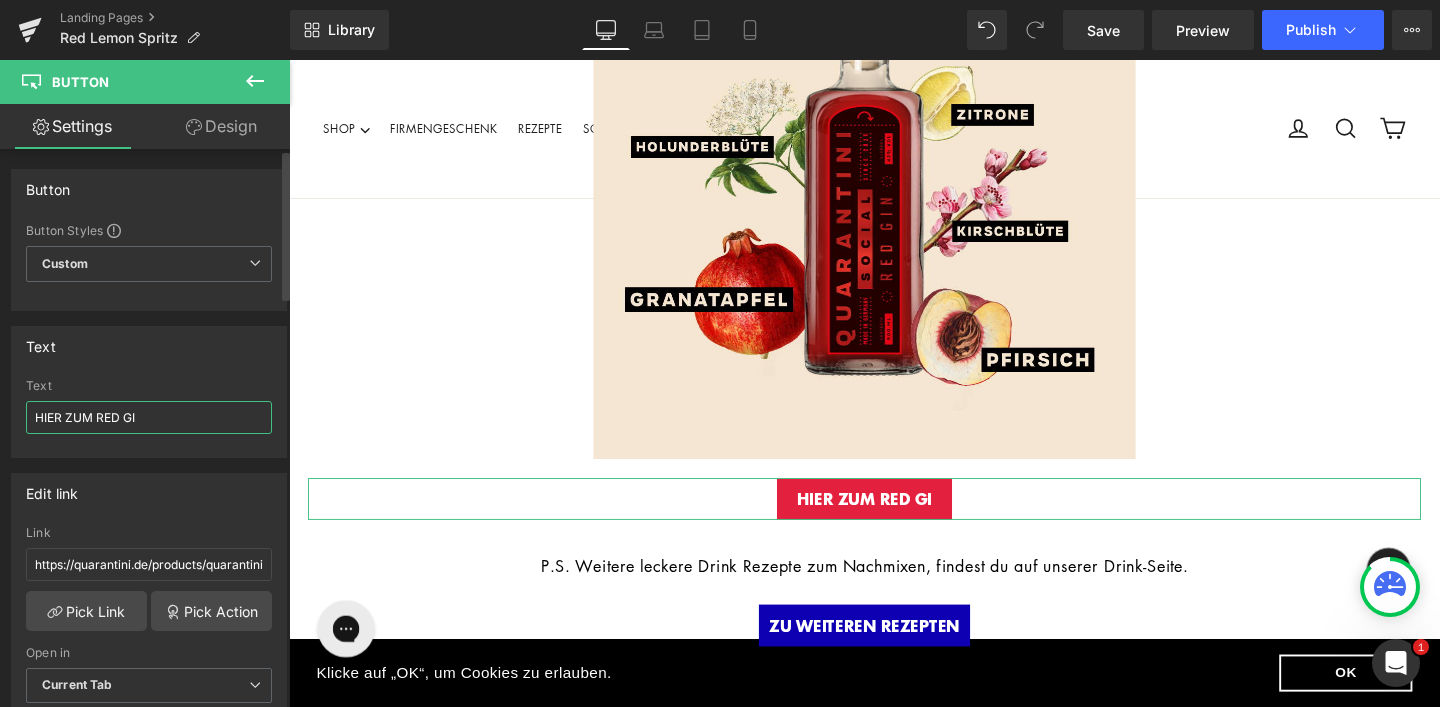 type on "HIER ZUM RED GIN" 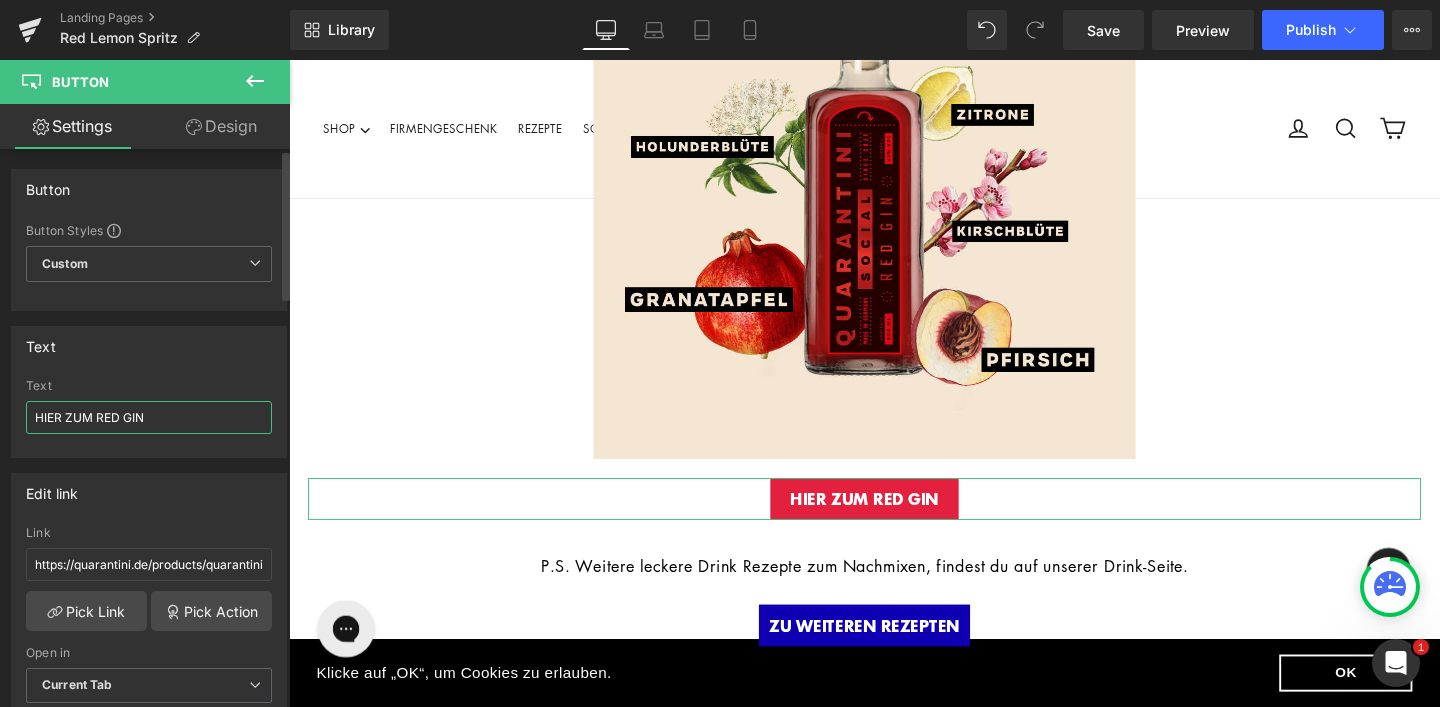 drag, startPoint x: 162, startPoint y: 416, endPoint x: 24, endPoint y: 414, distance: 138.0145 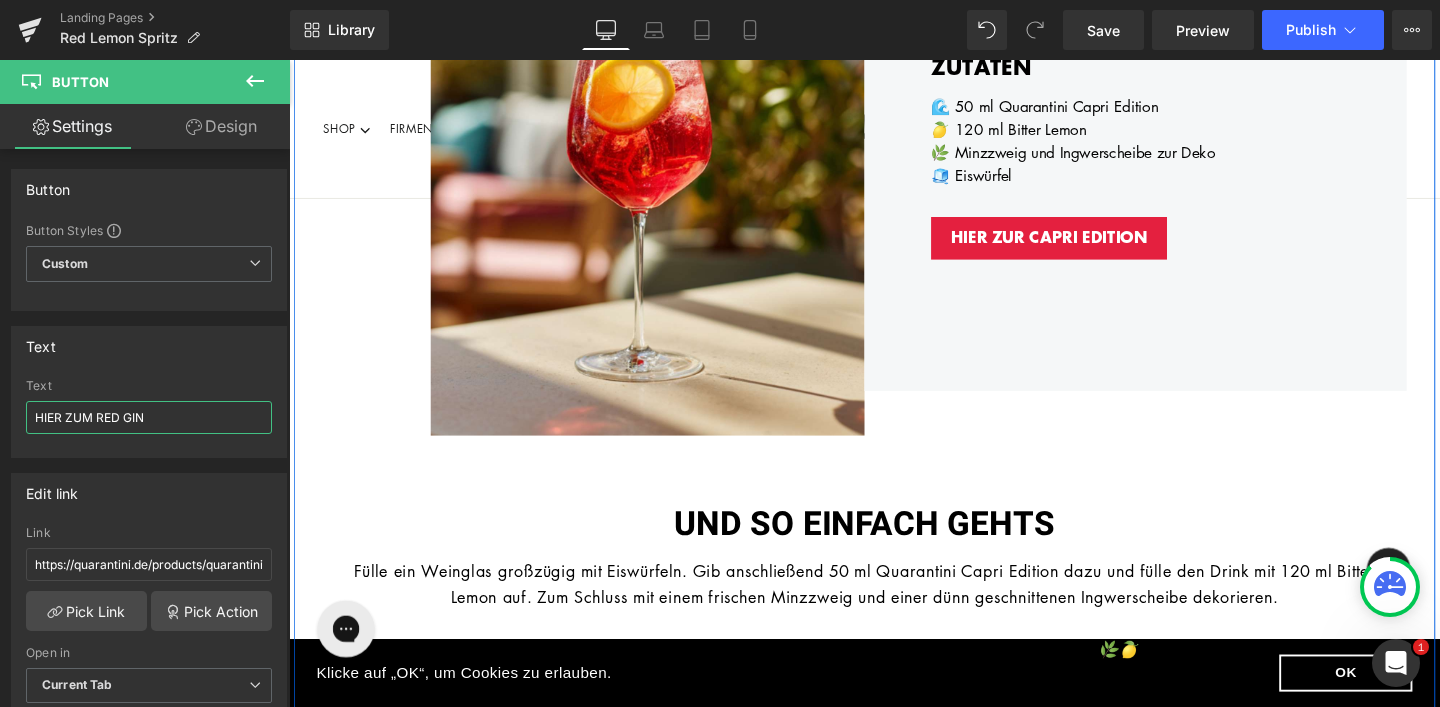 scroll, scrollTop: 584, scrollLeft: 0, axis: vertical 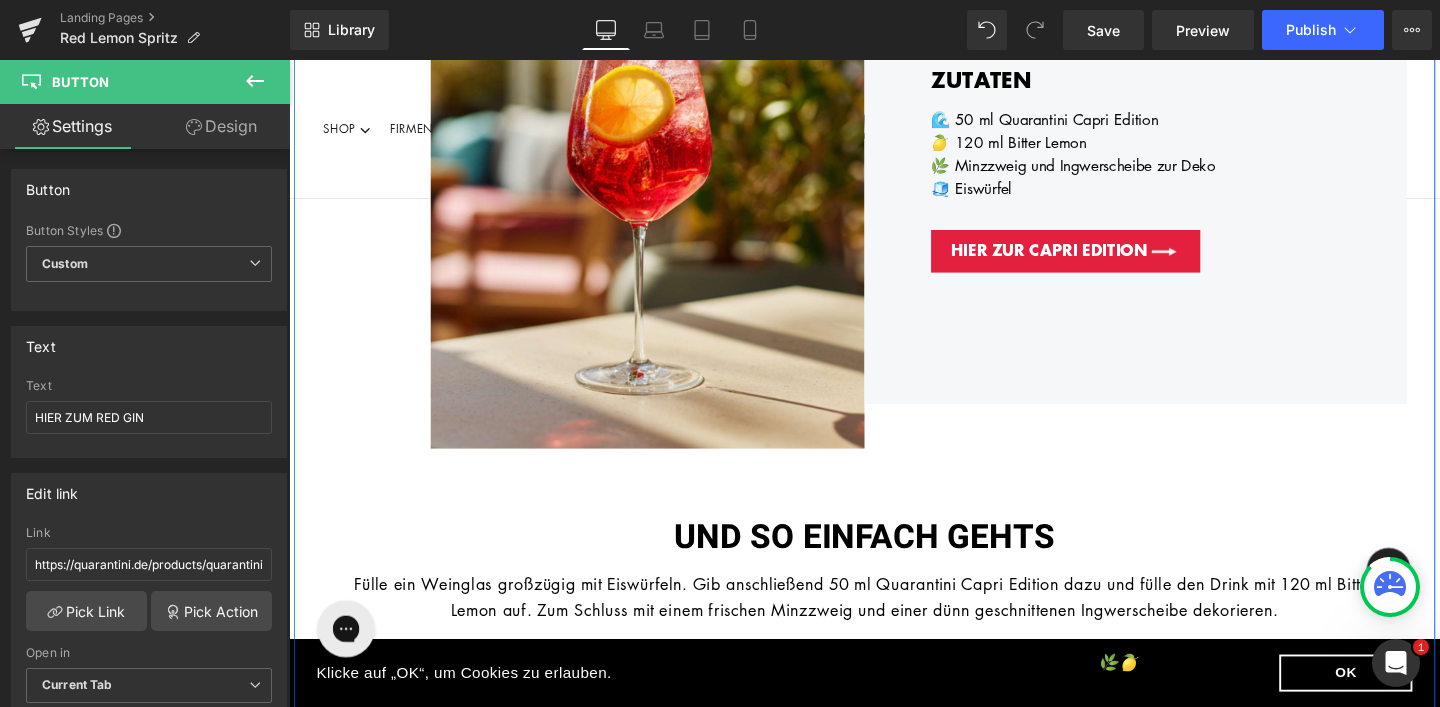 click on "HIER ZUR CAPRI EDITION Button" at bounding box center [1179, 261] 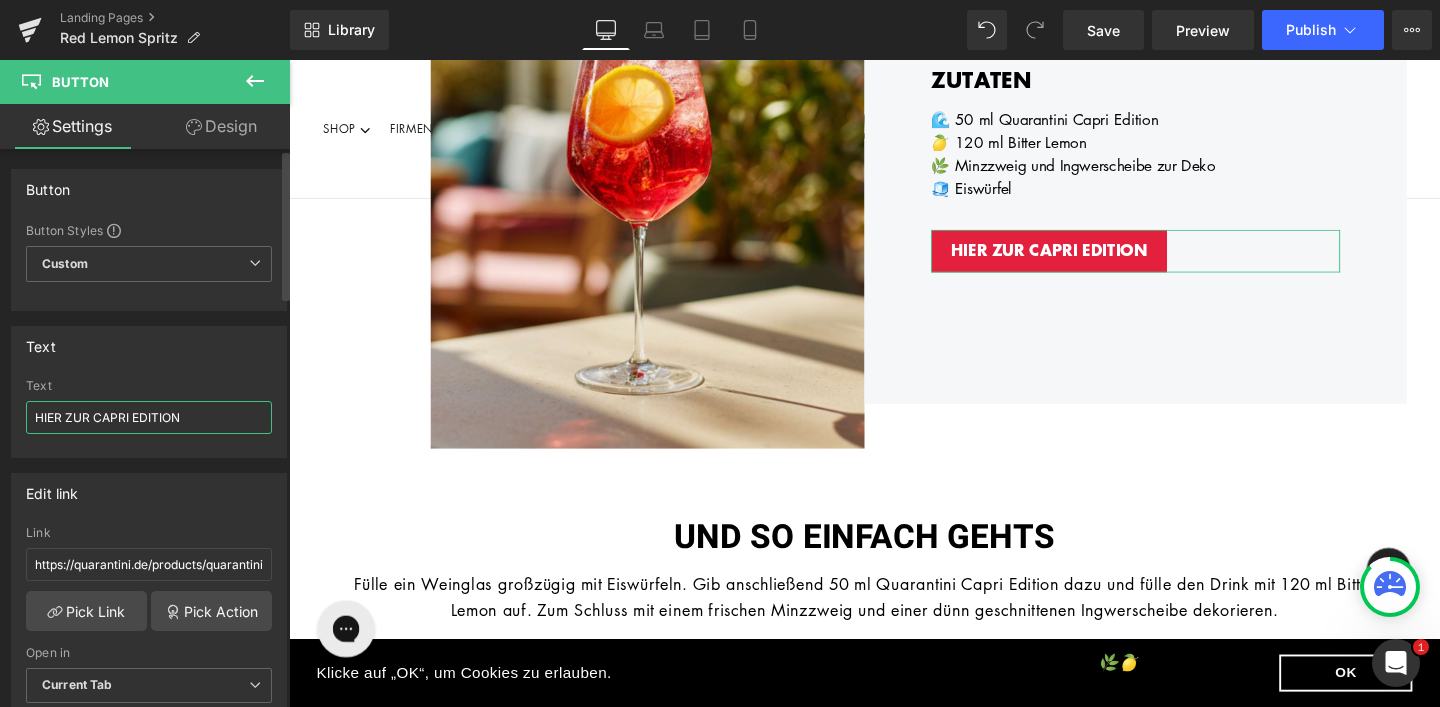 drag, startPoint x: 184, startPoint y: 418, endPoint x: 2, endPoint y: 418, distance: 182 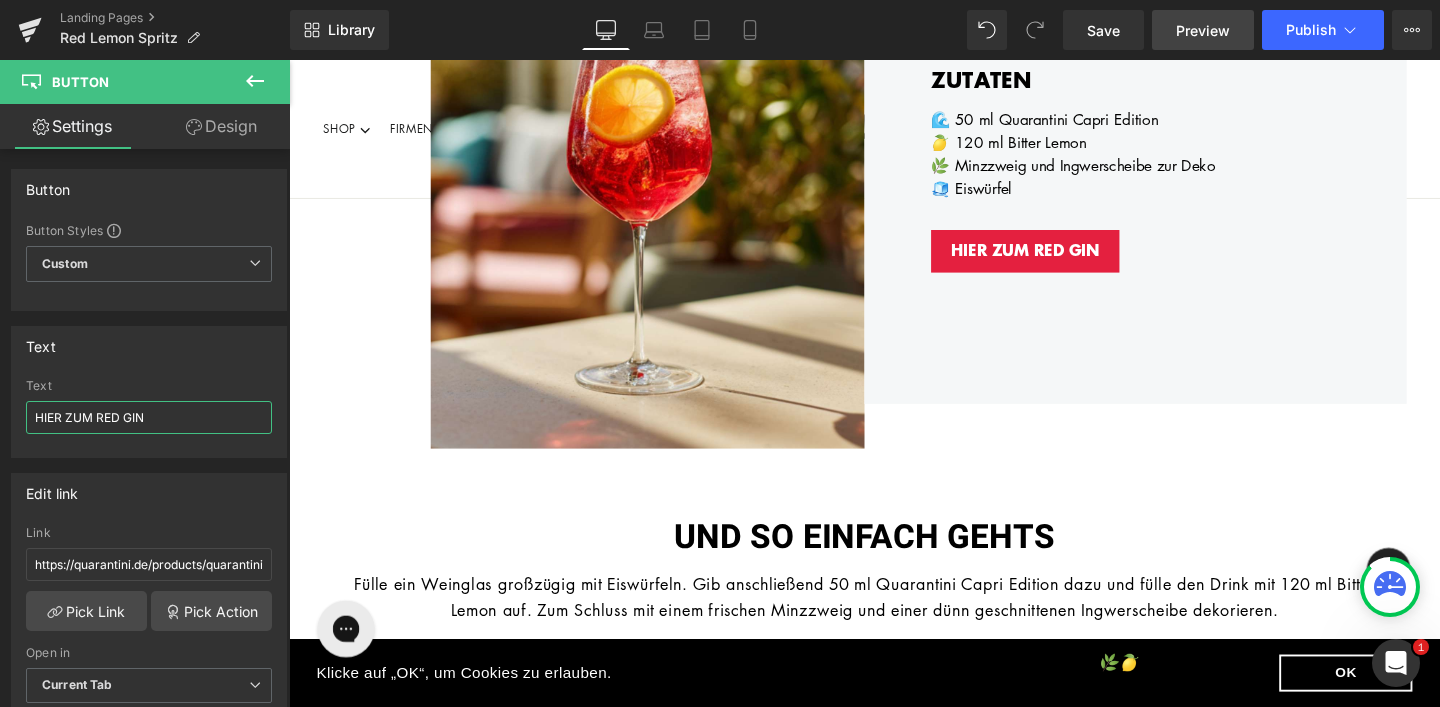type on "HIER ZUM RED GIN" 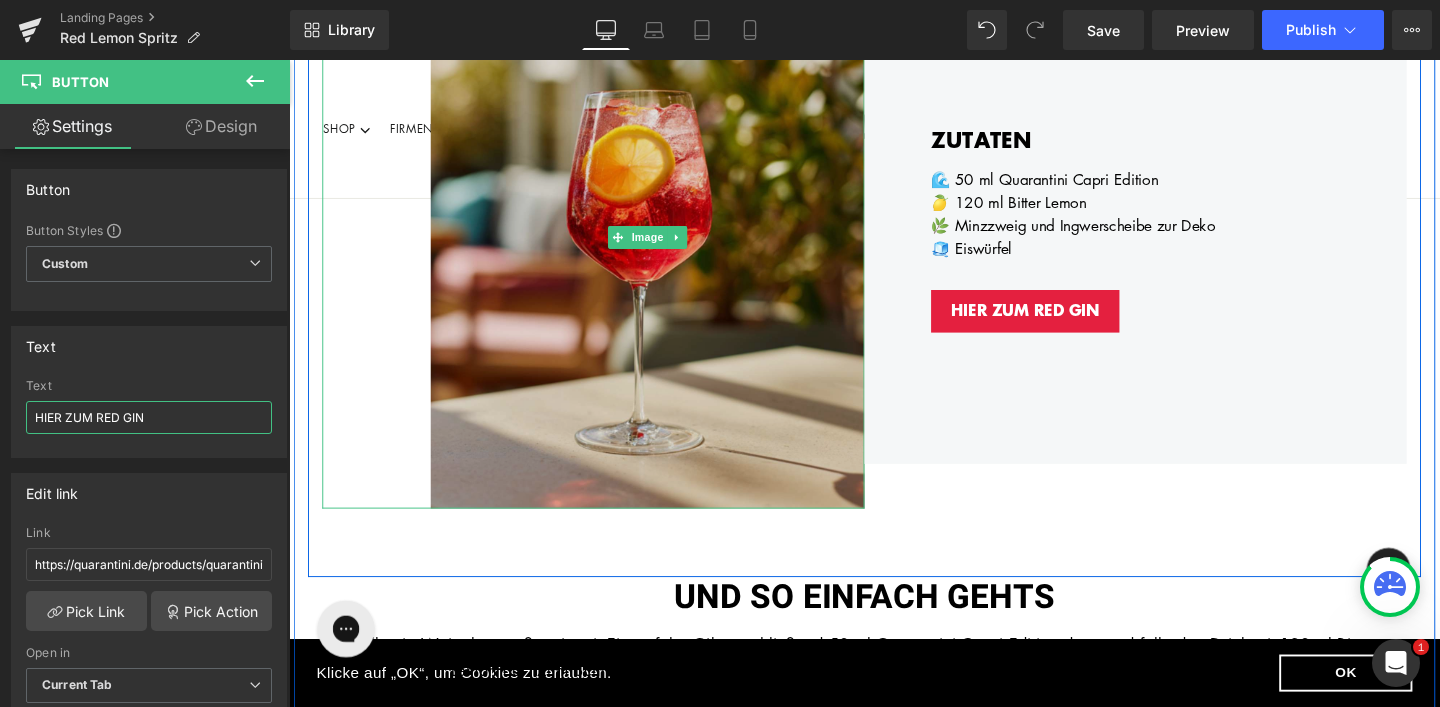 scroll, scrollTop: 499, scrollLeft: 0, axis: vertical 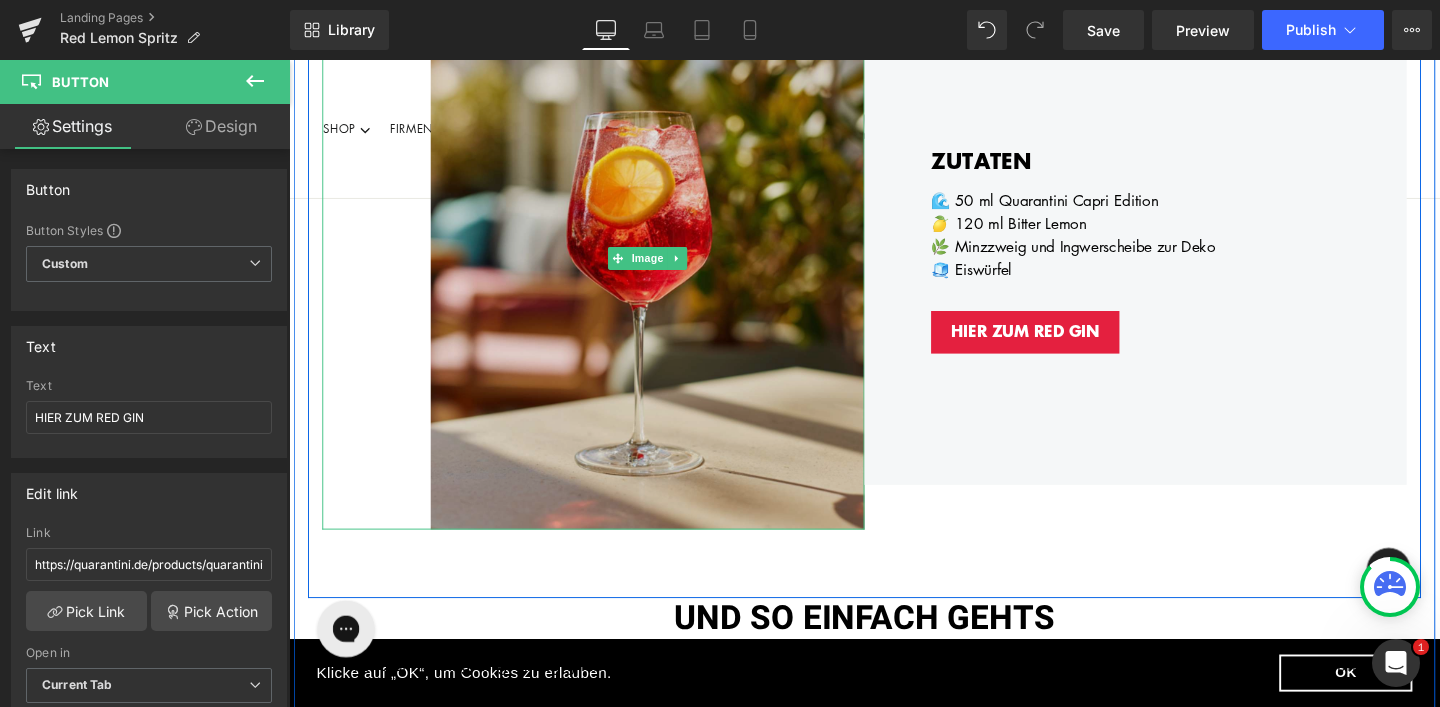 click at bounding box center [666, 269] 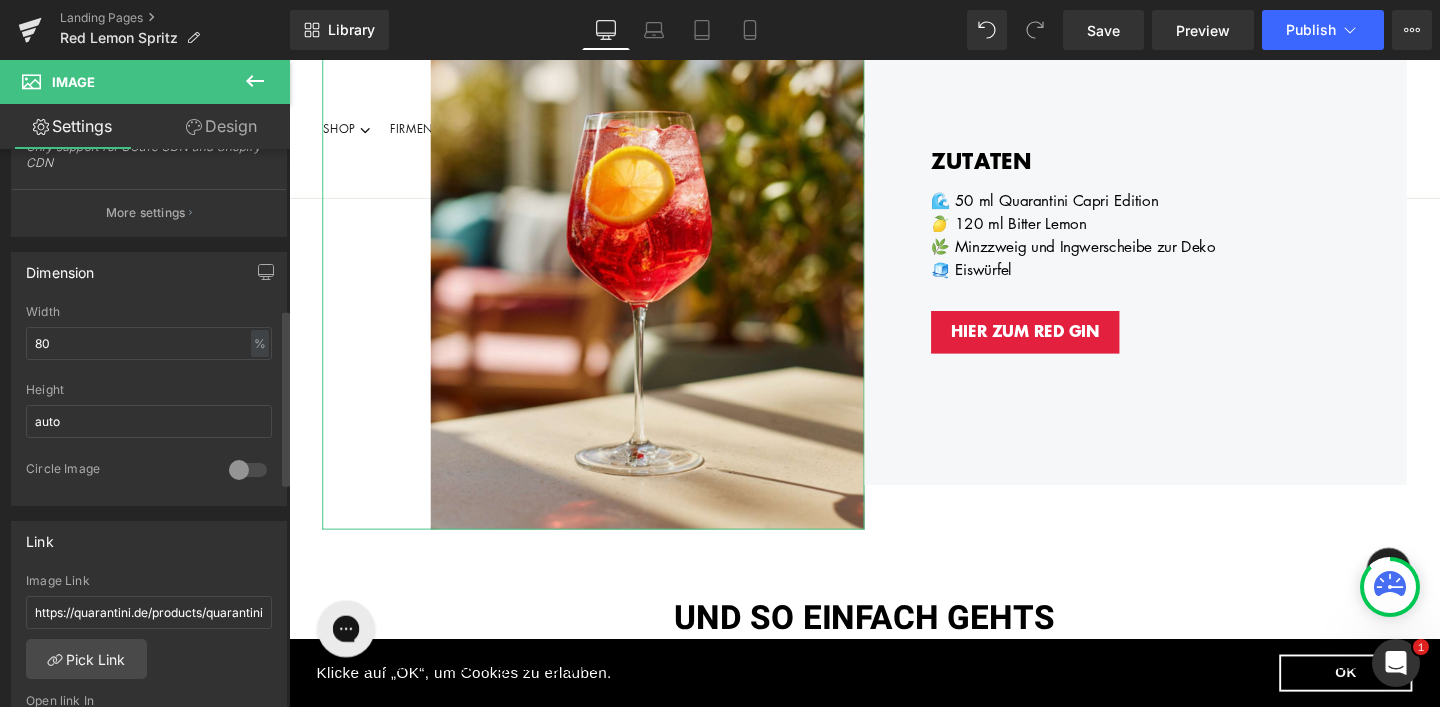 scroll, scrollTop: 509, scrollLeft: 0, axis: vertical 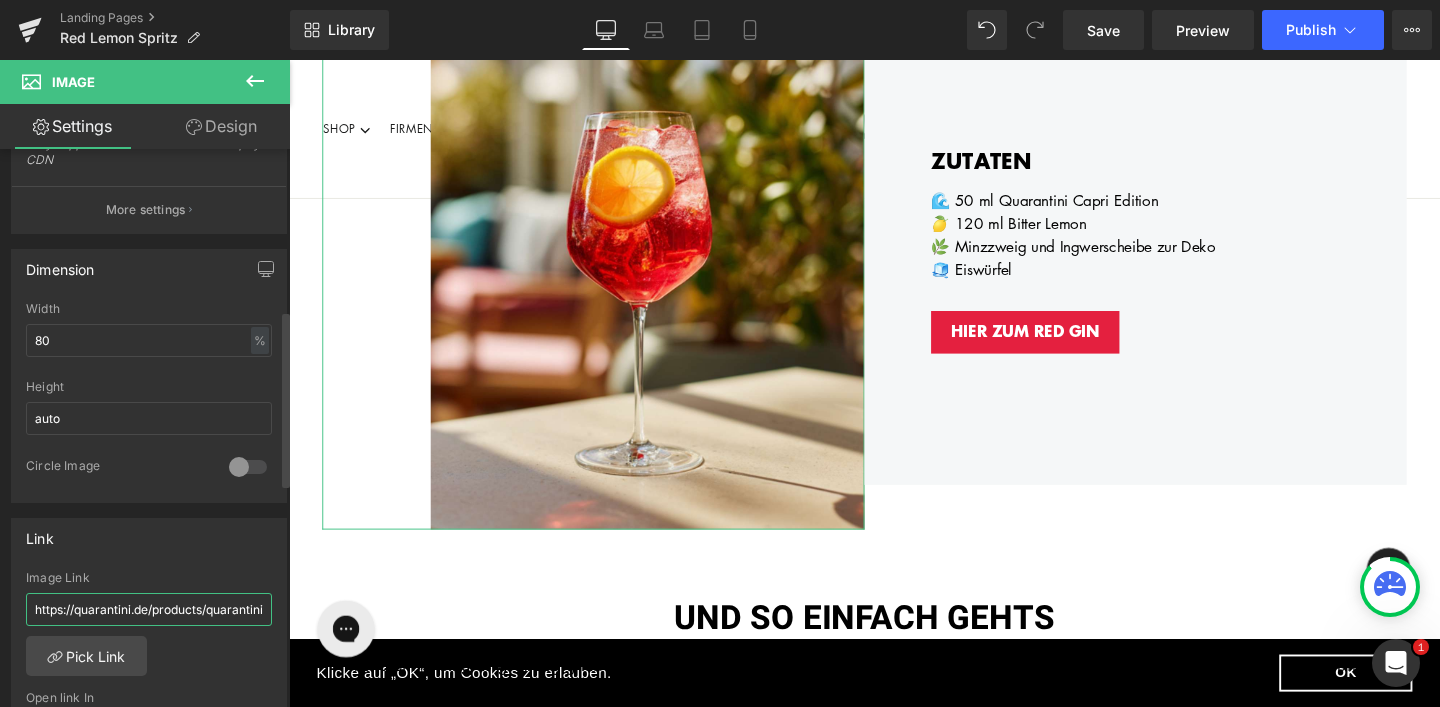 click on "https://quarantini.de/products/quarantini-gin-capri-edition-blue-collection" at bounding box center [149, 609] 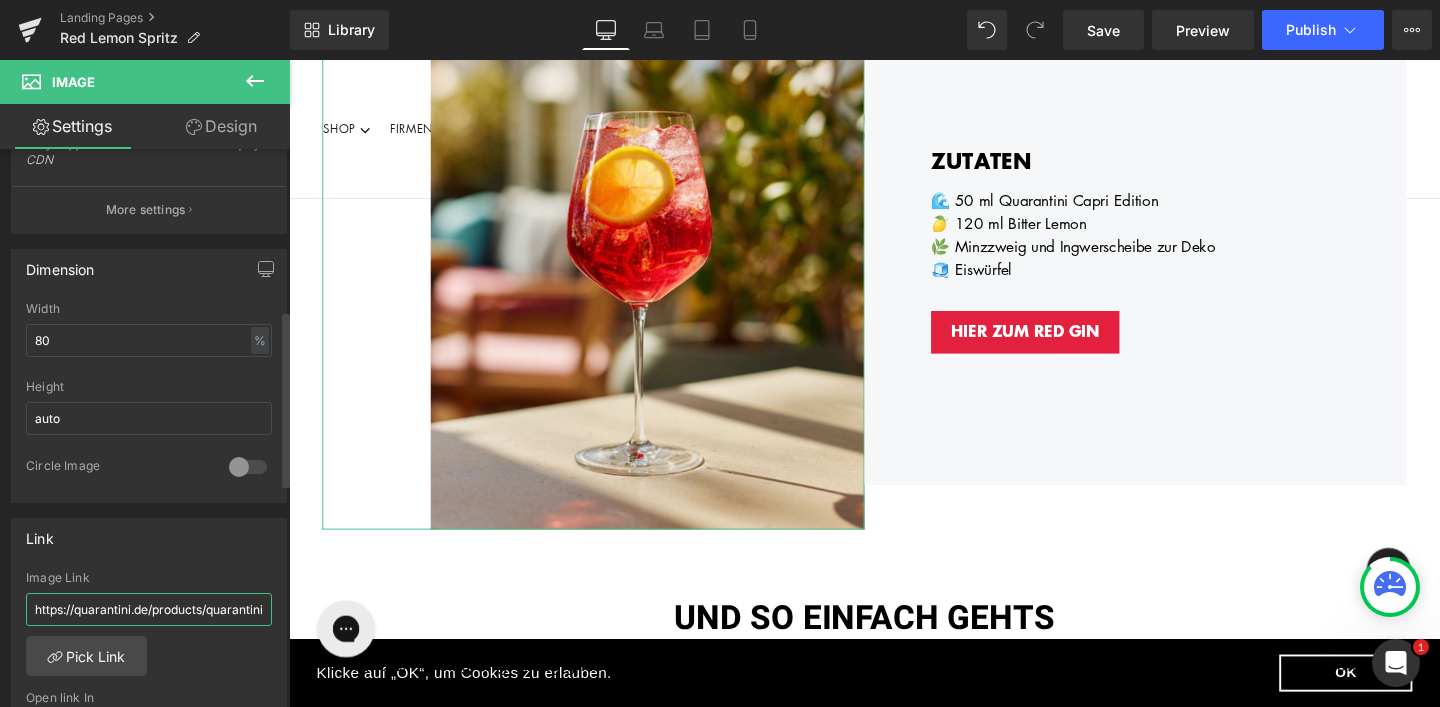 type on "https://quarantini.de/products/quarantini-red-gin" 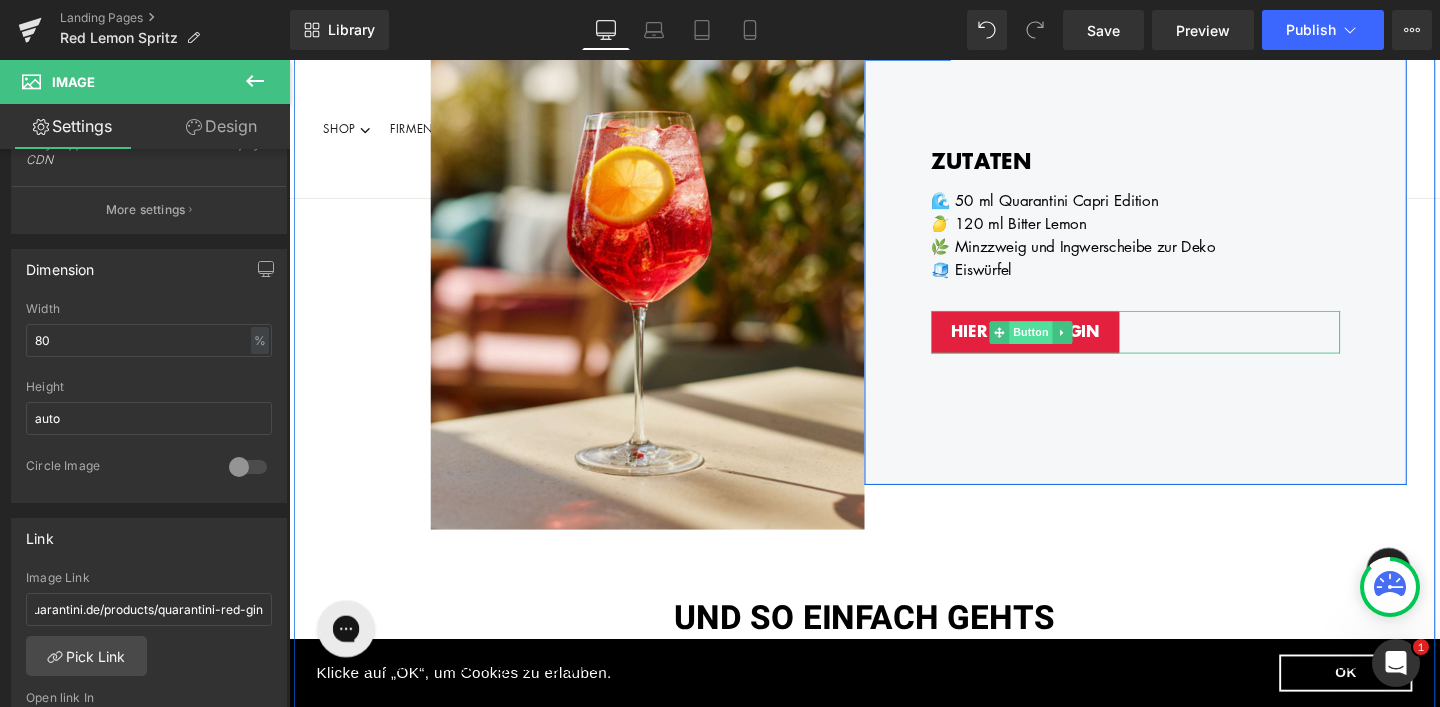 click on "Button" at bounding box center (1070, 347) 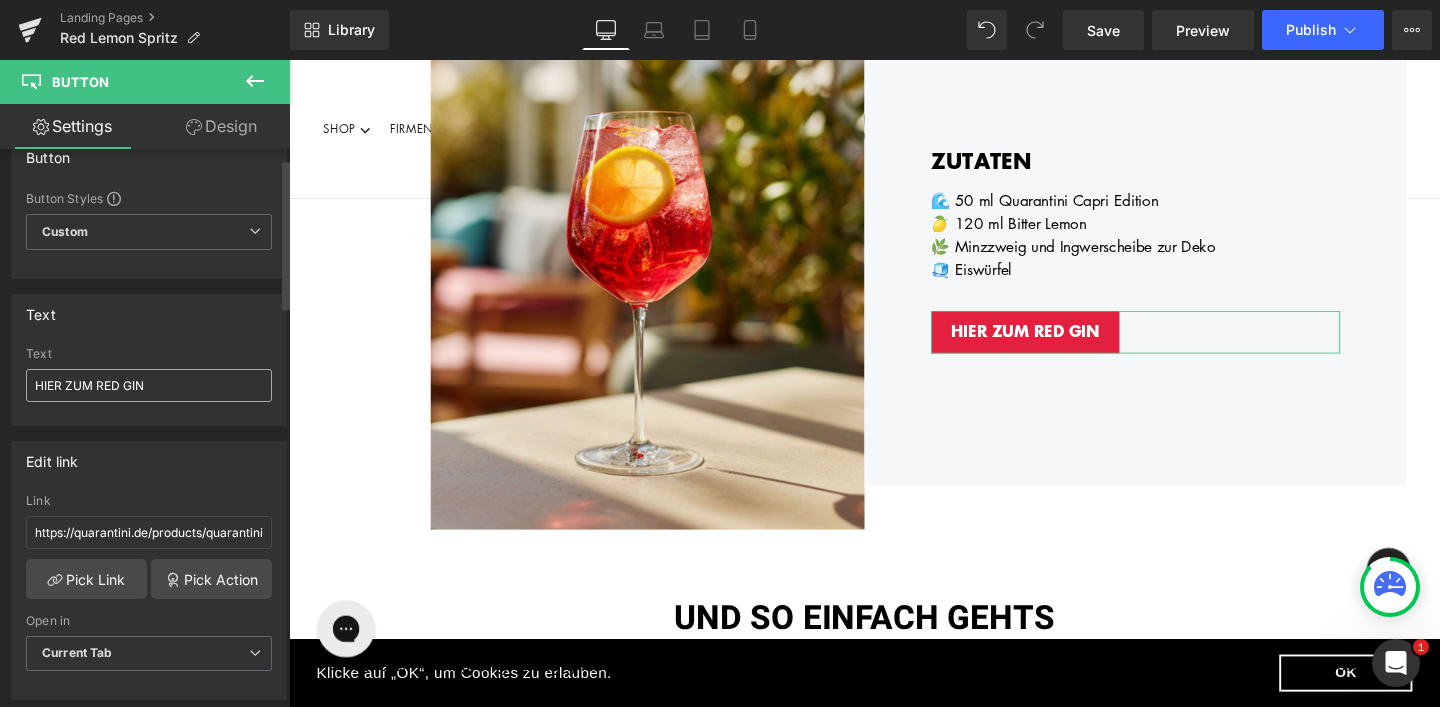 scroll, scrollTop: 34, scrollLeft: 0, axis: vertical 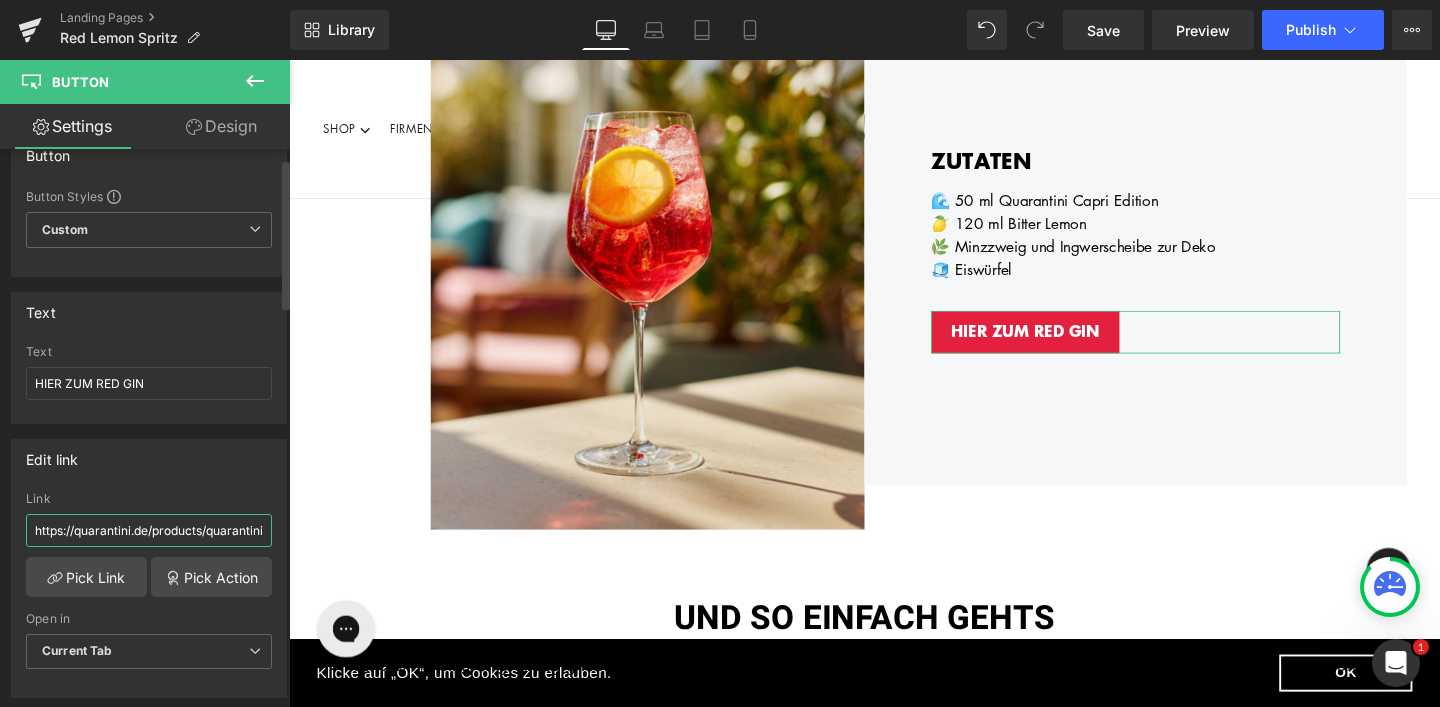 click on "https://quarantini.de/products/quarantini-gin-capri-edition-blue-collection" at bounding box center (149, 530) 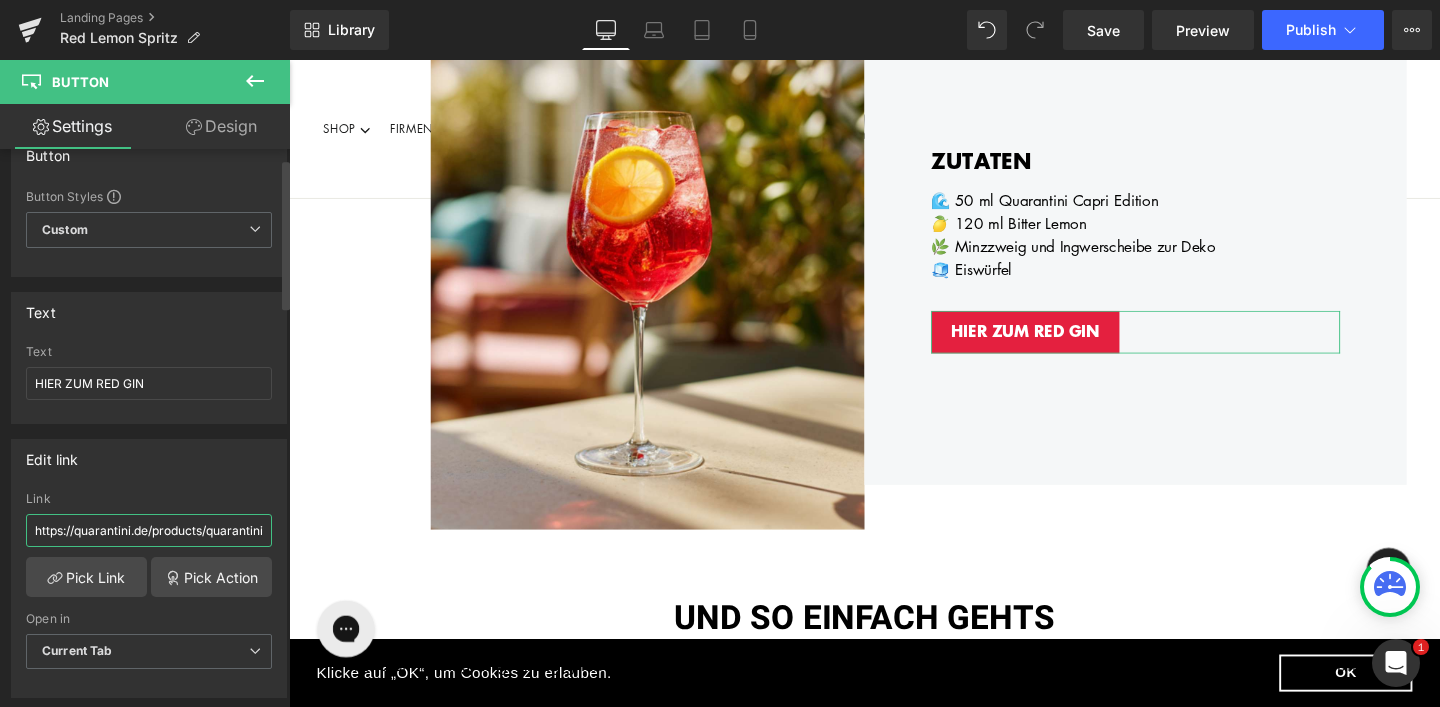 paste on "red-gi" 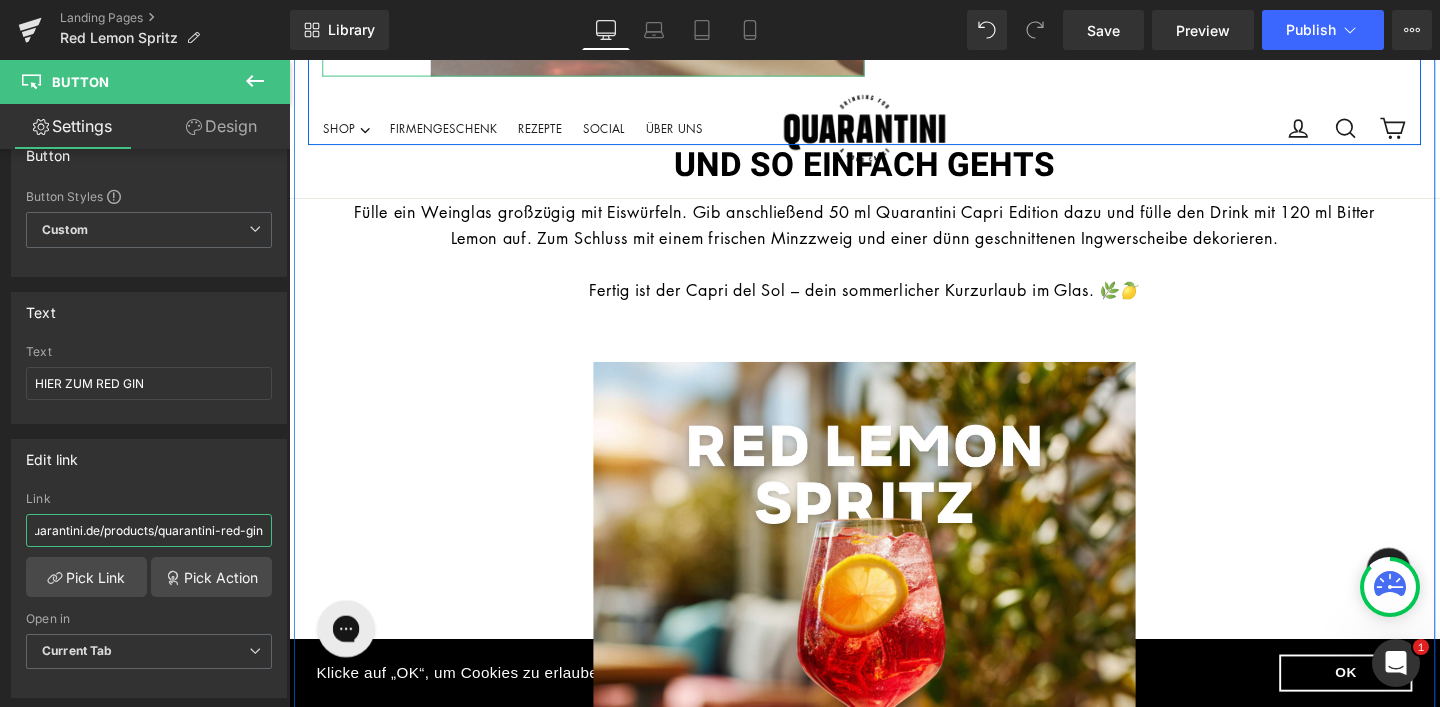 scroll, scrollTop: 1022, scrollLeft: 0, axis: vertical 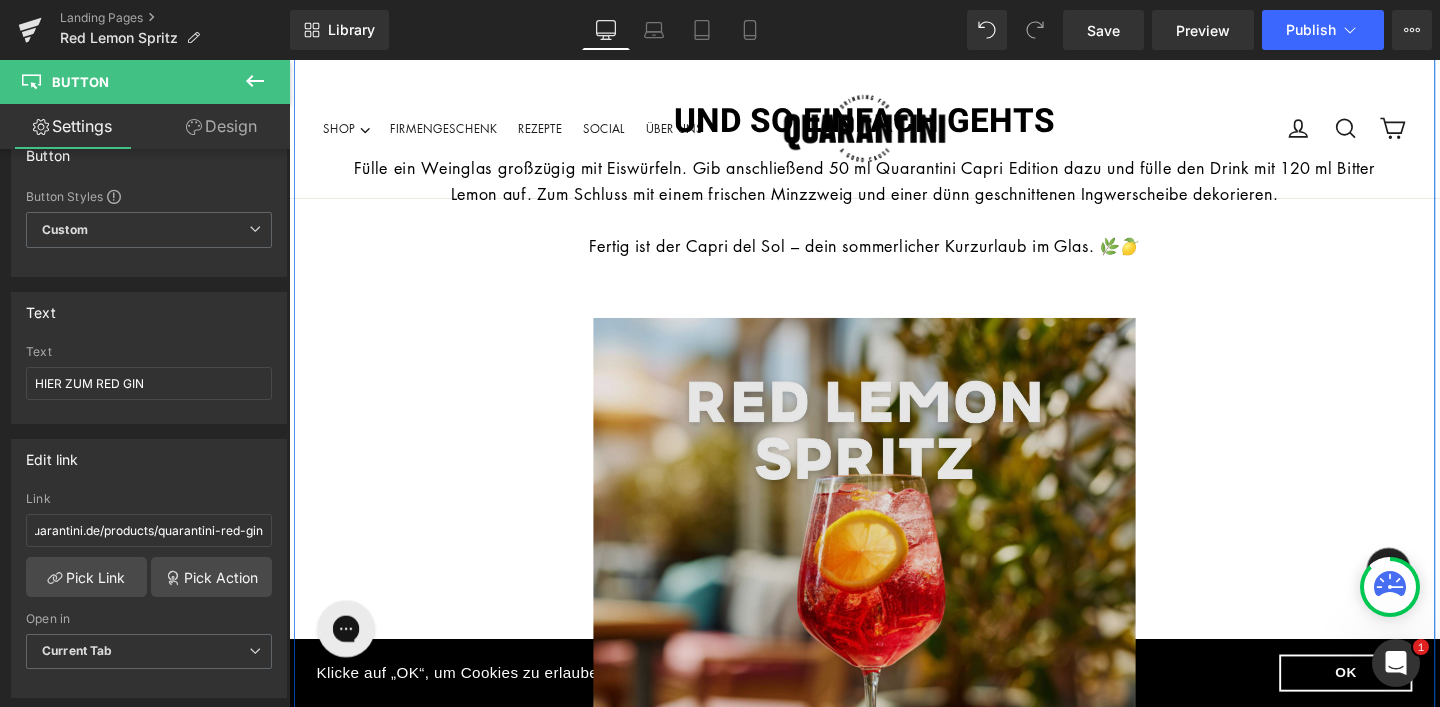 click at bounding box center (894, 616) 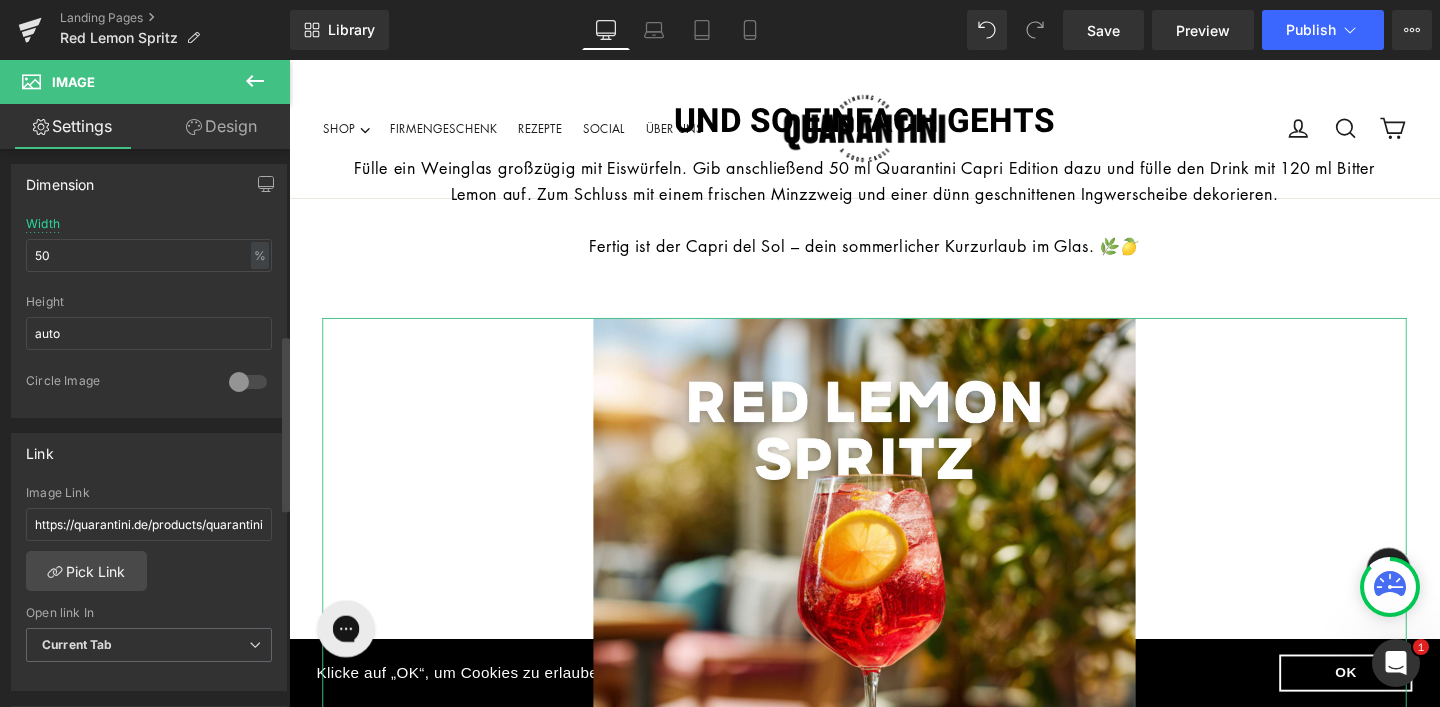 scroll, scrollTop: 615, scrollLeft: 0, axis: vertical 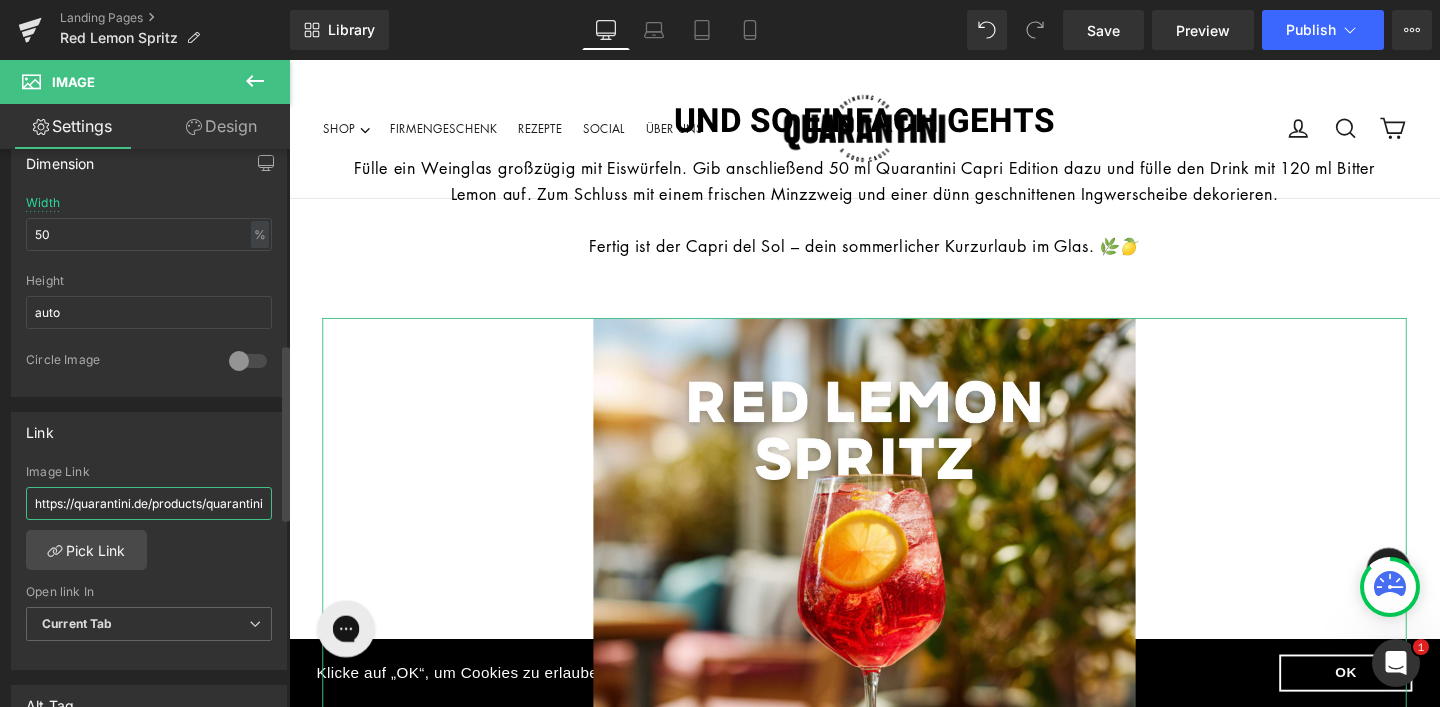 click on "https://quarantini.de/products/quarantini-gin-capri-edition-blue-collection" at bounding box center (149, 503) 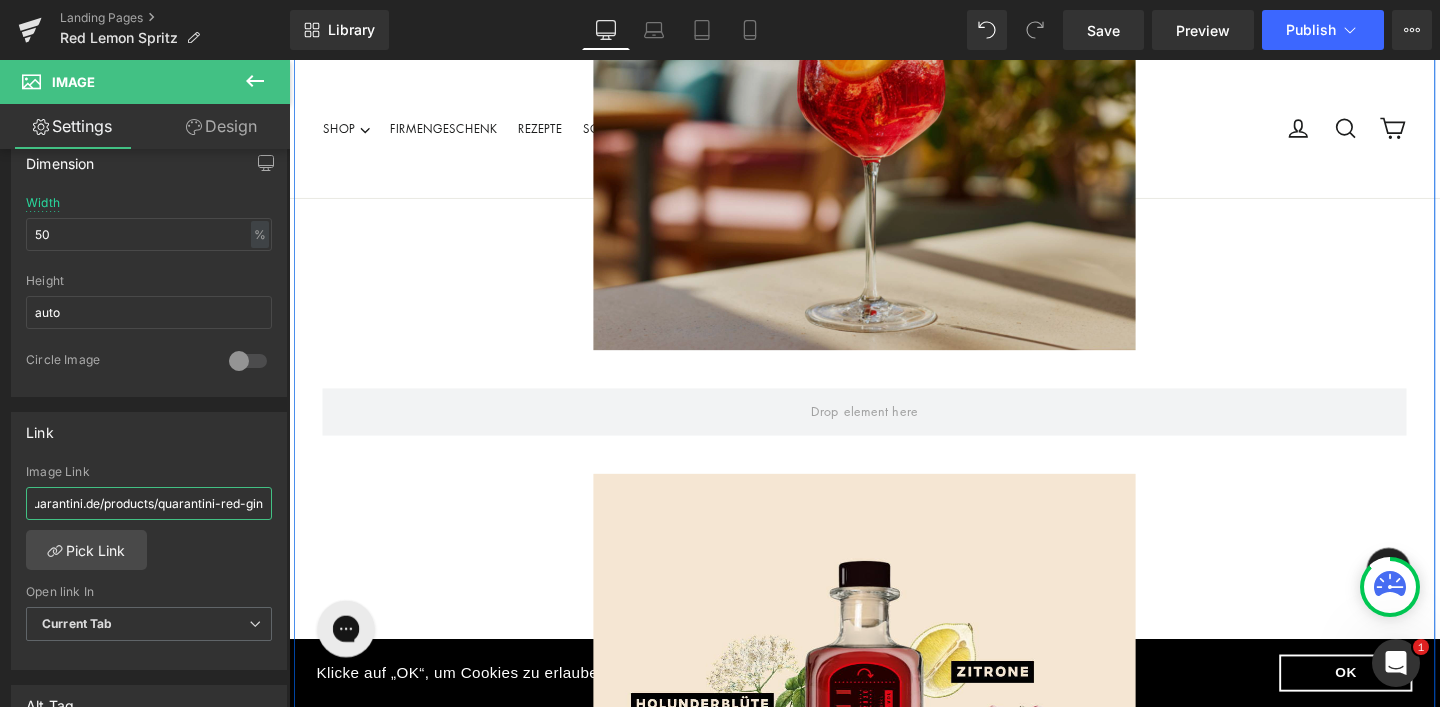scroll, scrollTop: 1692, scrollLeft: 0, axis: vertical 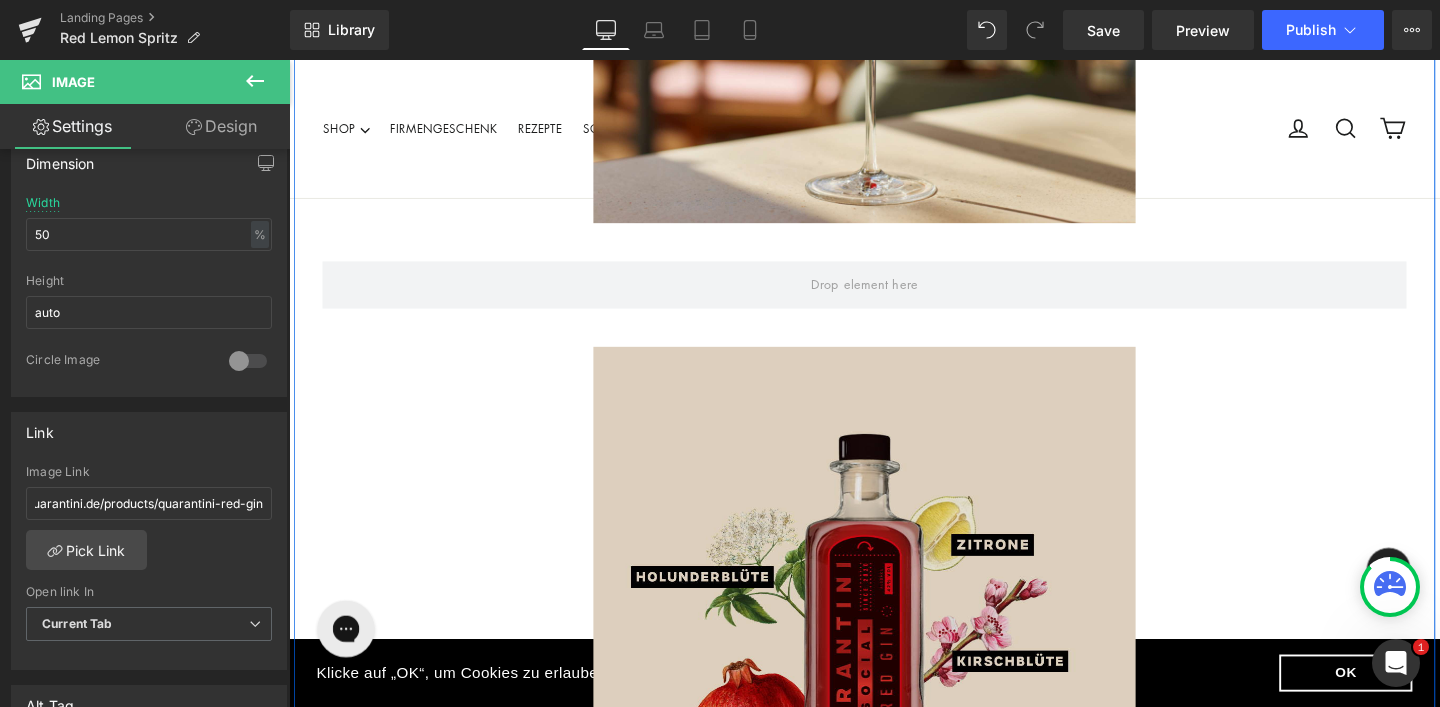 click at bounding box center (894, 646) 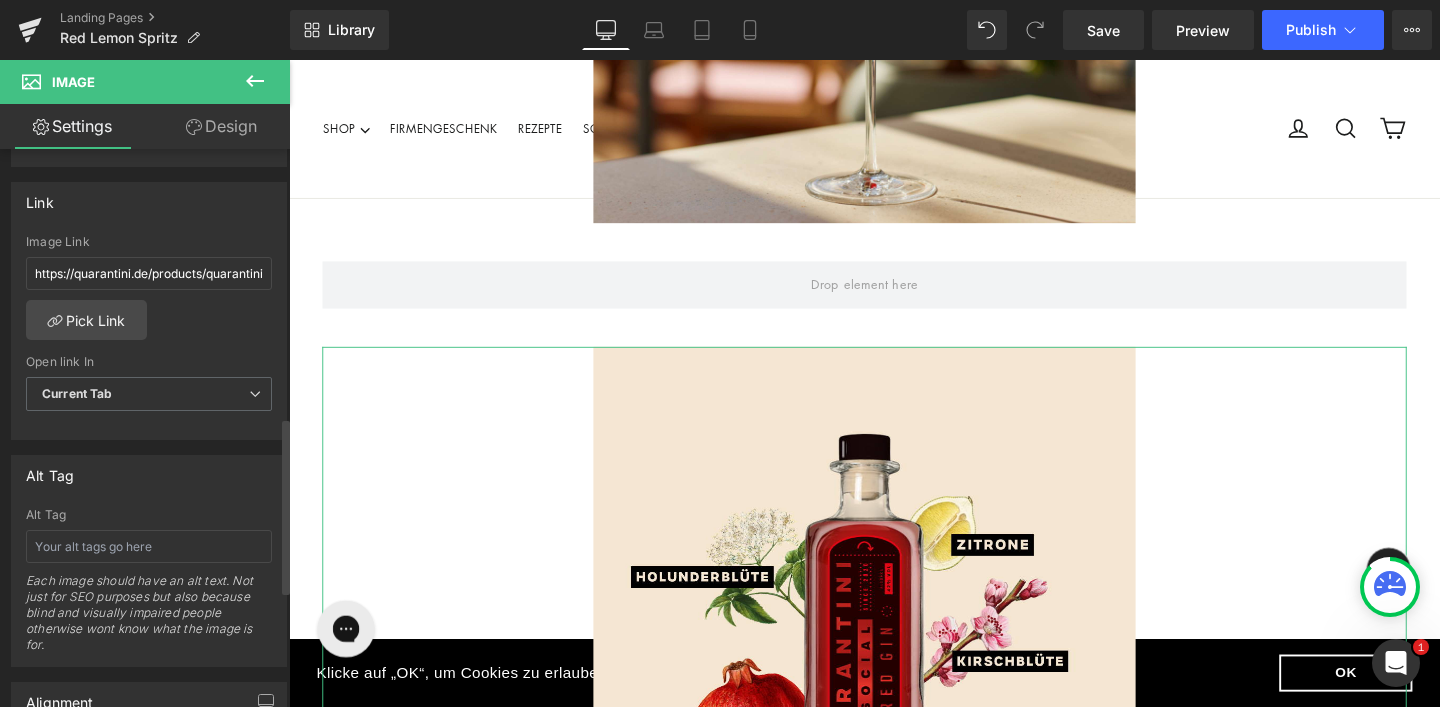 scroll, scrollTop: 806, scrollLeft: 0, axis: vertical 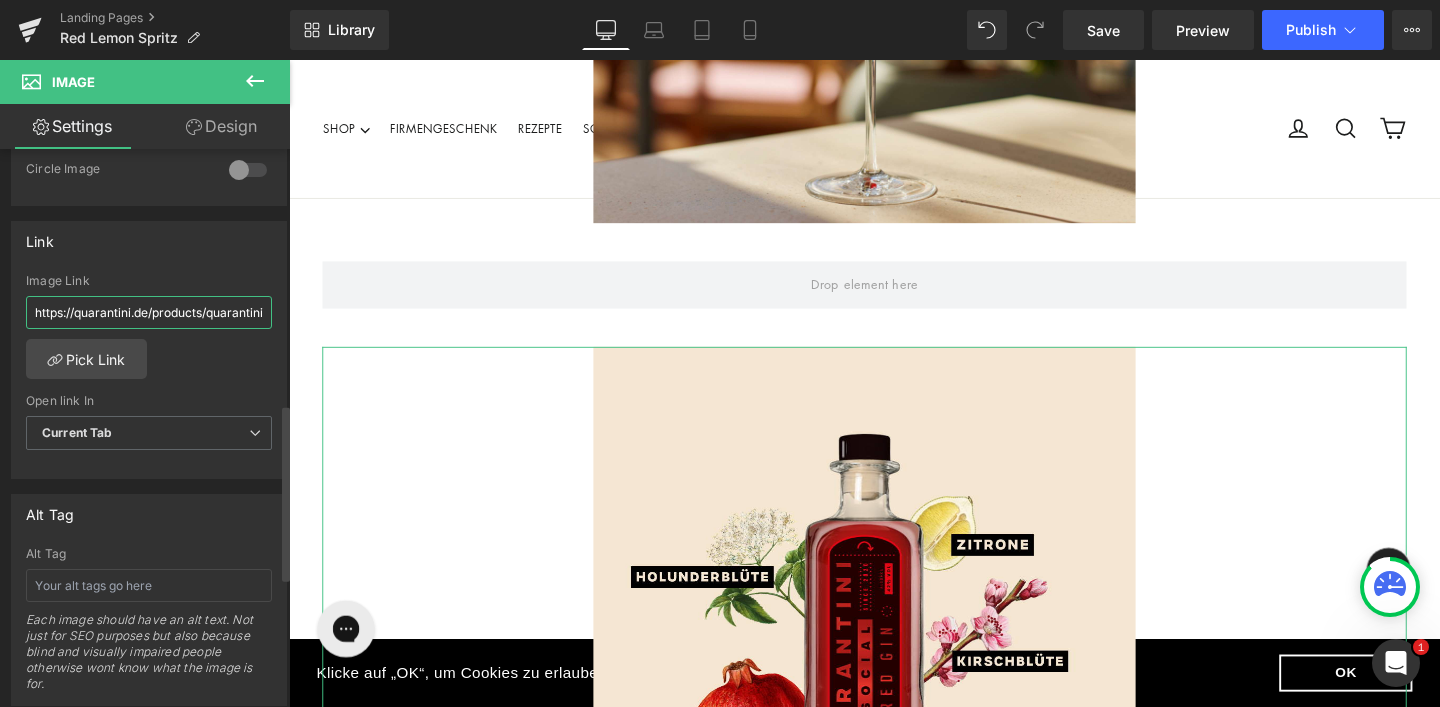 click on "https://quarantini.de/products/quarantini-gin-capri-edition-blue-collection" at bounding box center [149, 312] 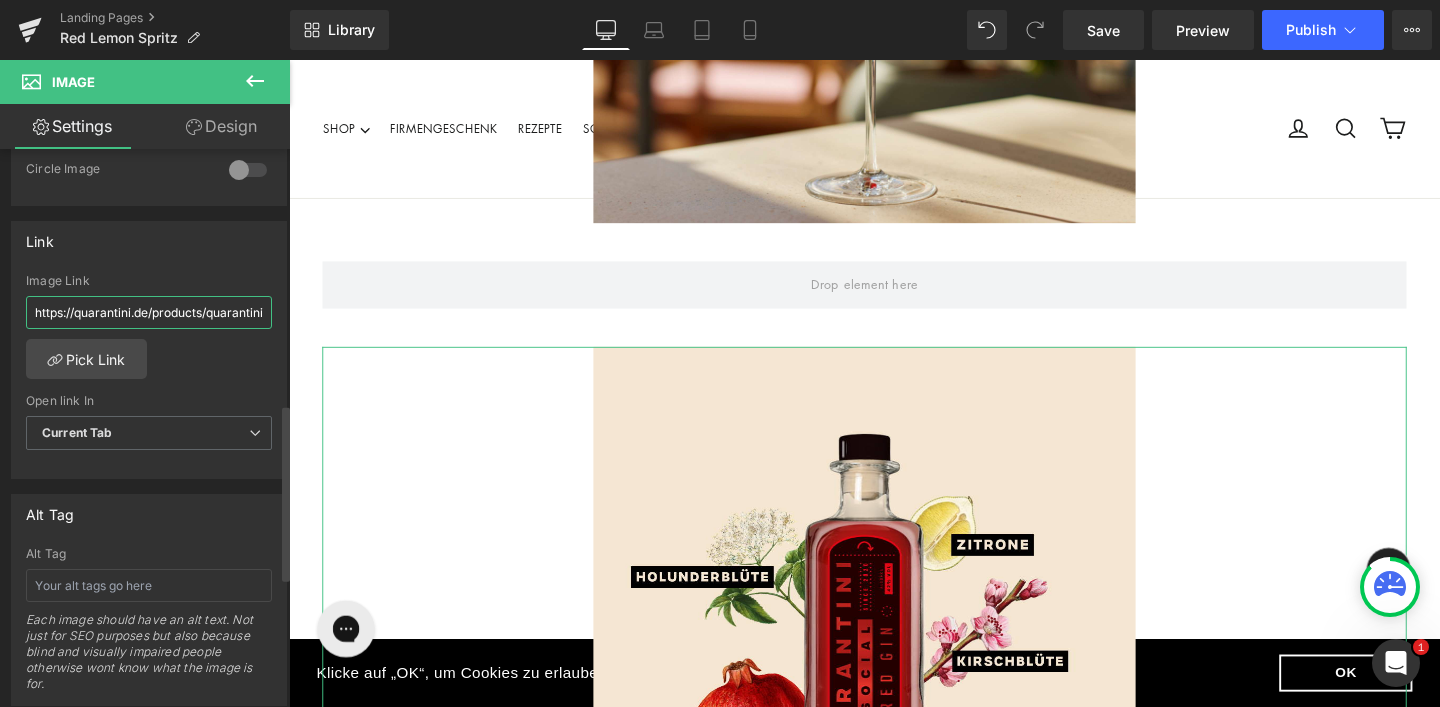 type on "https://quarantini.de/products/quarantini-red-gin" 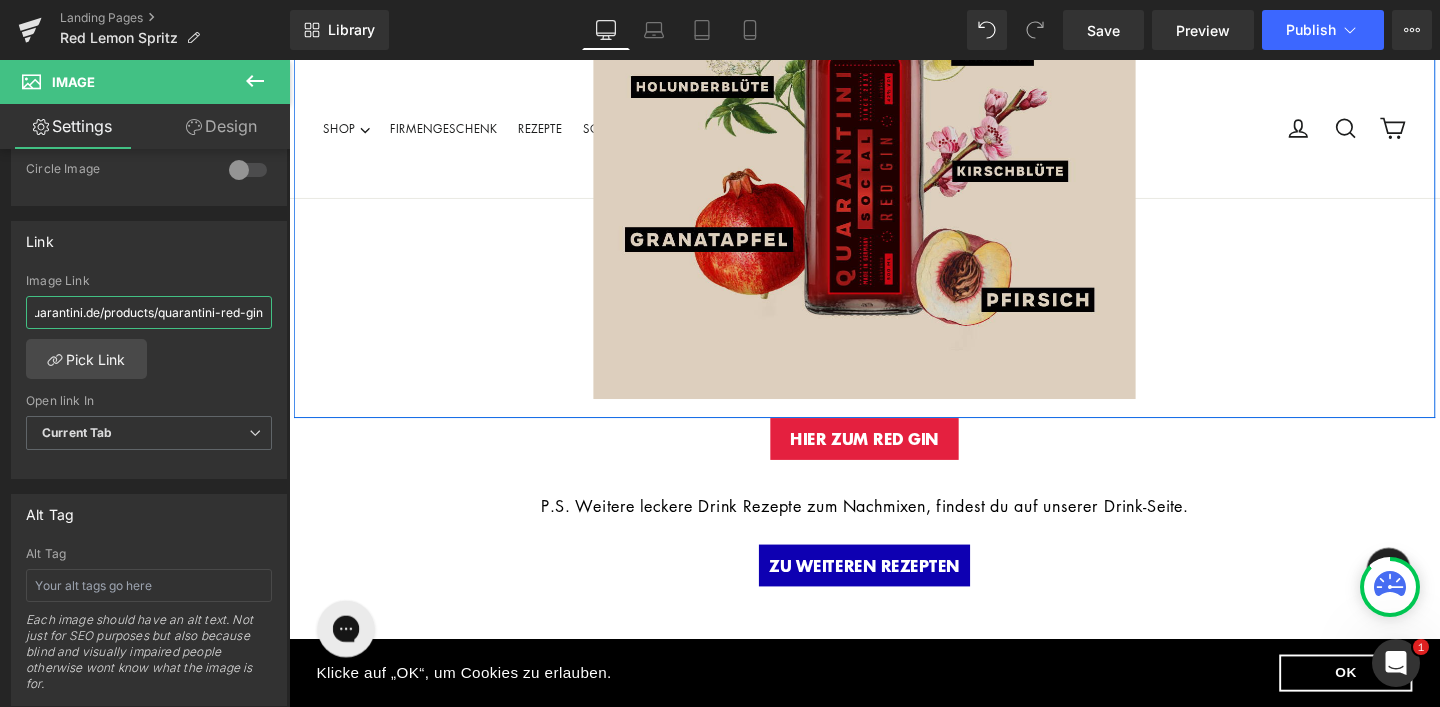 scroll, scrollTop: 2180, scrollLeft: 0, axis: vertical 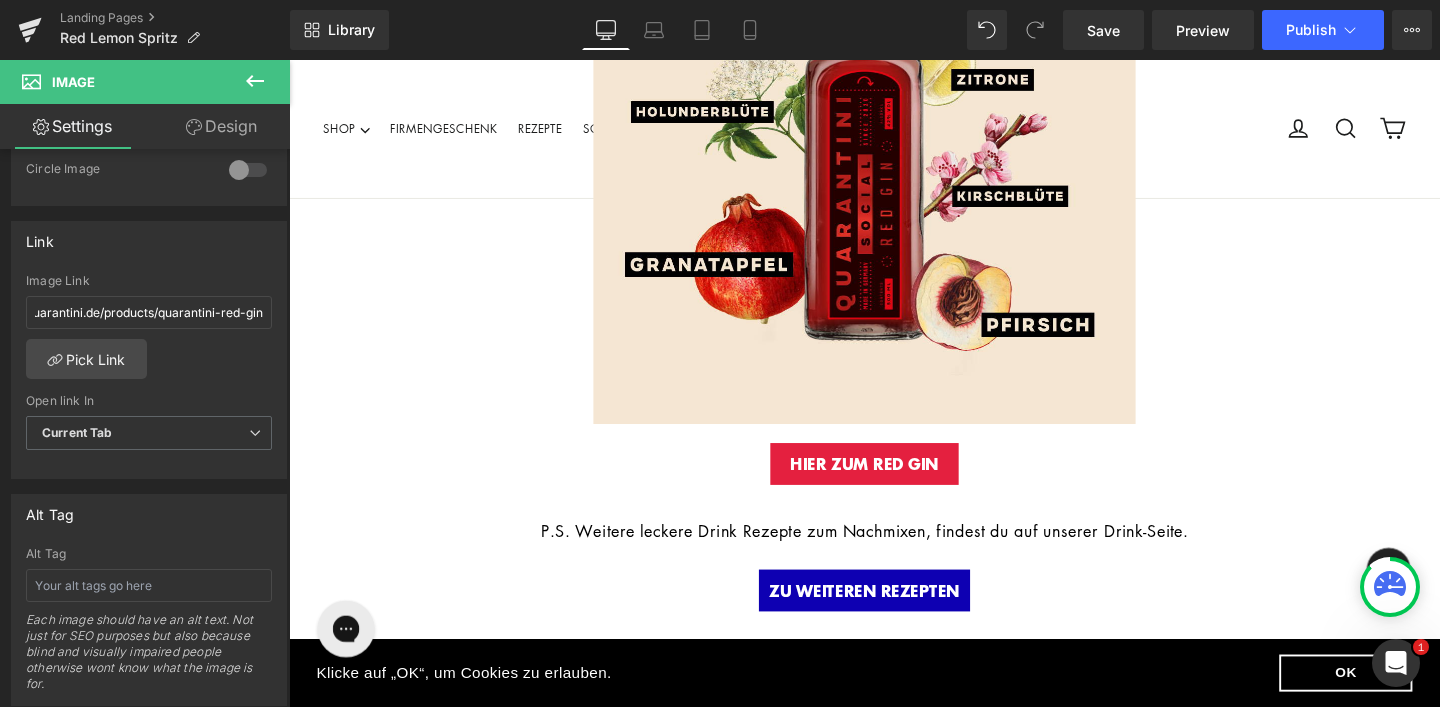 click 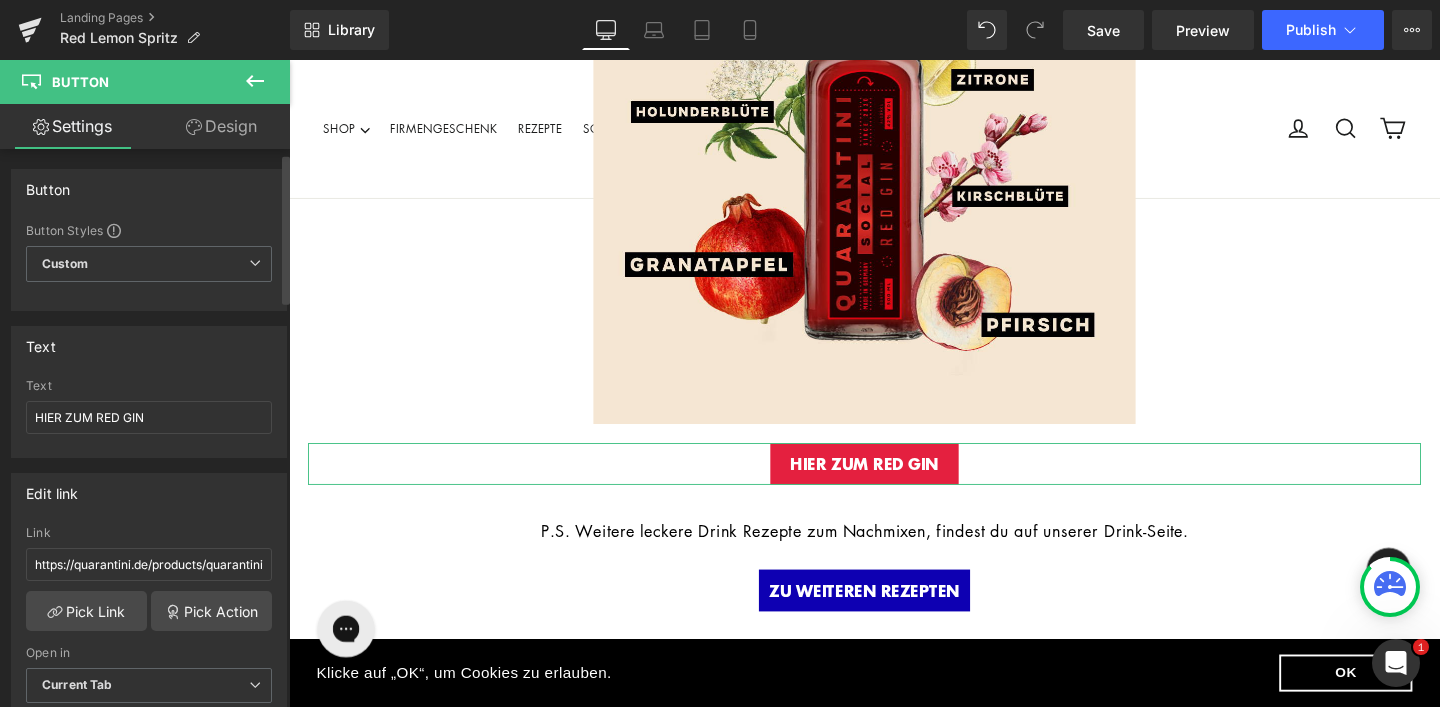 scroll, scrollTop: 45, scrollLeft: 0, axis: vertical 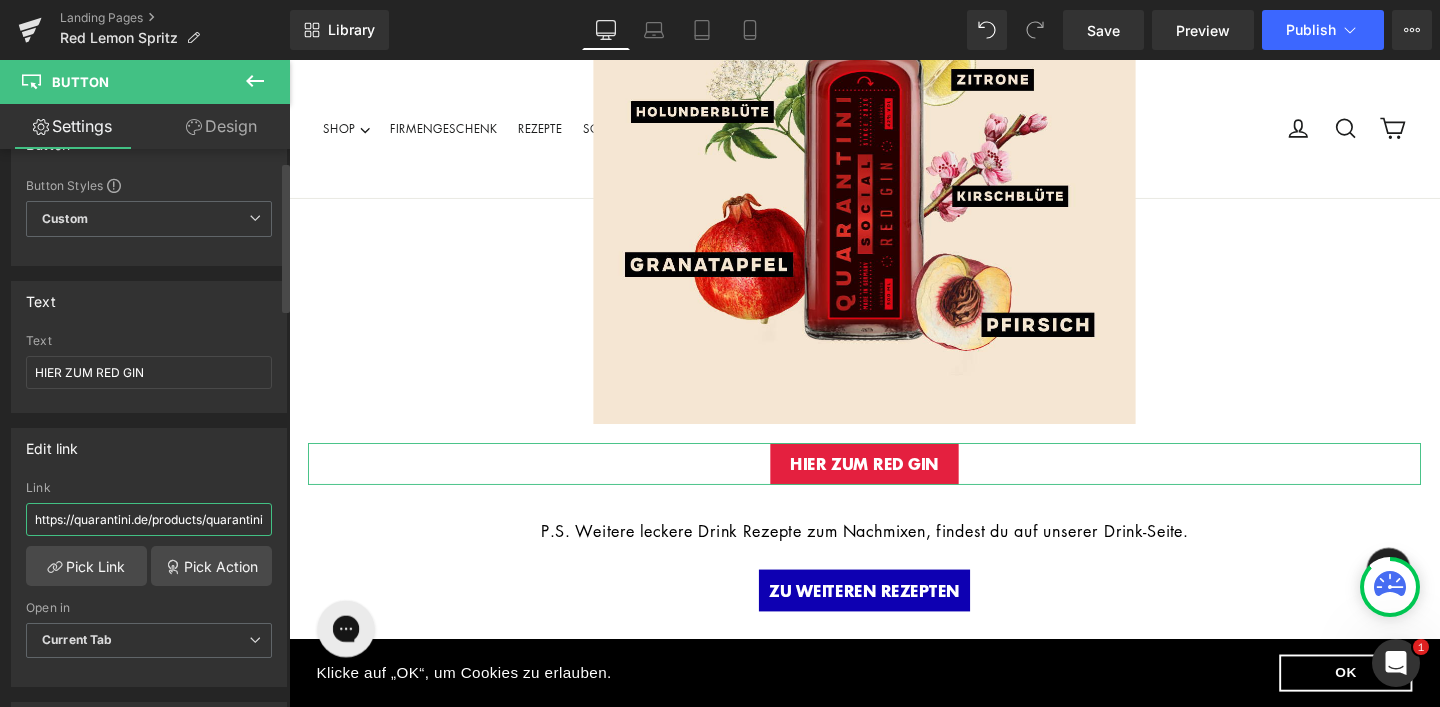 click on "https://quarantini.de/products/quarantini-gin-capri-edition-blue-collection" at bounding box center [149, 519] 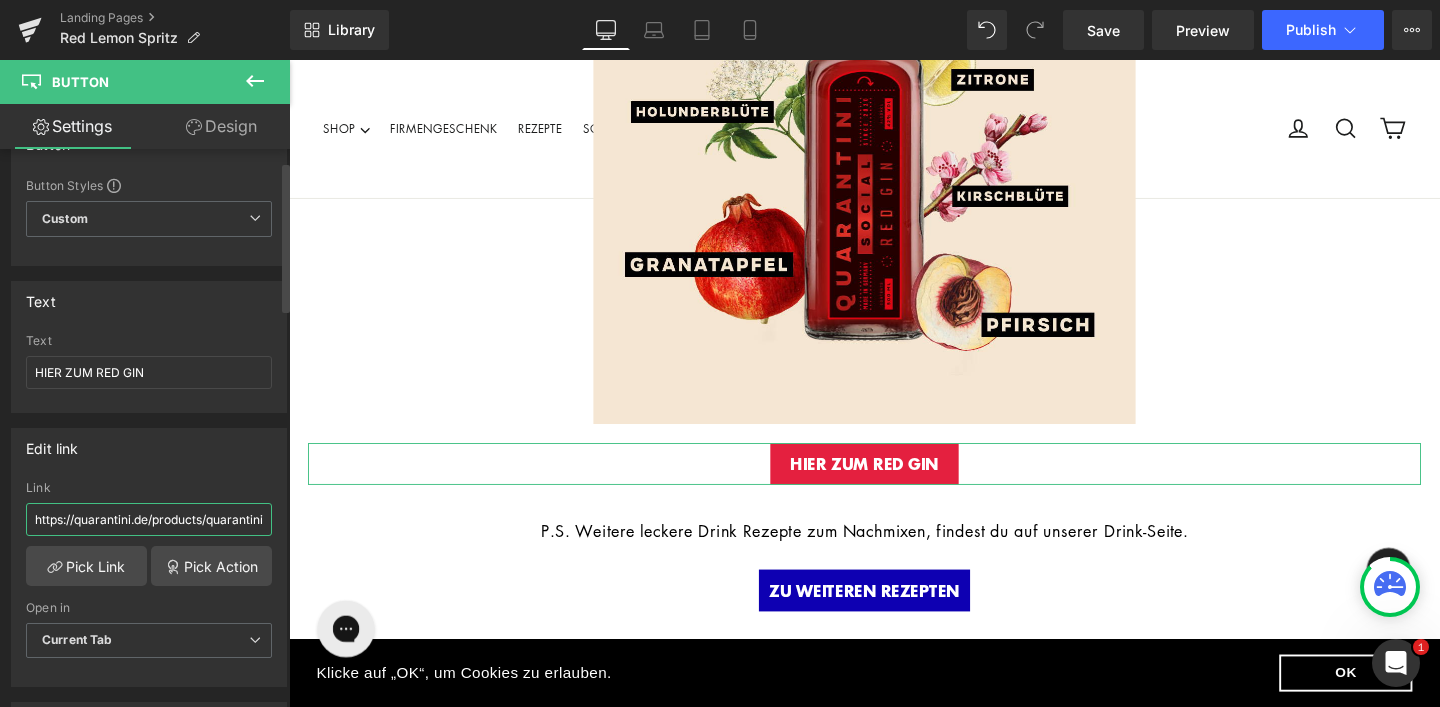paste on "red-gi" 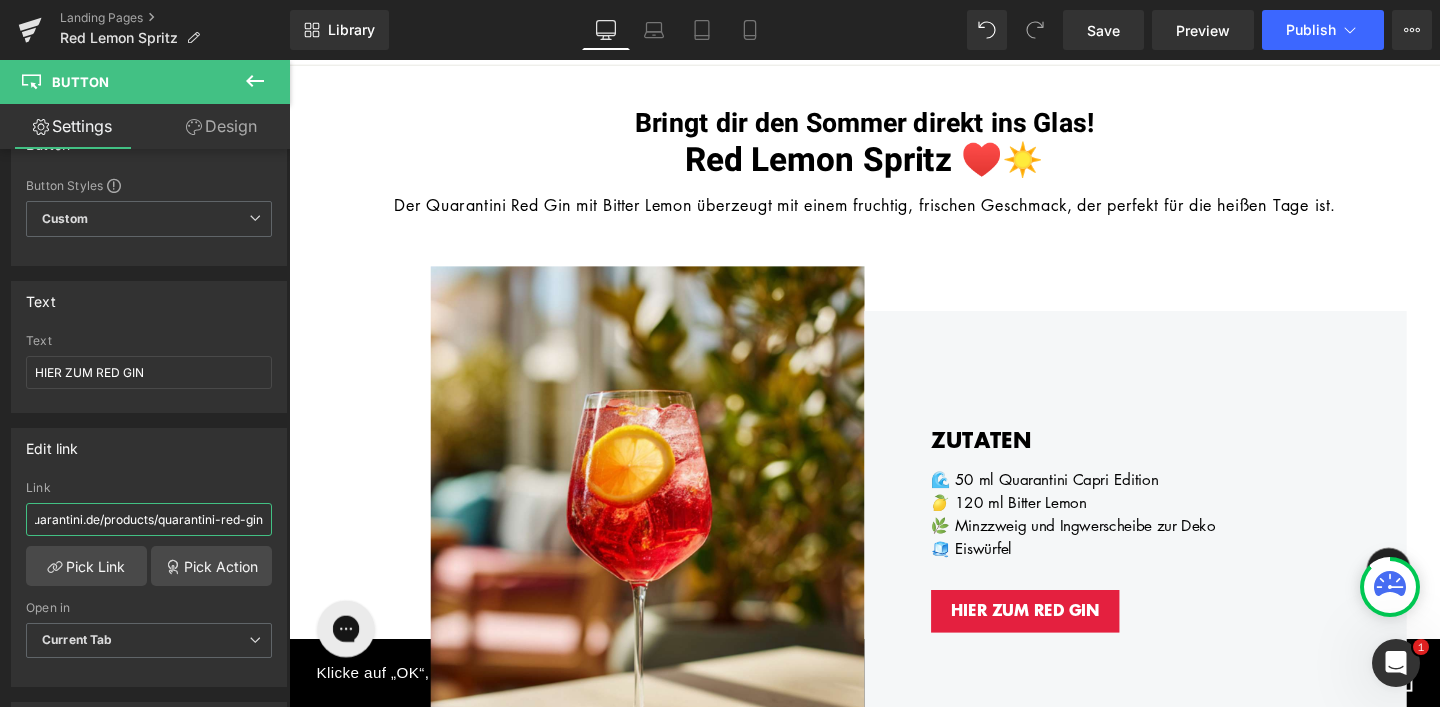 scroll, scrollTop: 220, scrollLeft: 0, axis: vertical 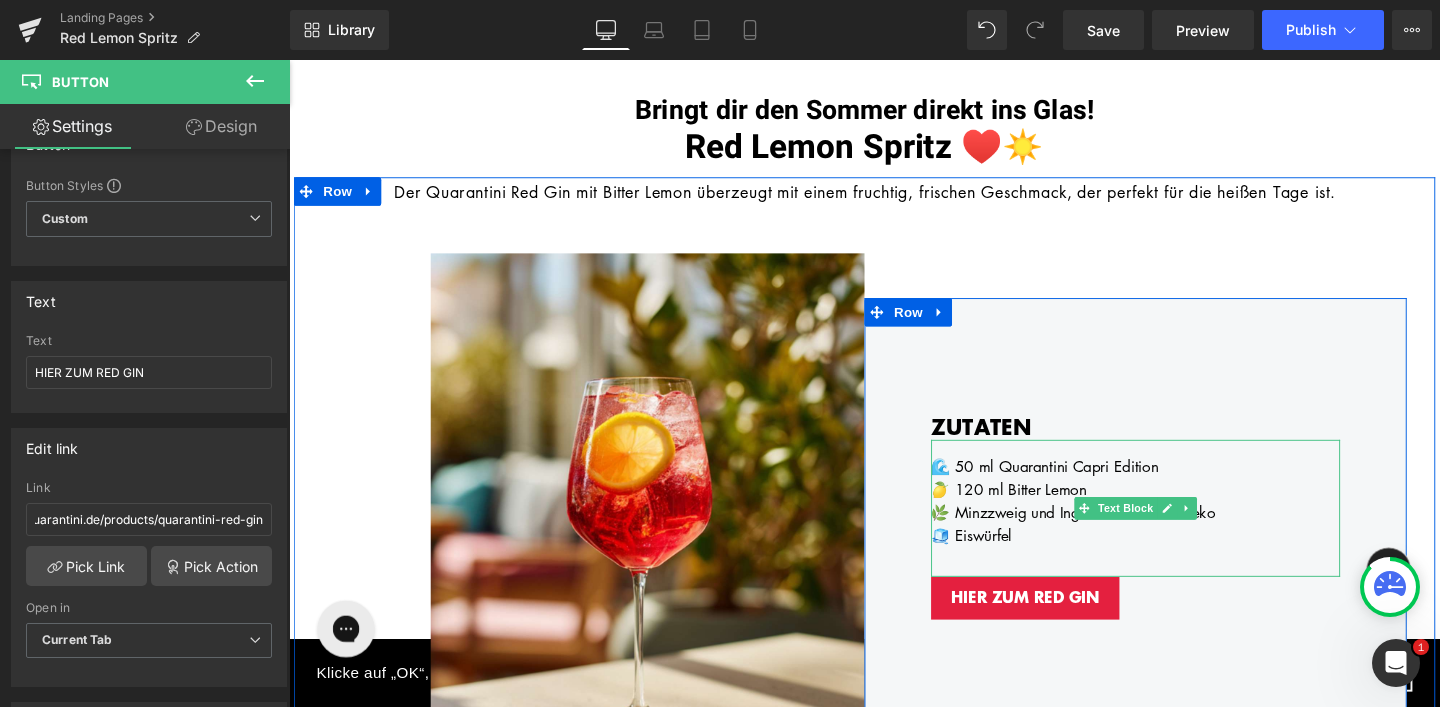click on "🌊 50 ml Quarantini Capri Edition" at bounding box center [1179, 487] 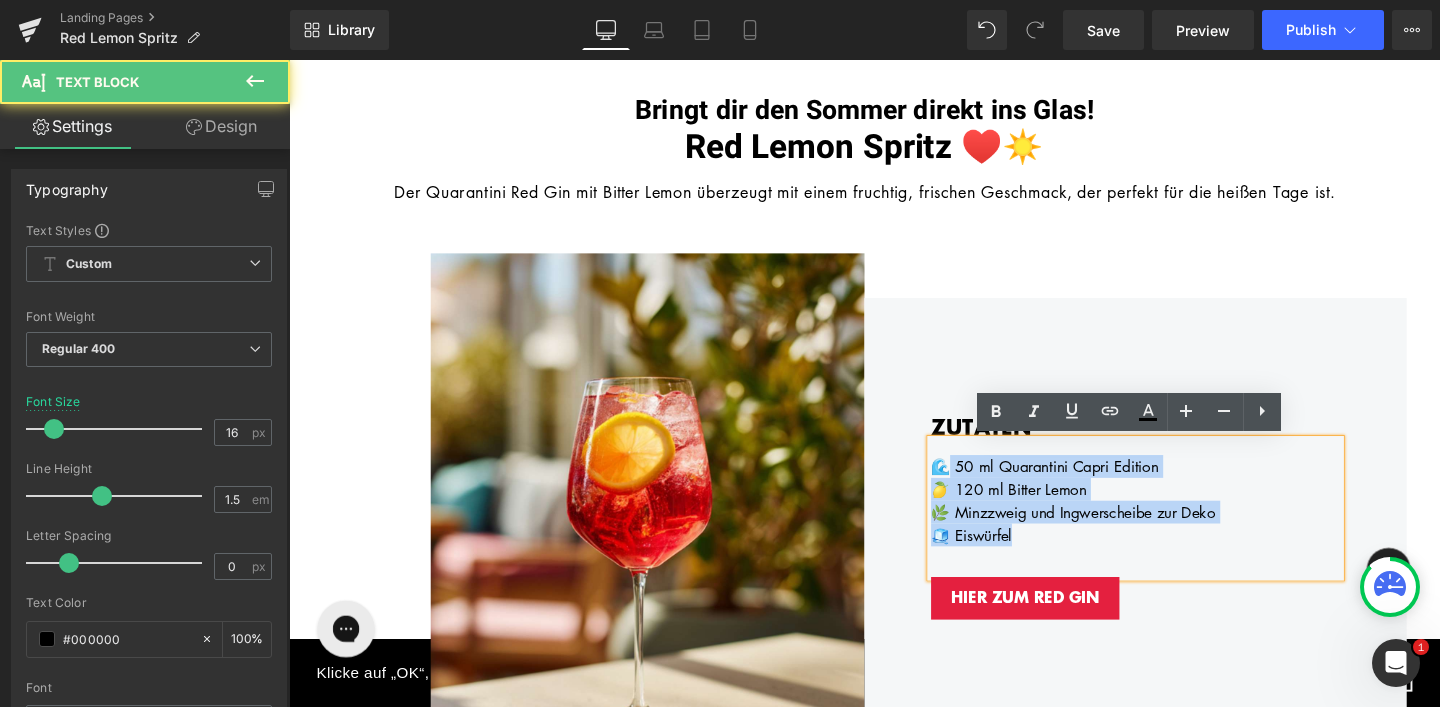 drag, startPoint x: 978, startPoint y: 491, endPoint x: 961, endPoint y: 490, distance: 17.029387 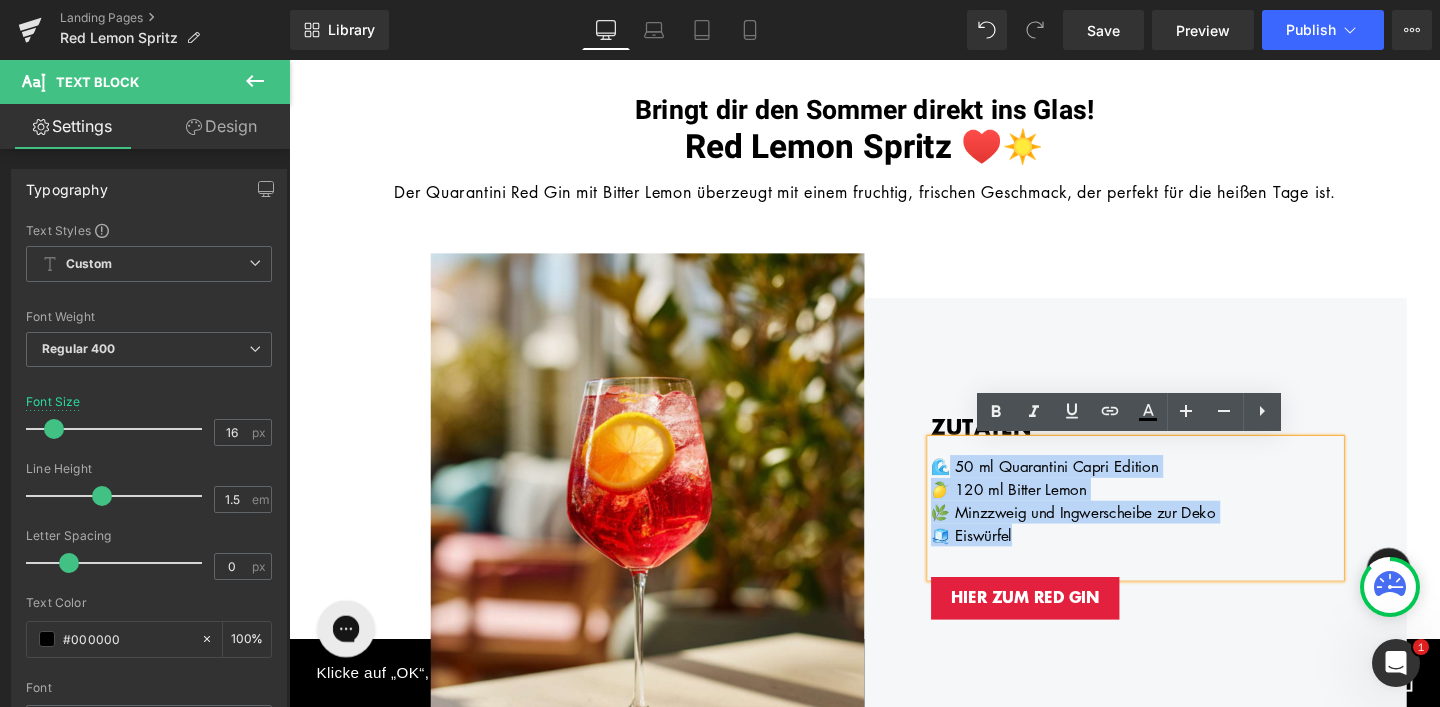 click on "🌊 50 ml Quarantini Capri Edition" at bounding box center (1179, 487) 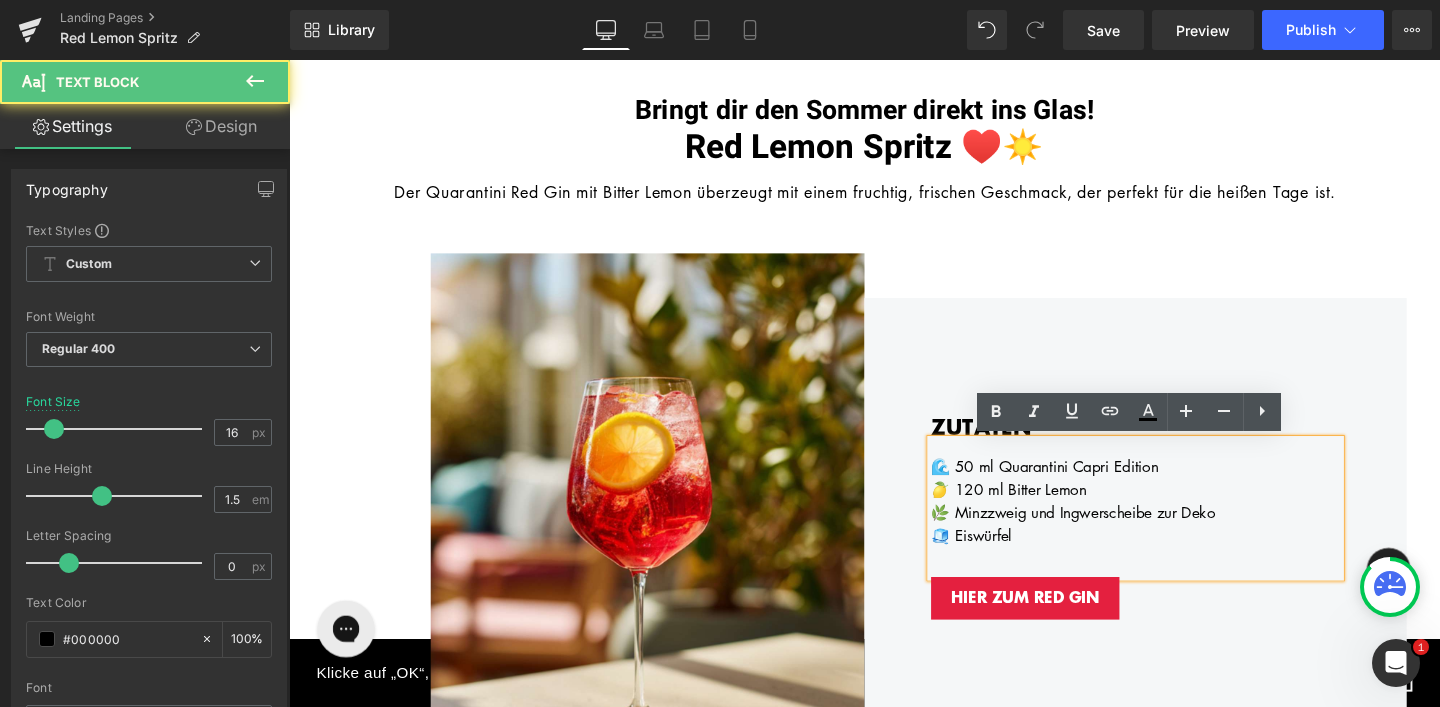 click on "🌊 50 ml Quarantini Capri Edition" at bounding box center [1179, 487] 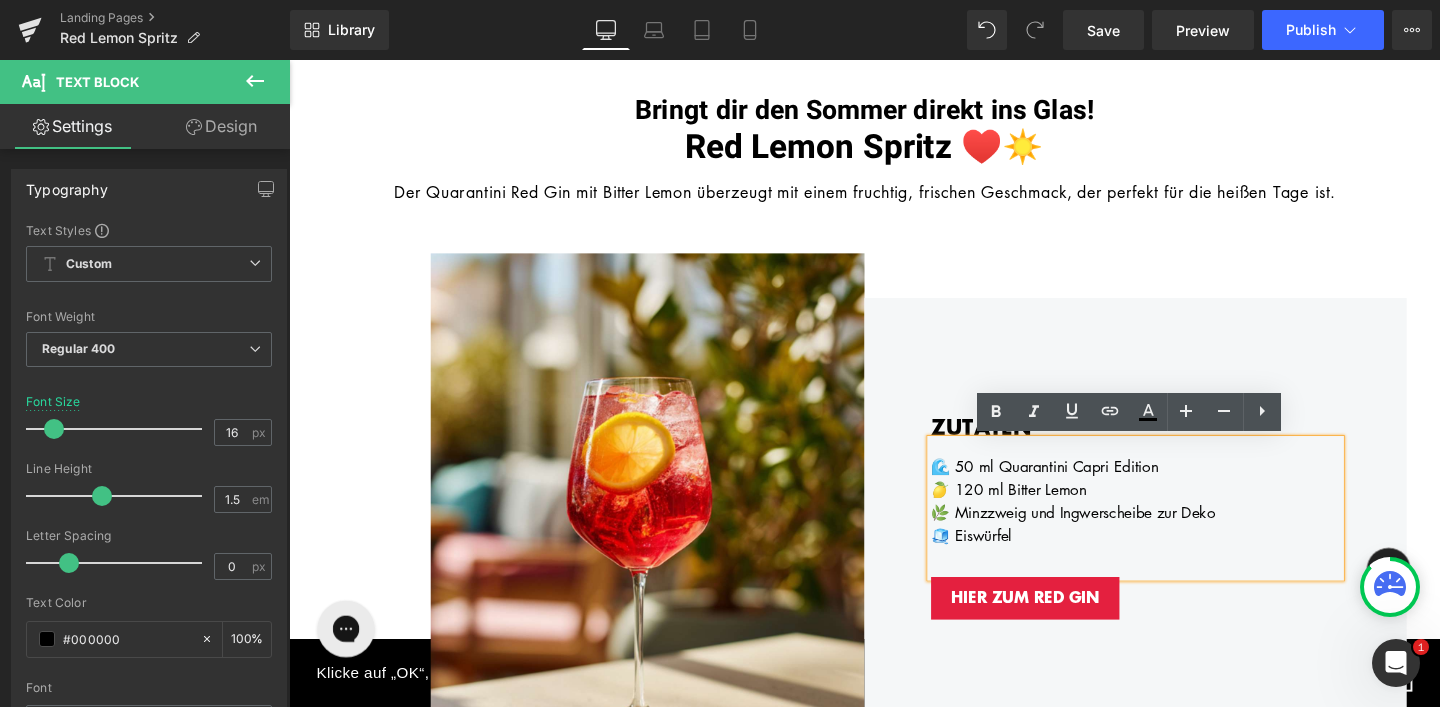 type 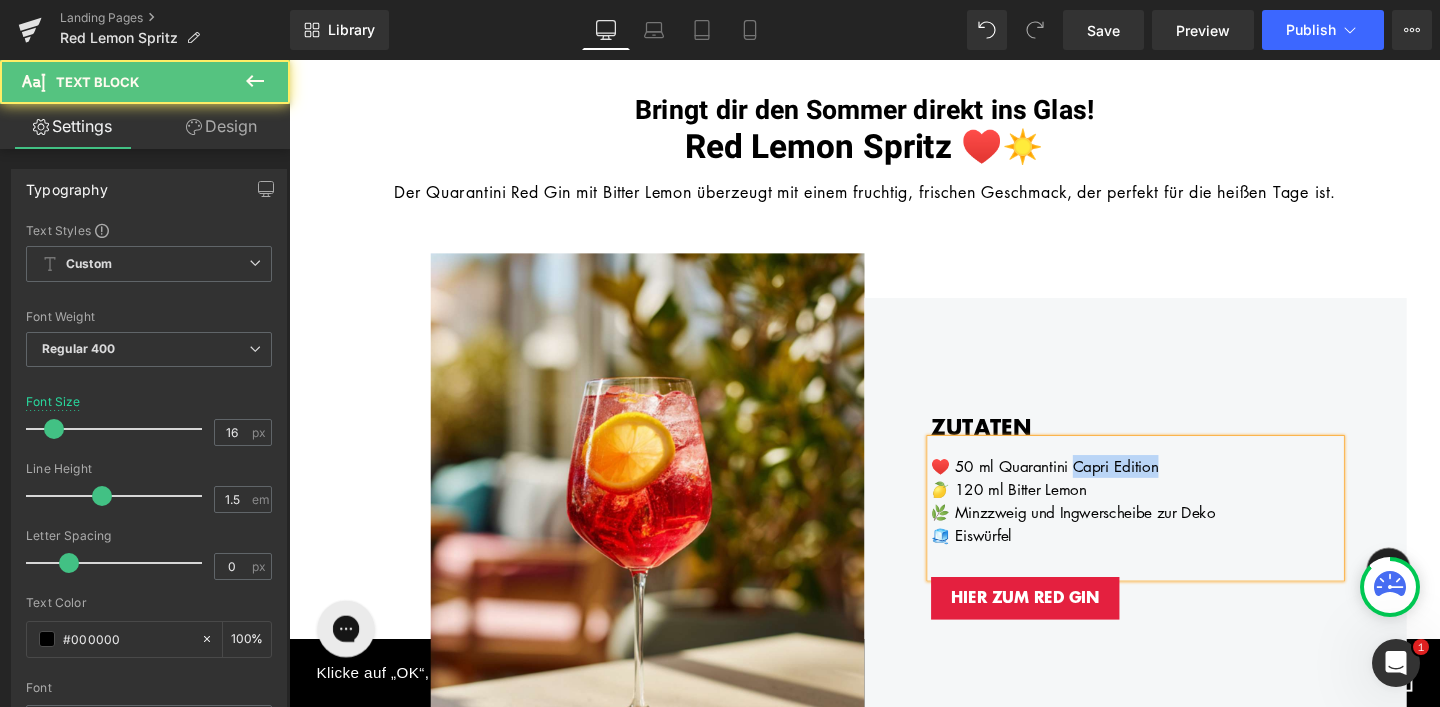 drag, startPoint x: 1116, startPoint y: 484, endPoint x: 1209, endPoint y: 483, distance: 93.00538 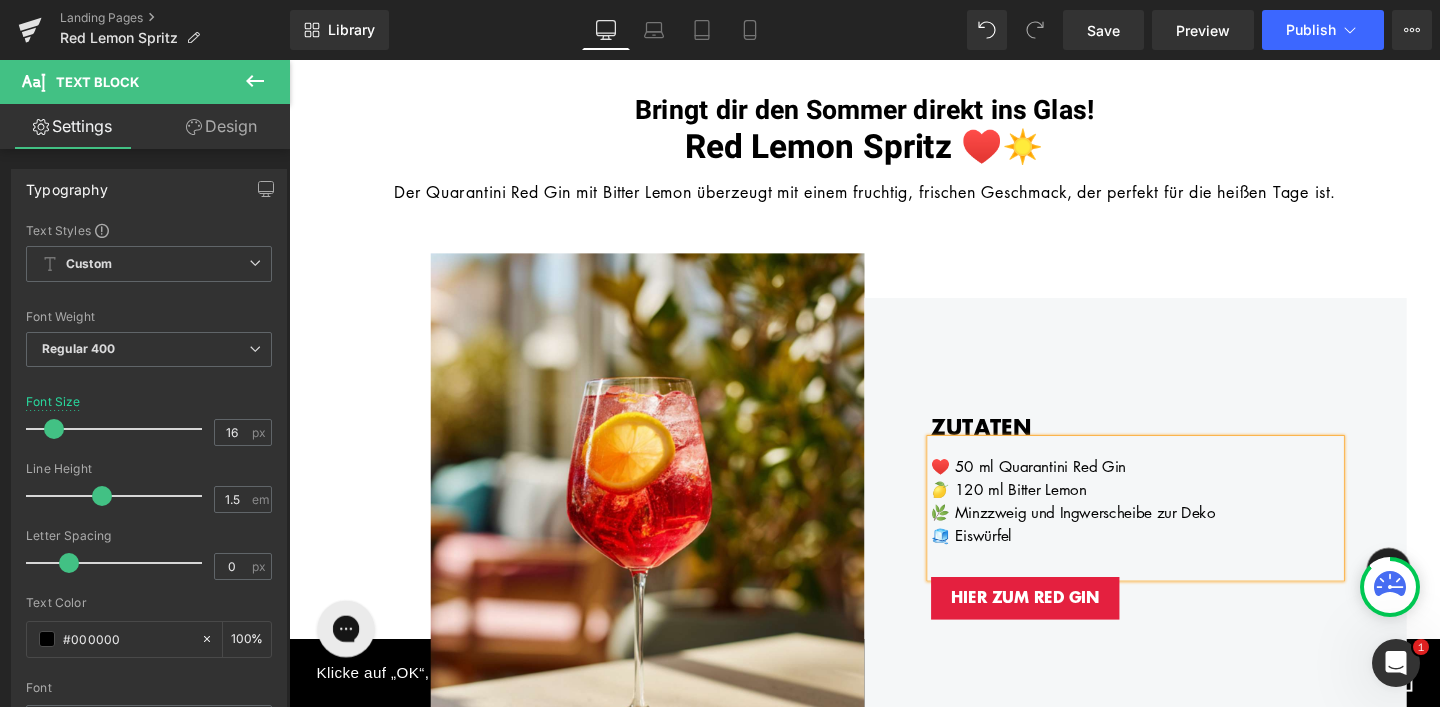 click on "♥️ 50 ml Quarantini Red Gin" at bounding box center (1179, 487) 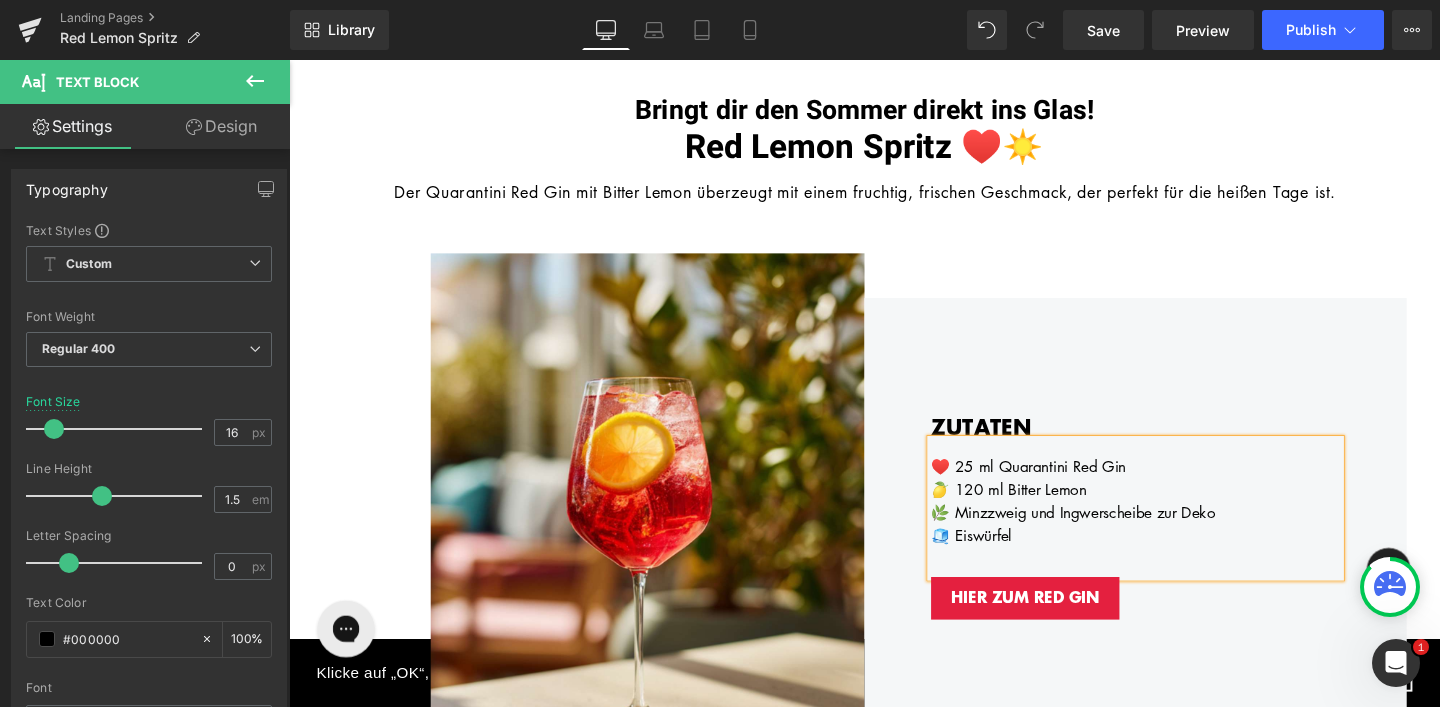 click on "🍋 120 ml Bitter Lemon" at bounding box center [1179, 511] 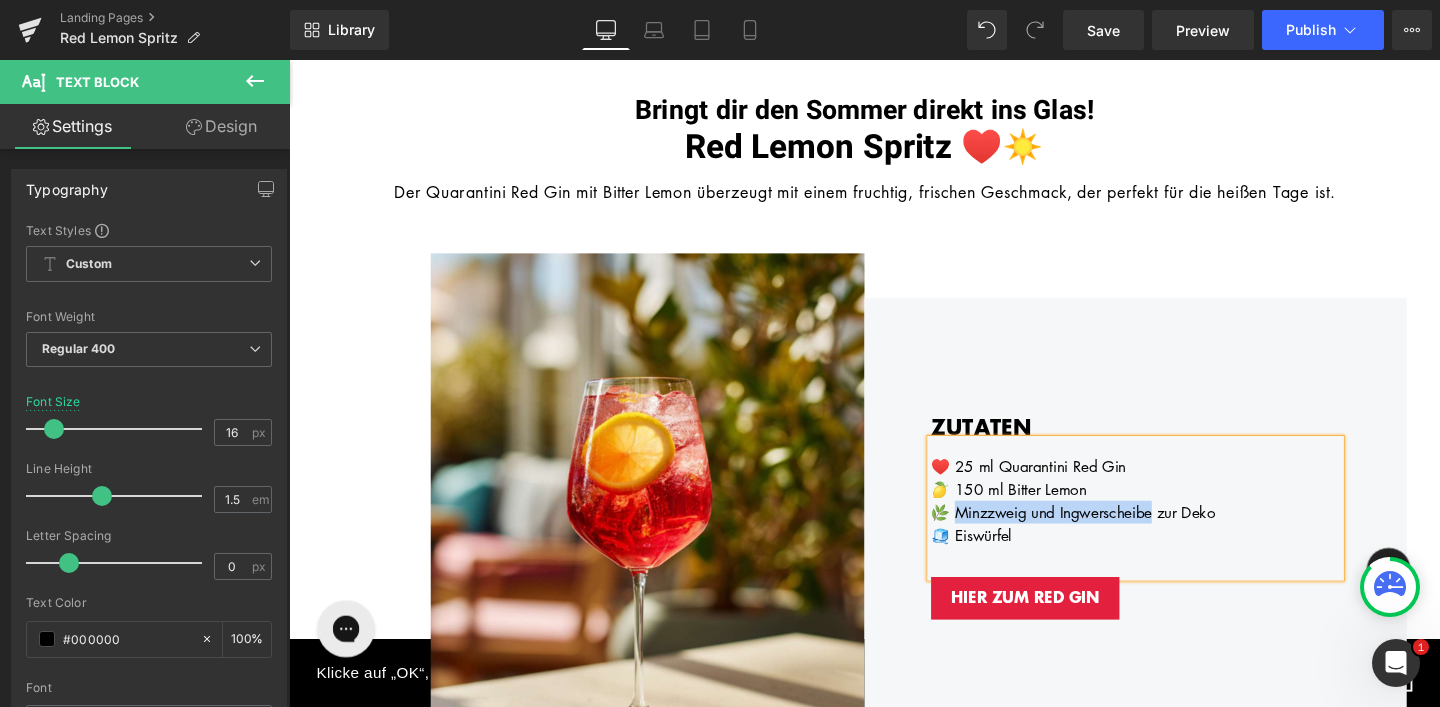 drag, startPoint x: 1205, startPoint y: 537, endPoint x: 989, endPoint y: 532, distance: 216.05786 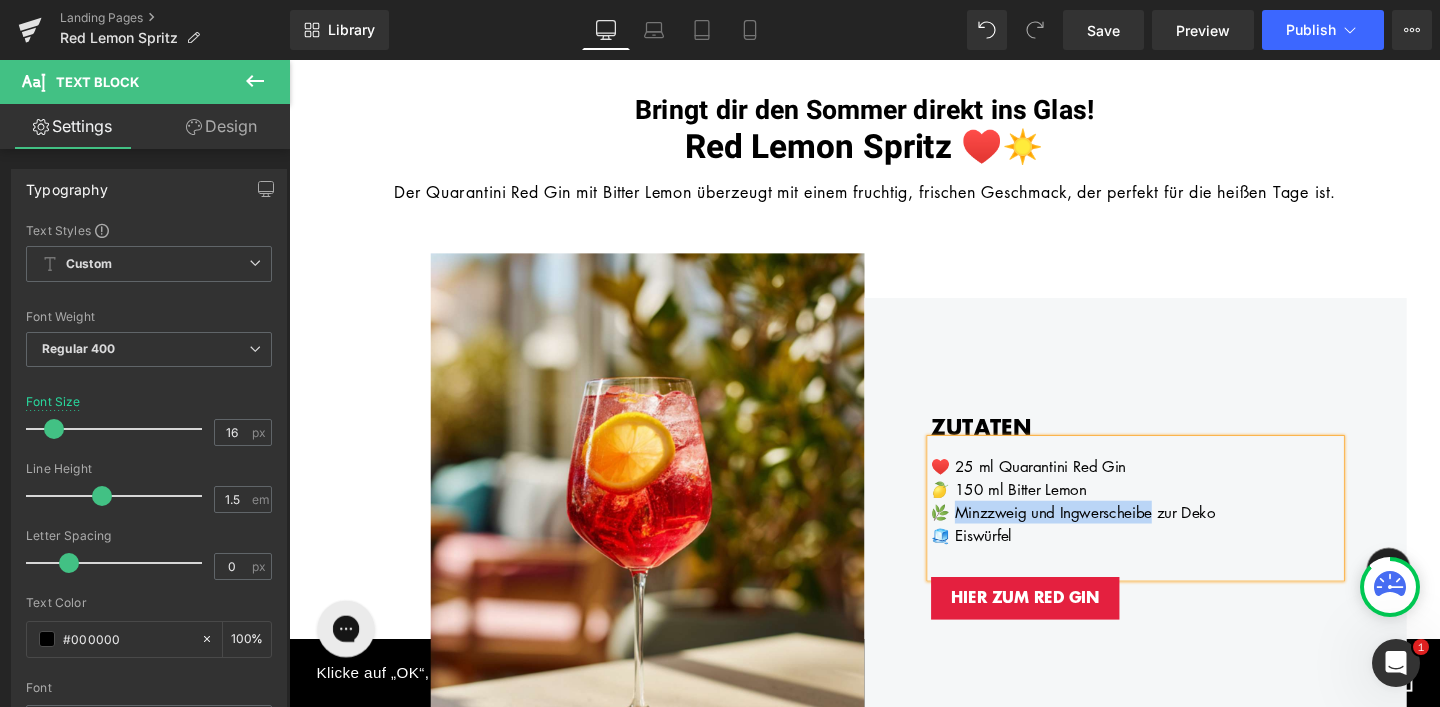 click on "🌿 Minzzweig und Ingwerscheibe zur Deko" at bounding box center (1179, 535) 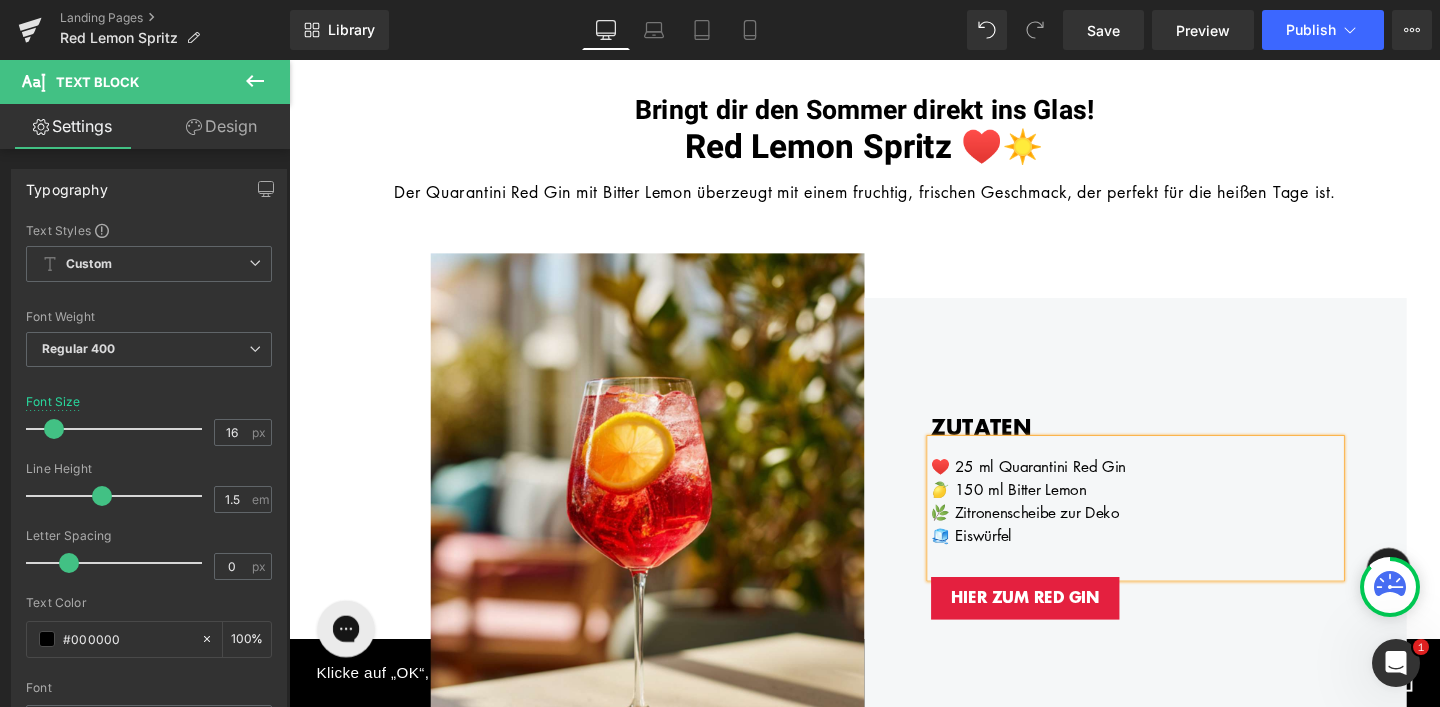 click on "🌿 Zitronenscheibe zur Deko" at bounding box center (1179, 535) 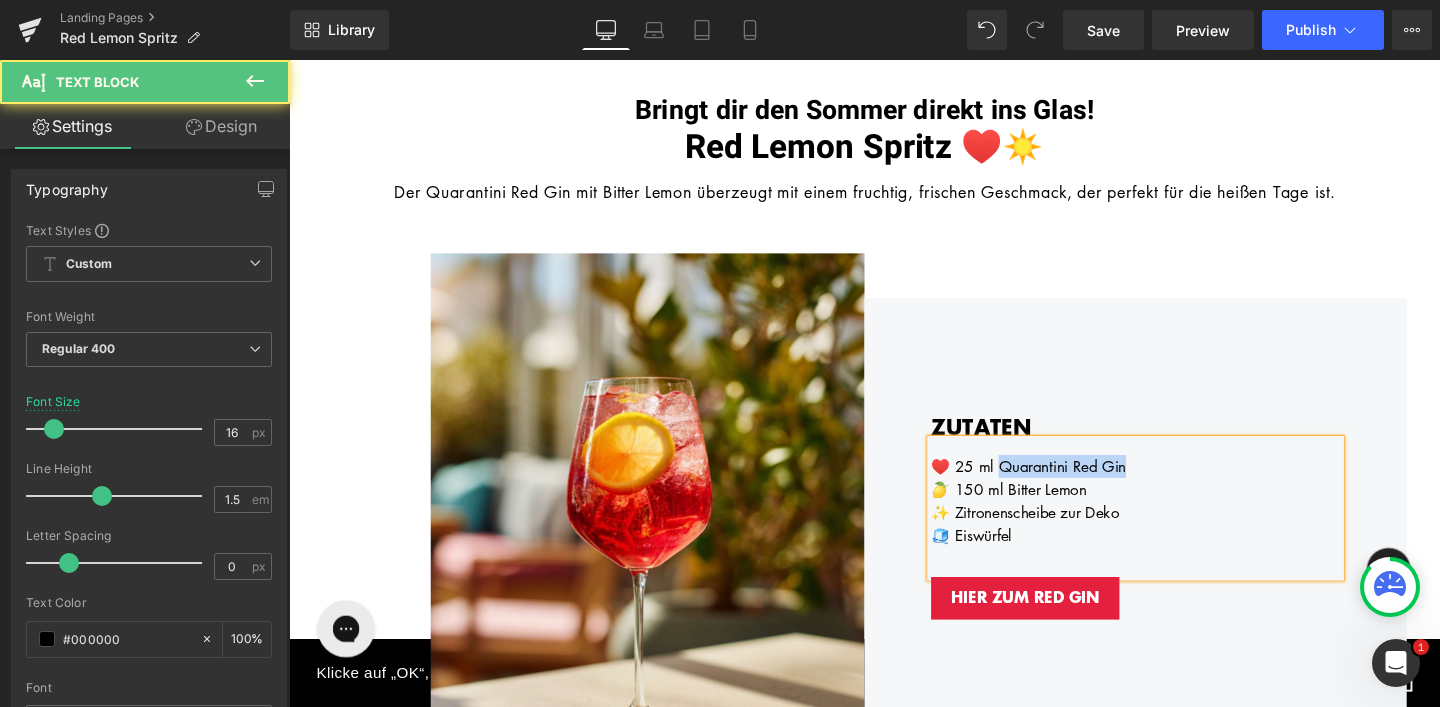 drag, startPoint x: 1036, startPoint y: 484, endPoint x: 1176, endPoint y: 485, distance: 140.00357 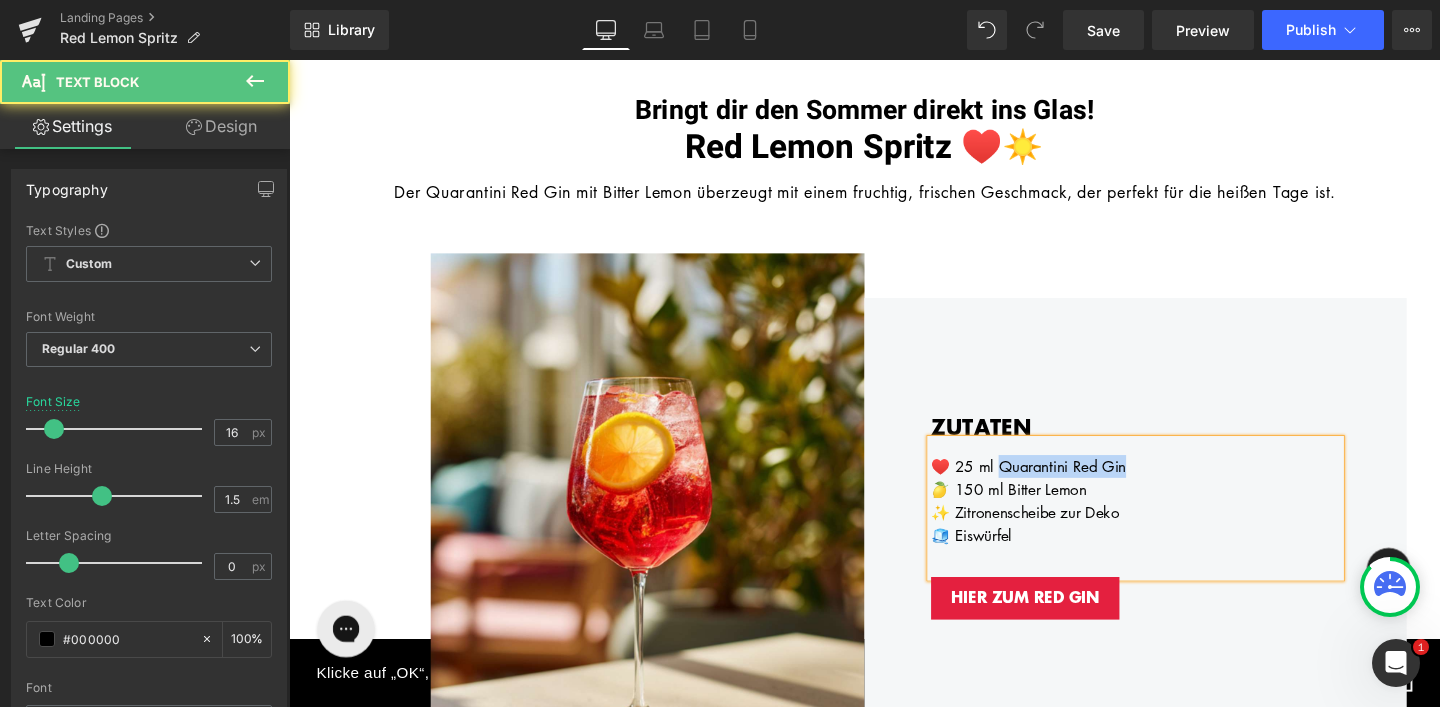 click on "♥️ 25 ml Quarantini Red Gin" at bounding box center (1179, 487) 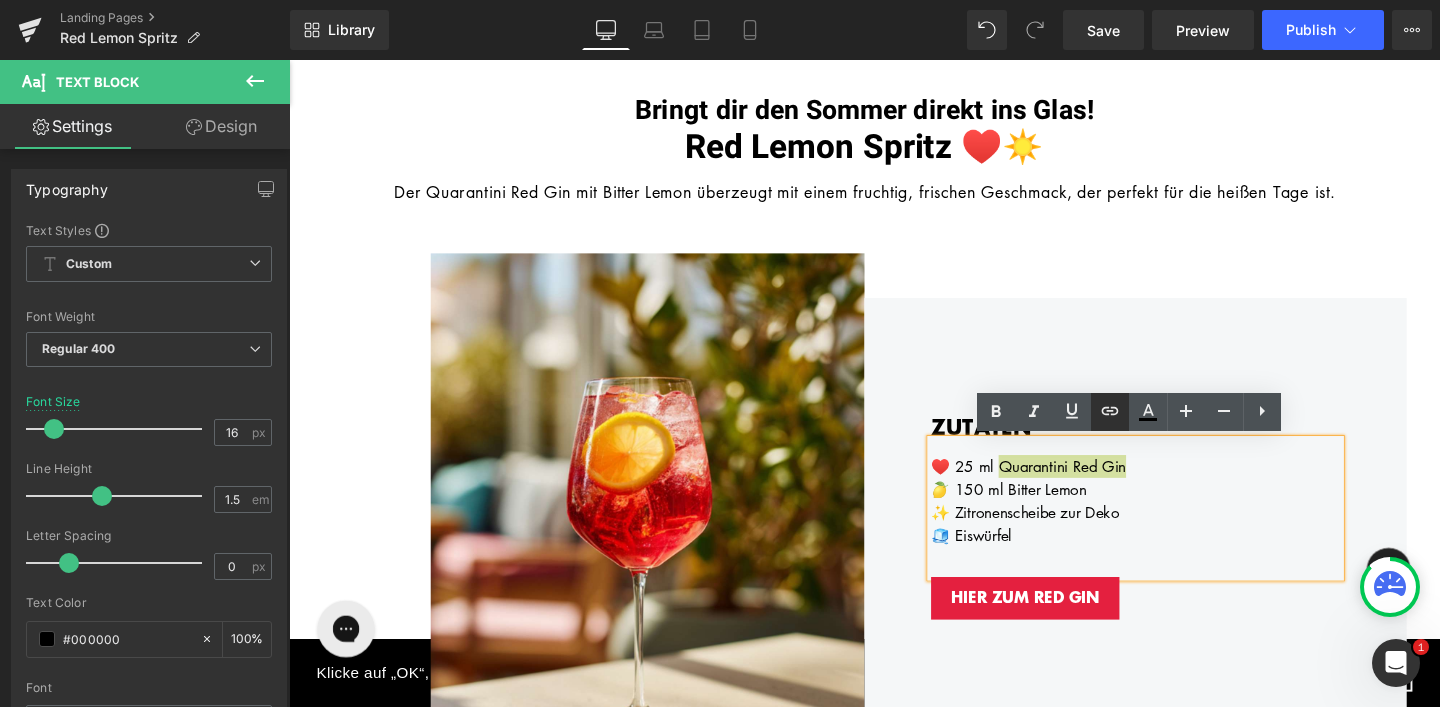 click 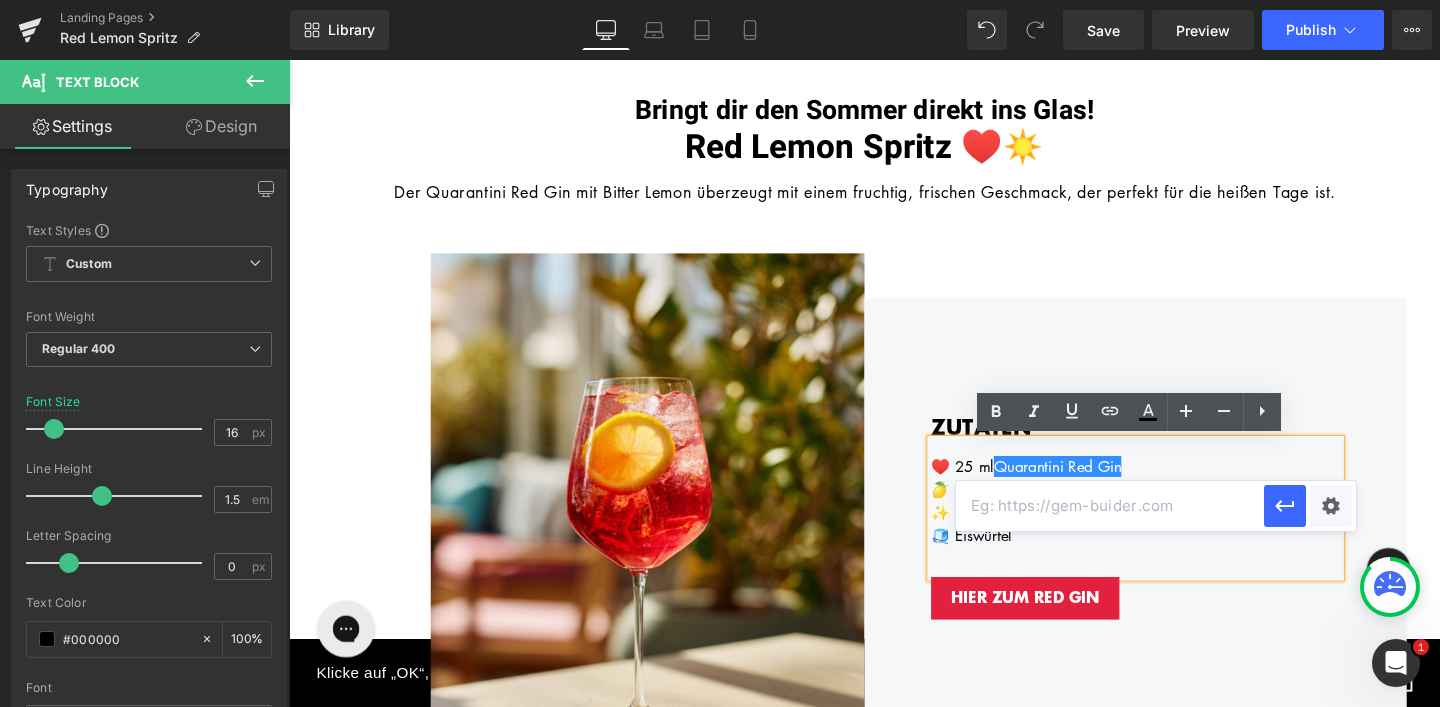 click at bounding box center [1110, 506] 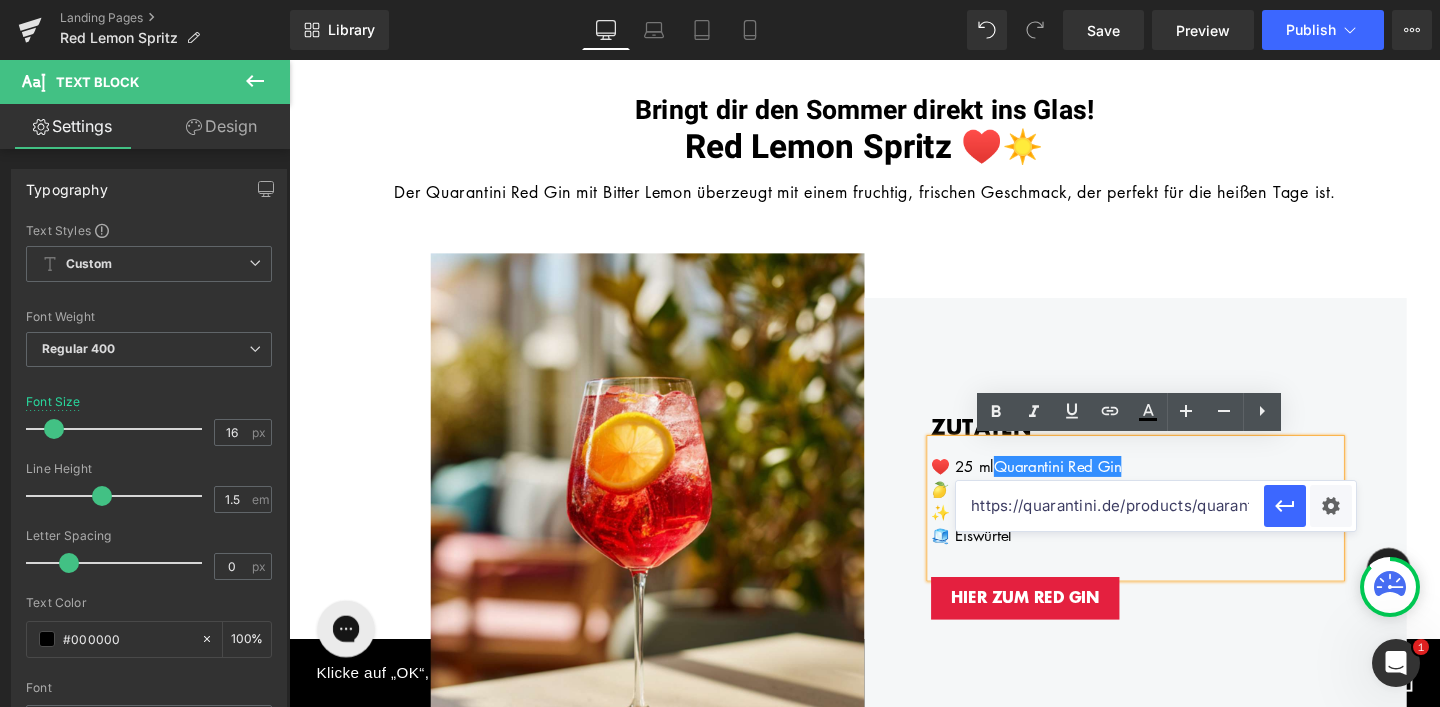 scroll, scrollTop: 0, scrollLeft: 83, axis: horizontal 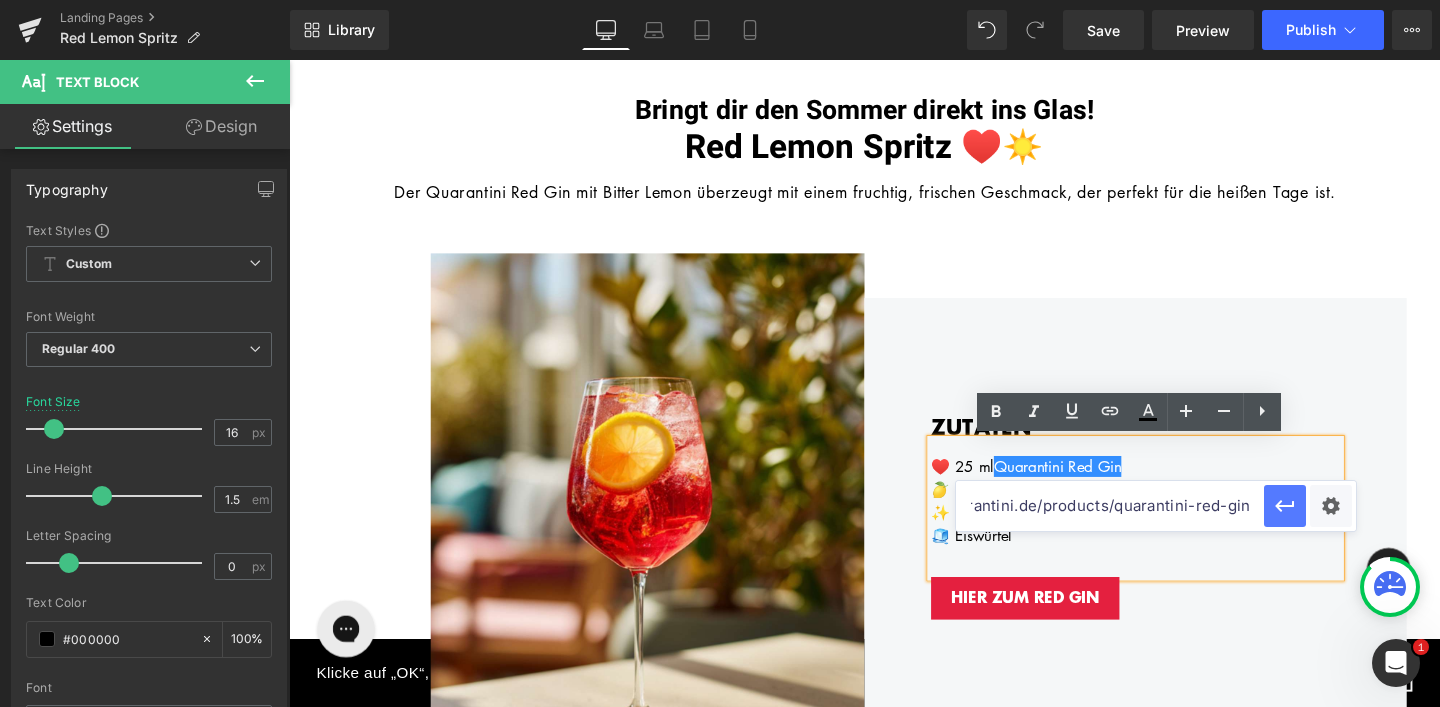 type on "https://quarantini.de/products/quarantini-red-gin" 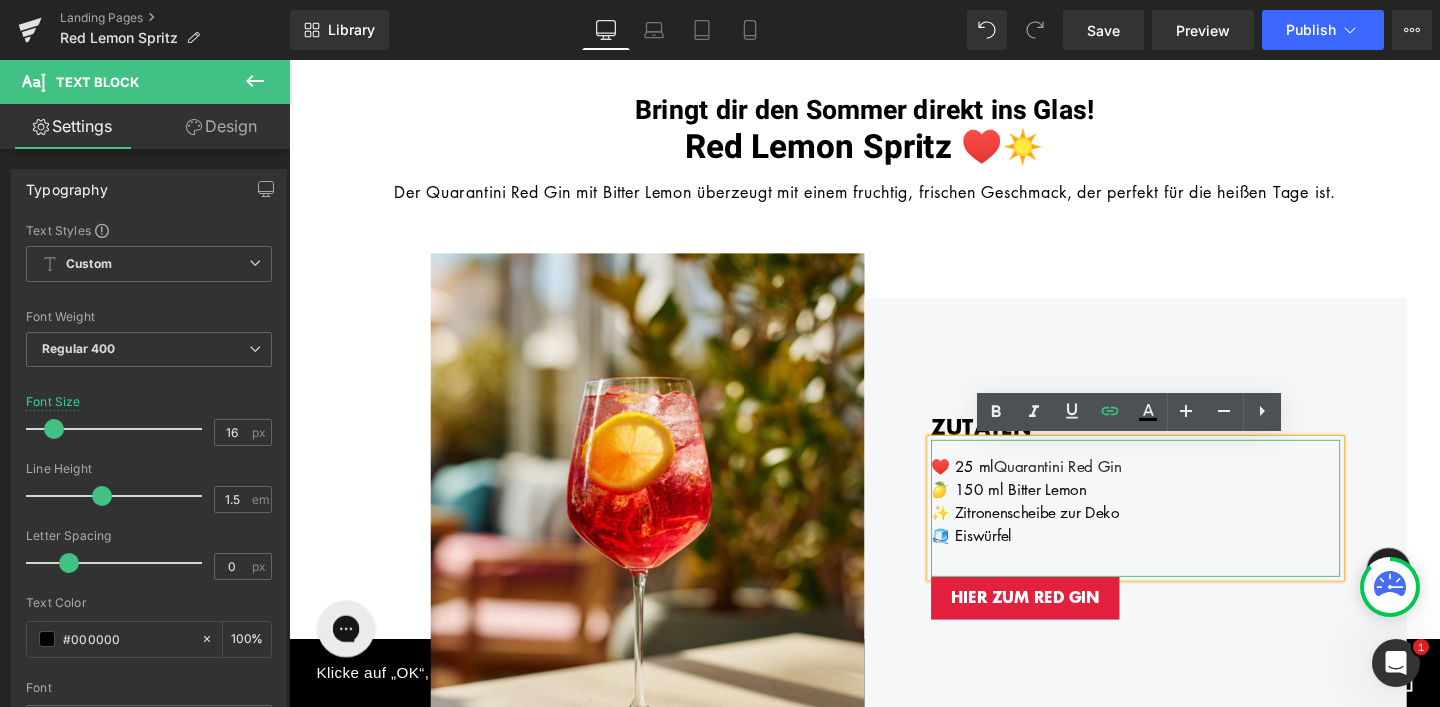click on "🍋 150 ml Bitter Lemon" at bounding box center [1179, 511] 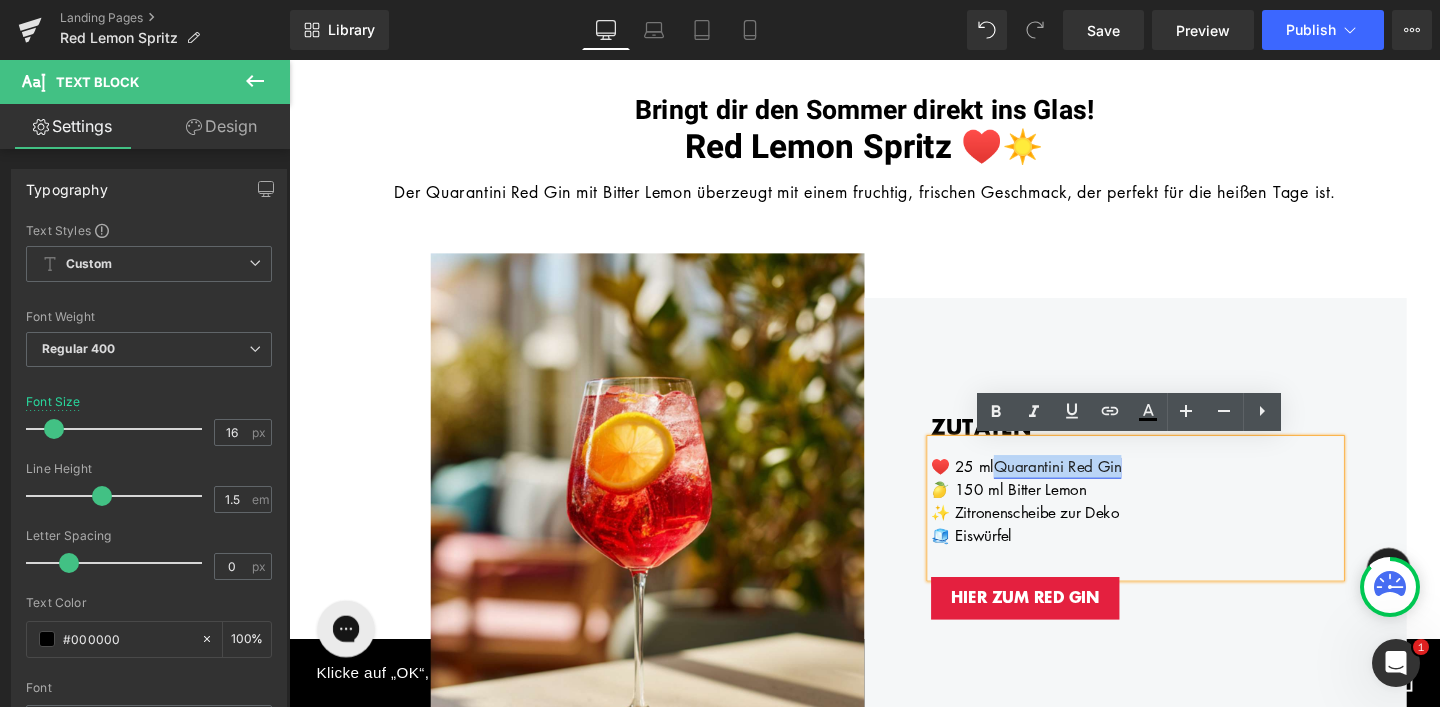 drag, startPoint x: 1171, startPoint y: 487, endPoint x: 1034, endPoint y: 488, distance: 137.00365 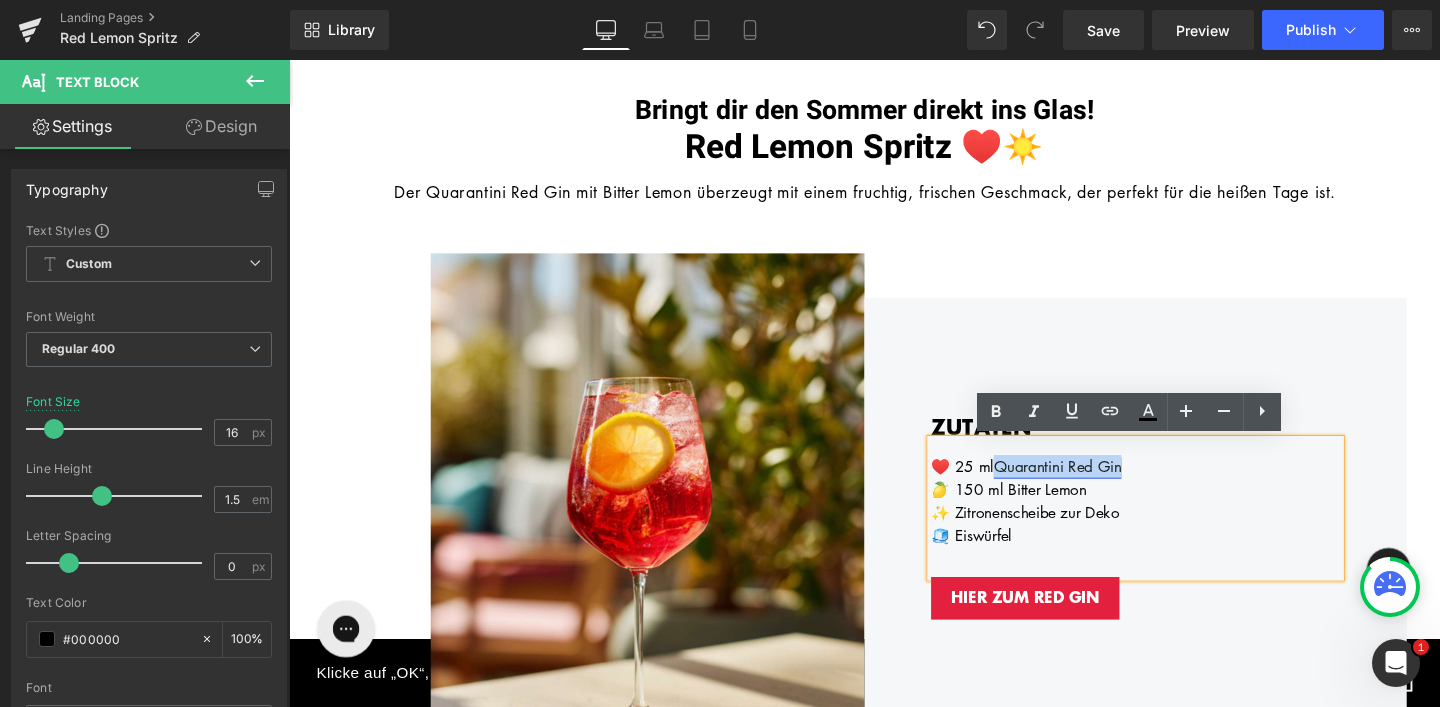 click on "Quarantini Red Gin" at bounding box center [1097, 487] 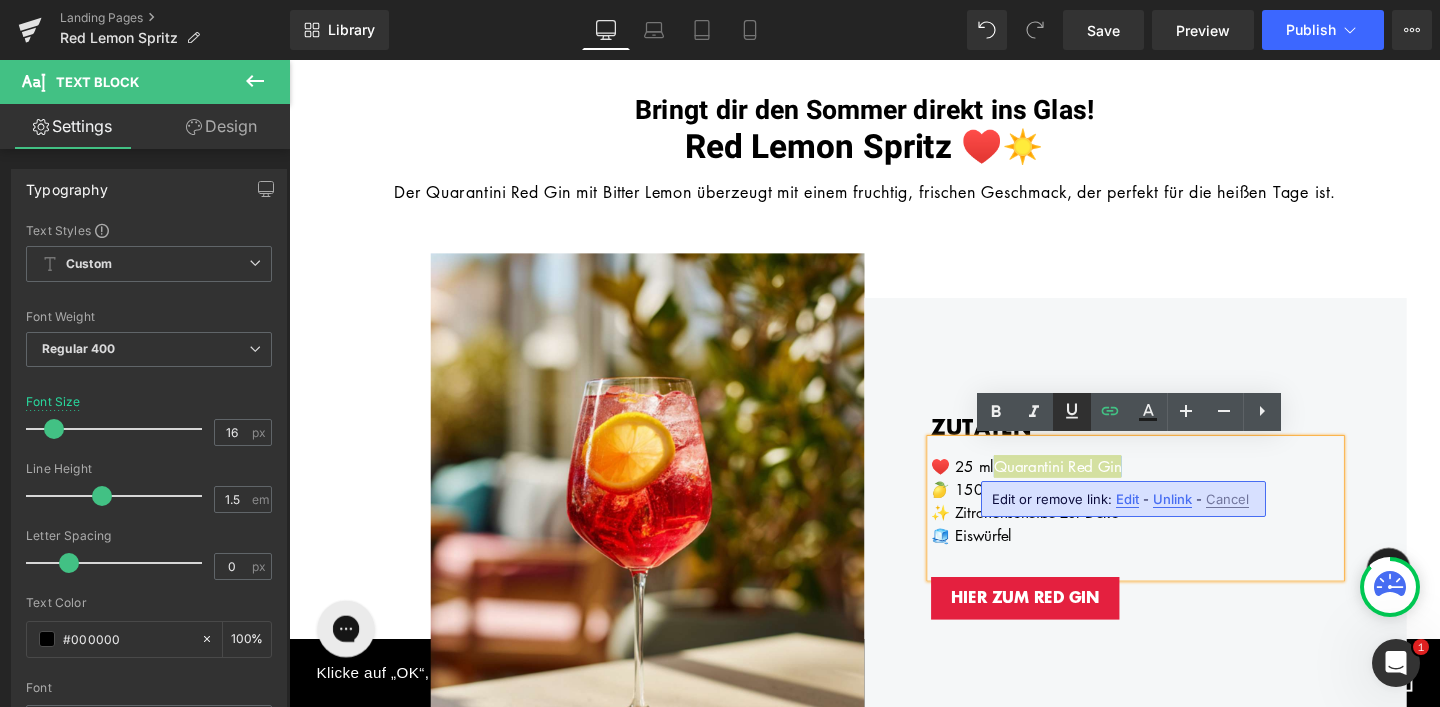 click 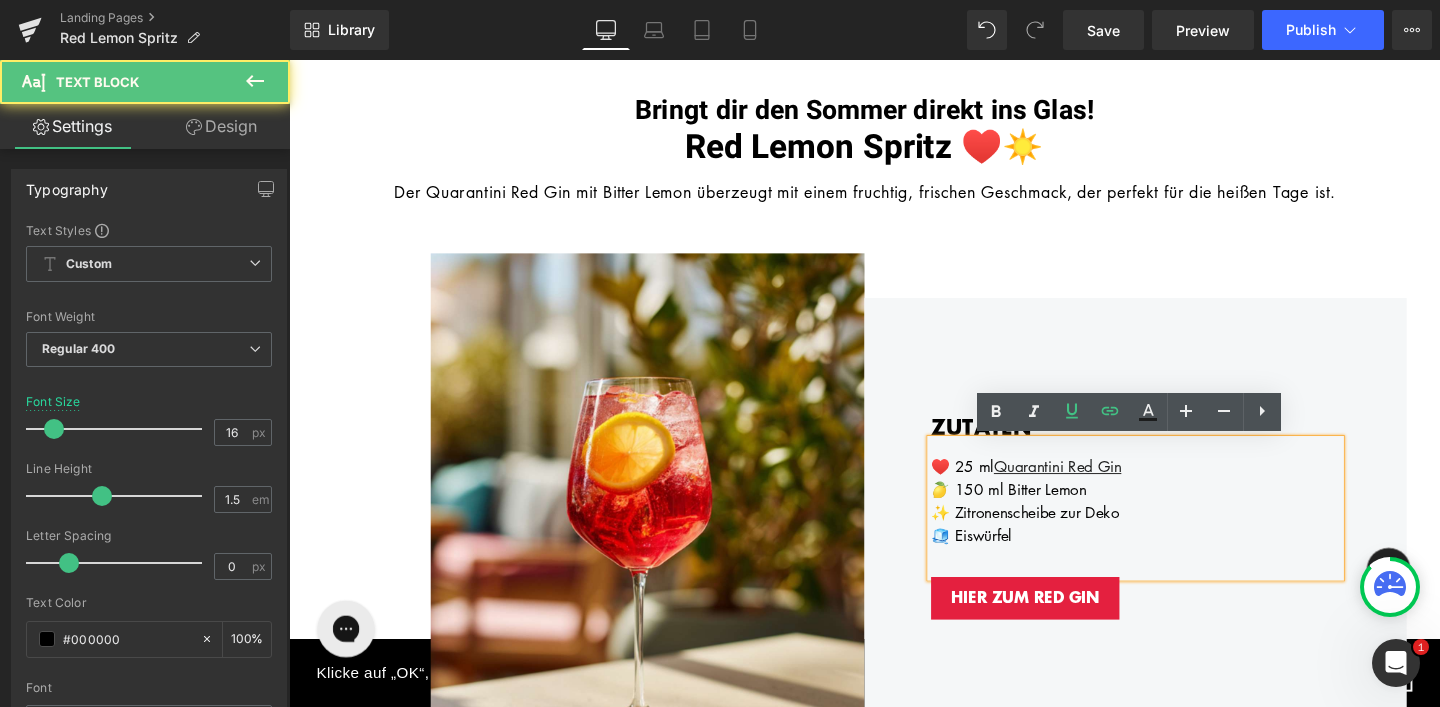 click on "♥️ 25 ml  Quarantini Red Gin" at bounding box center (1179, 487) 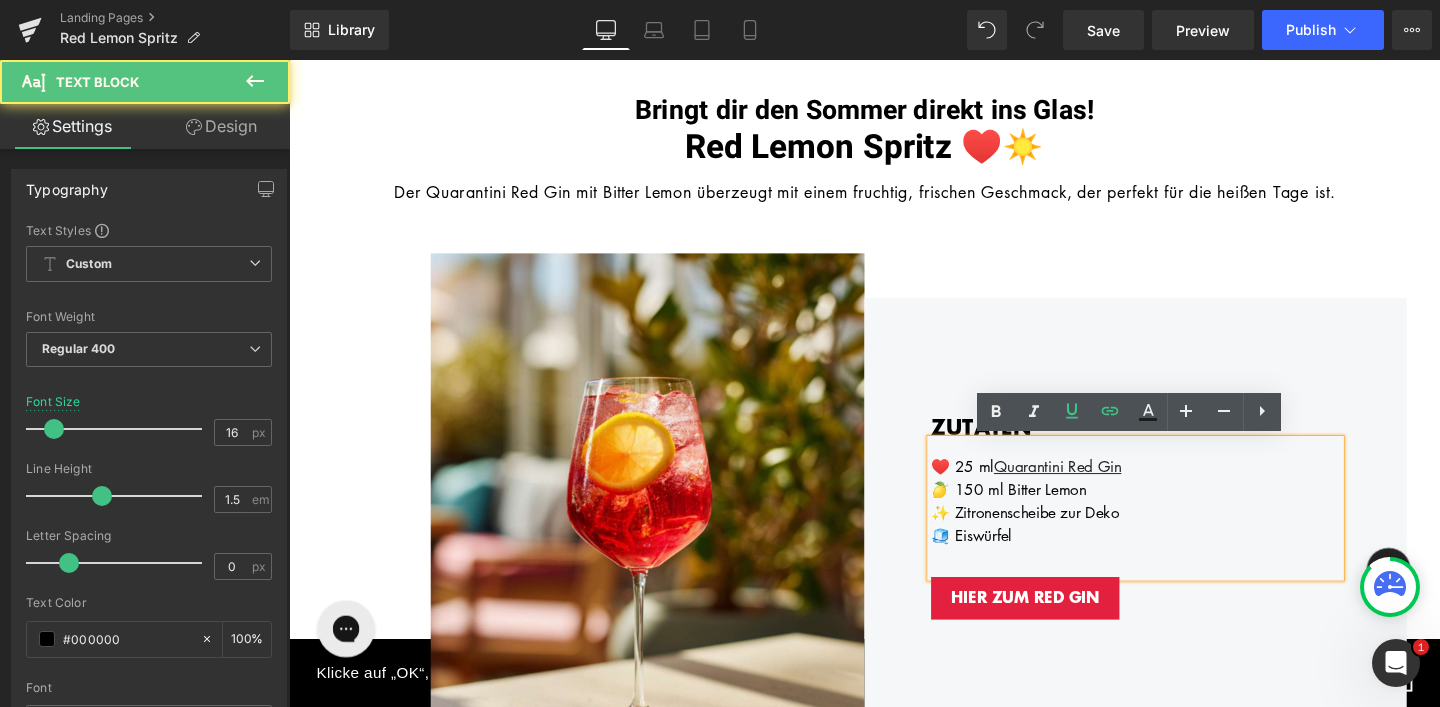 click on "ZUTATEN Heading         ♥️ 25 ml  Quarantini Red Gin 🍋 150 ml Bitter Lemon ✨ Zitronenscheibe zur Deko 🧊 Eiswürfel Text Block         HIER ZUM RED GIN Button         Row" at bounding box center [1179, 548] 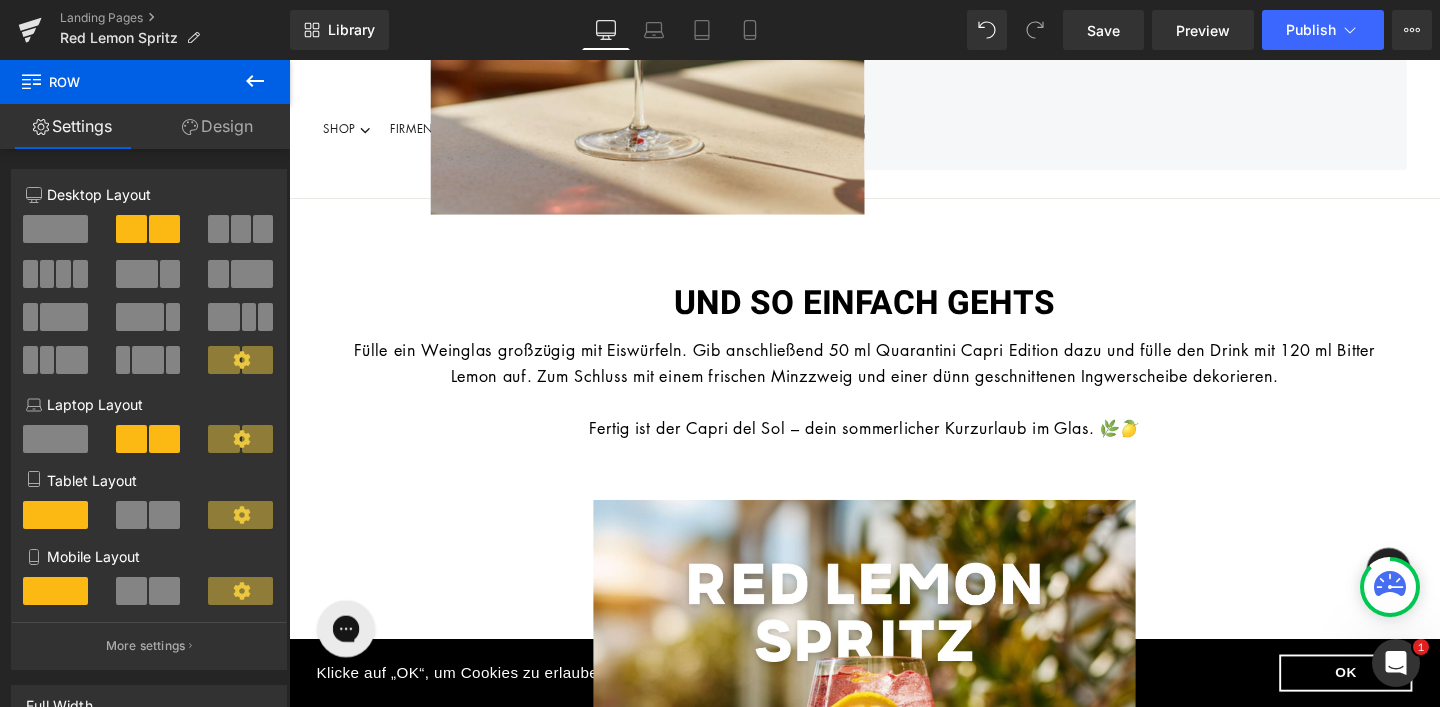 scroll, scrollTop: 835, scrollLeft: 0, axis: vertical 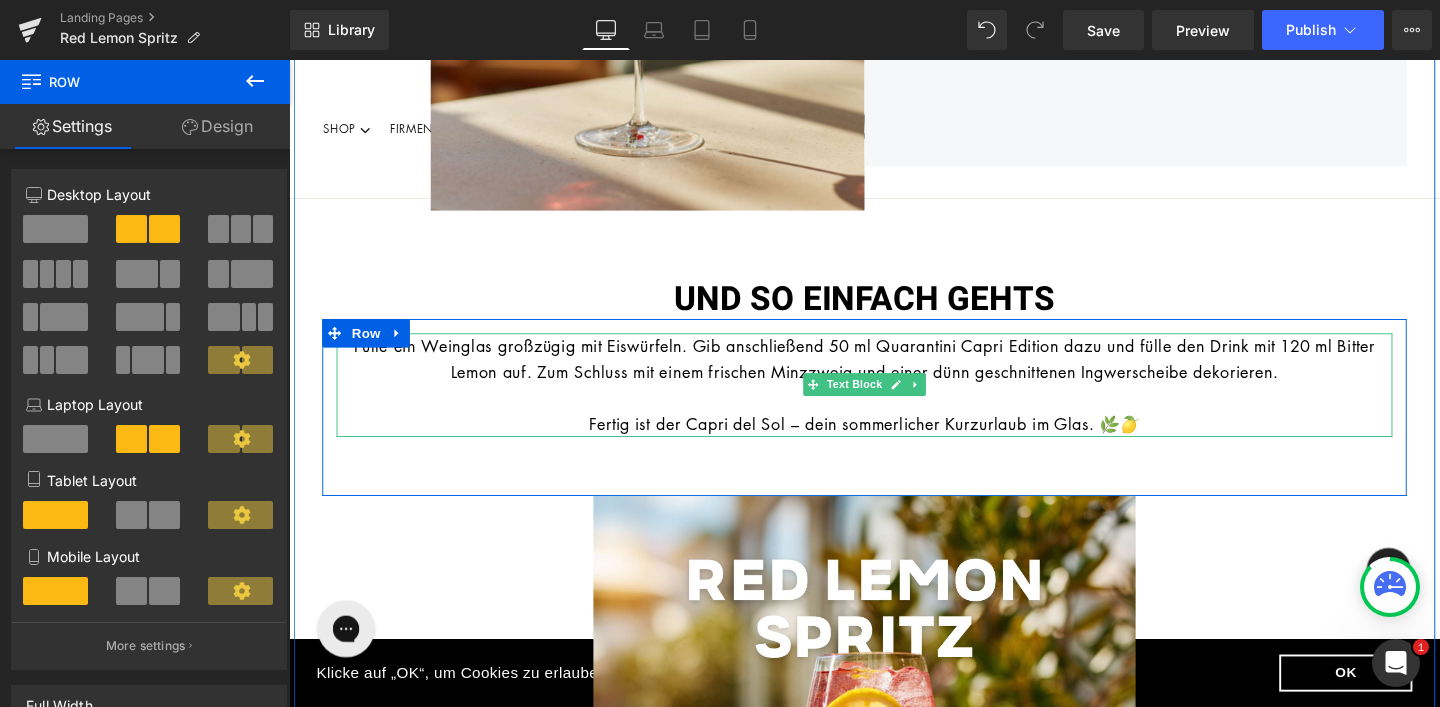 click on "Fülle ein Weinglas großzügig mit Eiswürfeln. Gib anschließend 50 ml Quarantini Capri Edition dazu und fülle den Drink mit 120 ml Bitter Lemon auf. Zum Schluss mit einem frischen Minzzweig und einer dünn geschnittenen Ingwerscheibe dekorieren." at bounding box center (893, 374) 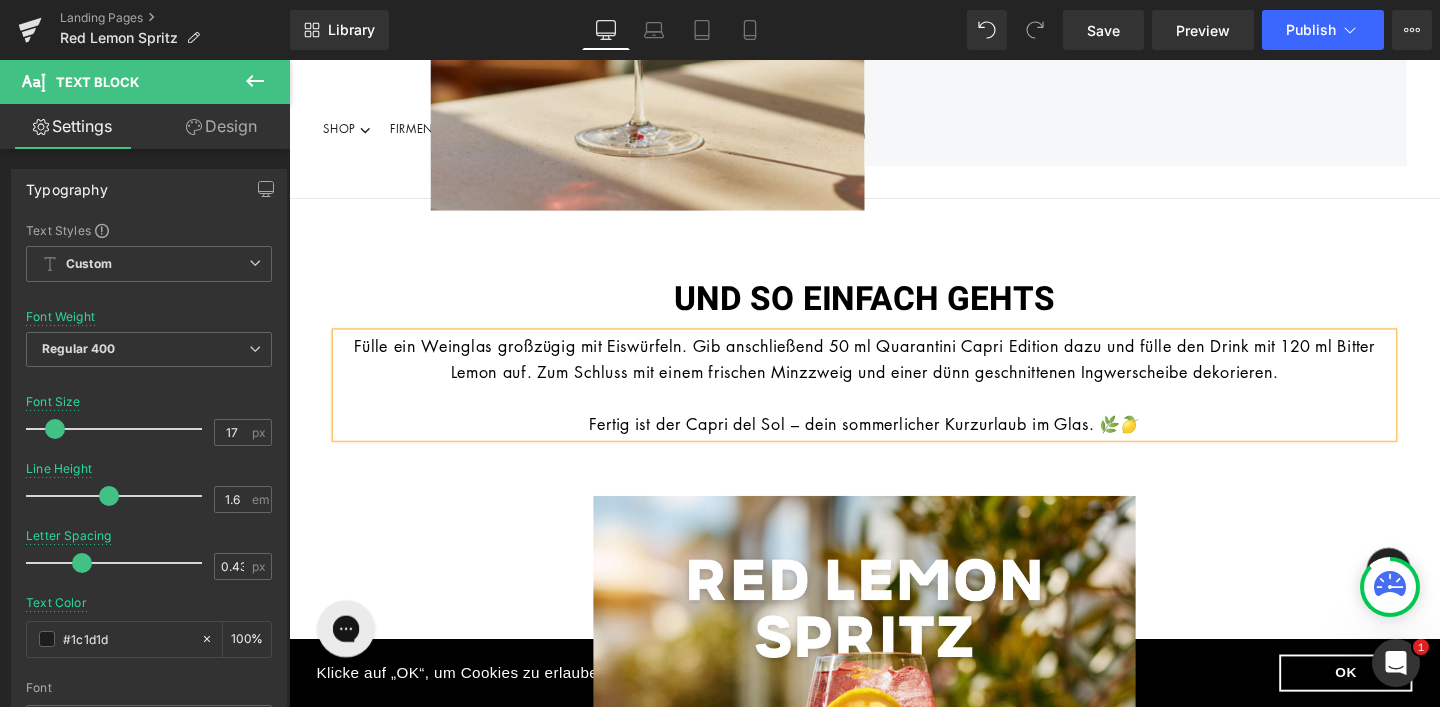 click on "Fülle ein Weinglas großzügig mit Eiswürfeln. Gib anschließend 50 ml Quarantini Capri Edition dazu und fülle den Drink mit 120 ml Bitter Lemon auf. Zum Schluss mit einem frischen Minzzweig und einer dünn geschnittenen Ingwerscheibe dekorieren." at bounding box center (893, 374) 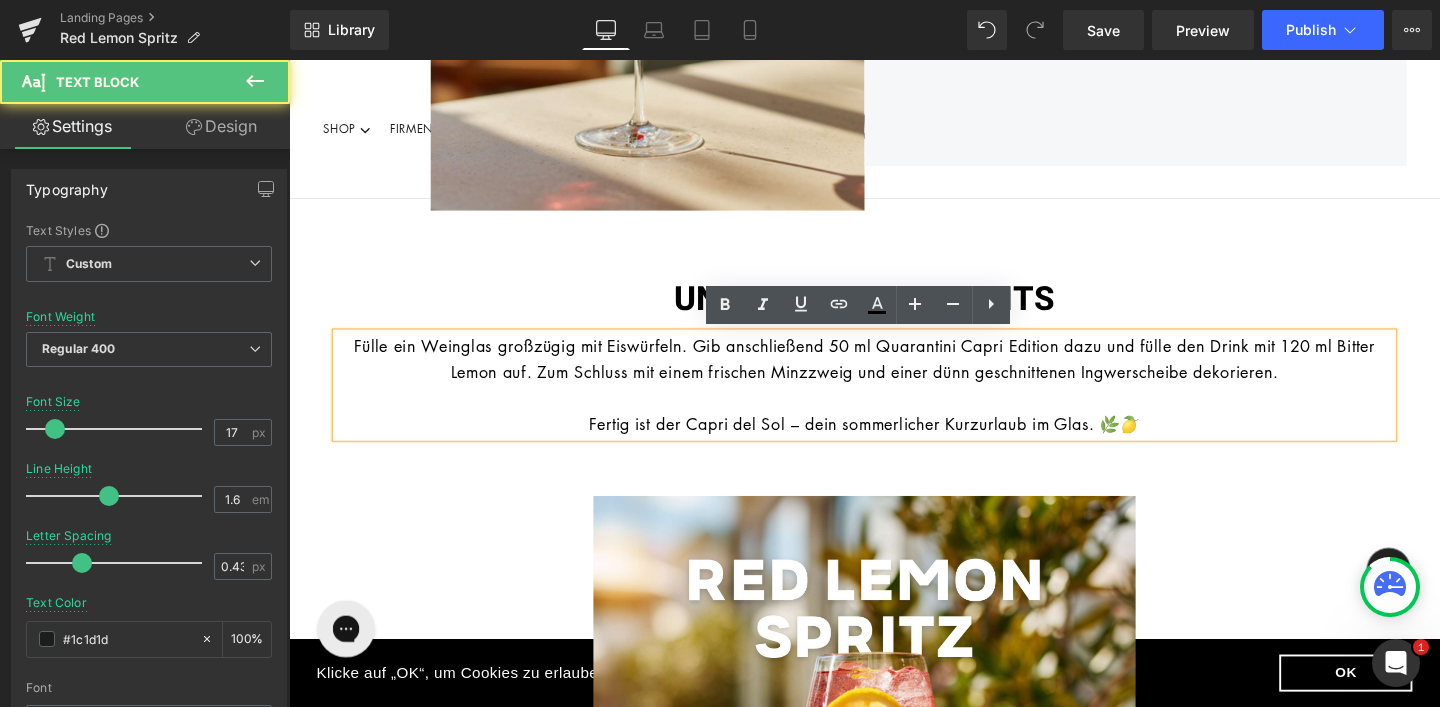 type 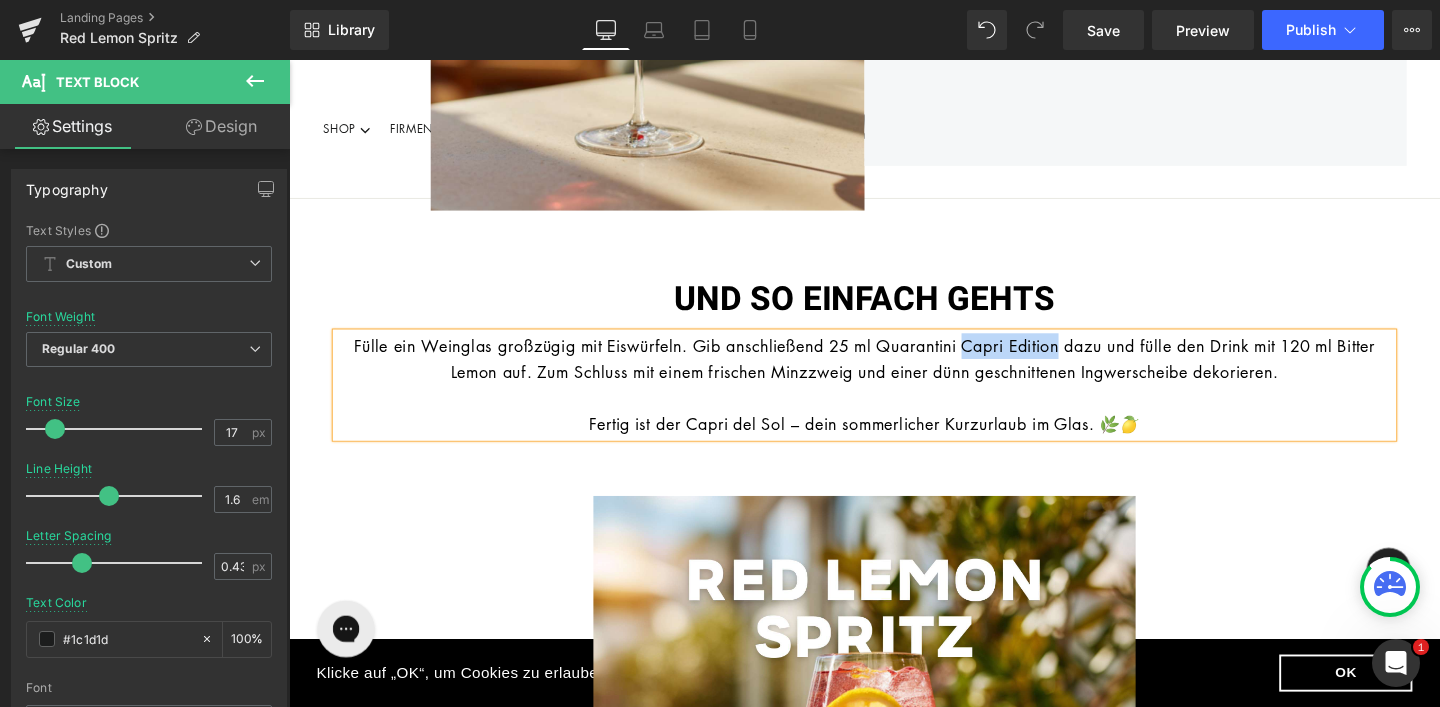 drag, startPoint x: 1023, startPoint y: 359, endPoint x: 1125, endPoint y: 360, distance: 102.0049 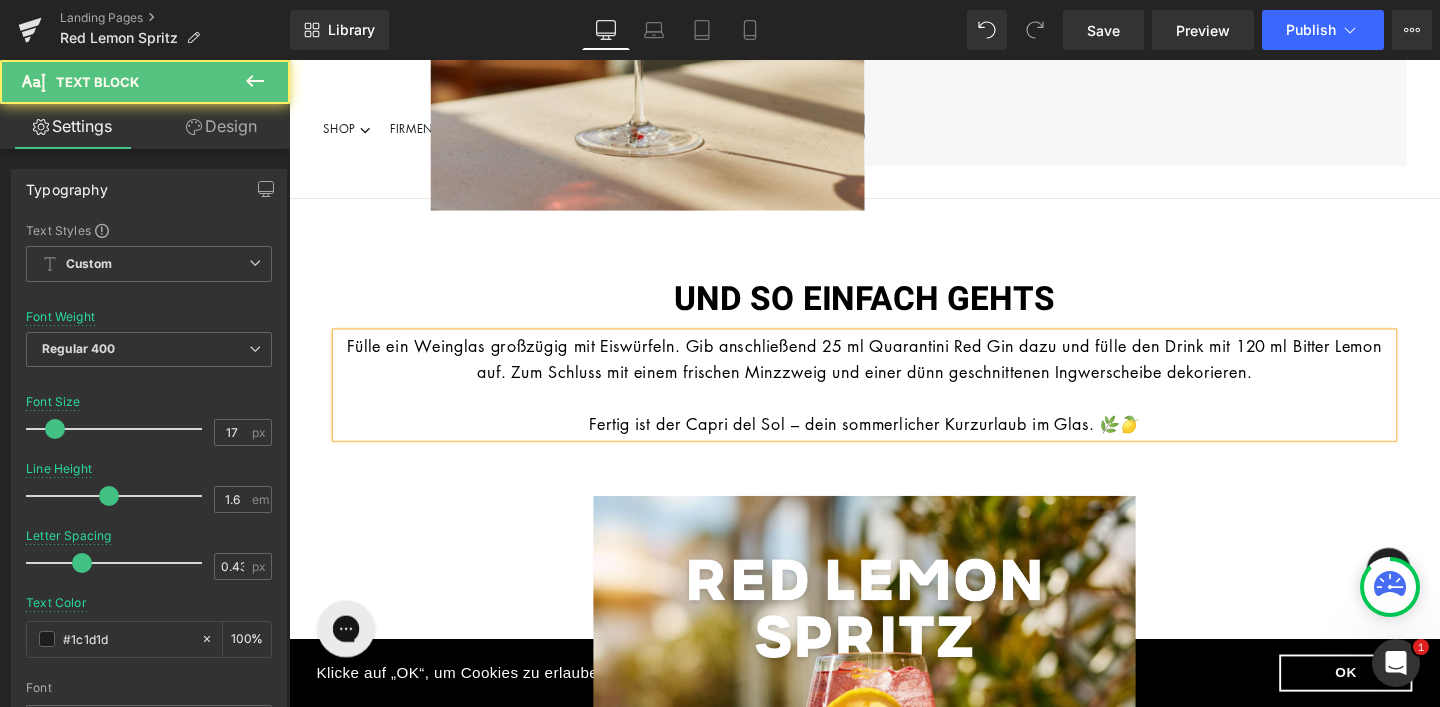 click on "Fülle ein Weinglas großzügig mit Eiswürfeln. Gib anschließend 25 ml Quarantini Red Gin dazu und fülle den Drink mit 120 ml Bitter Lemon auf. Zum Schluss mit einem frischen Minzzweig und einer dünn geschnittenen Ingwerscheibe dekorieren." at bounding box center [894, 374] 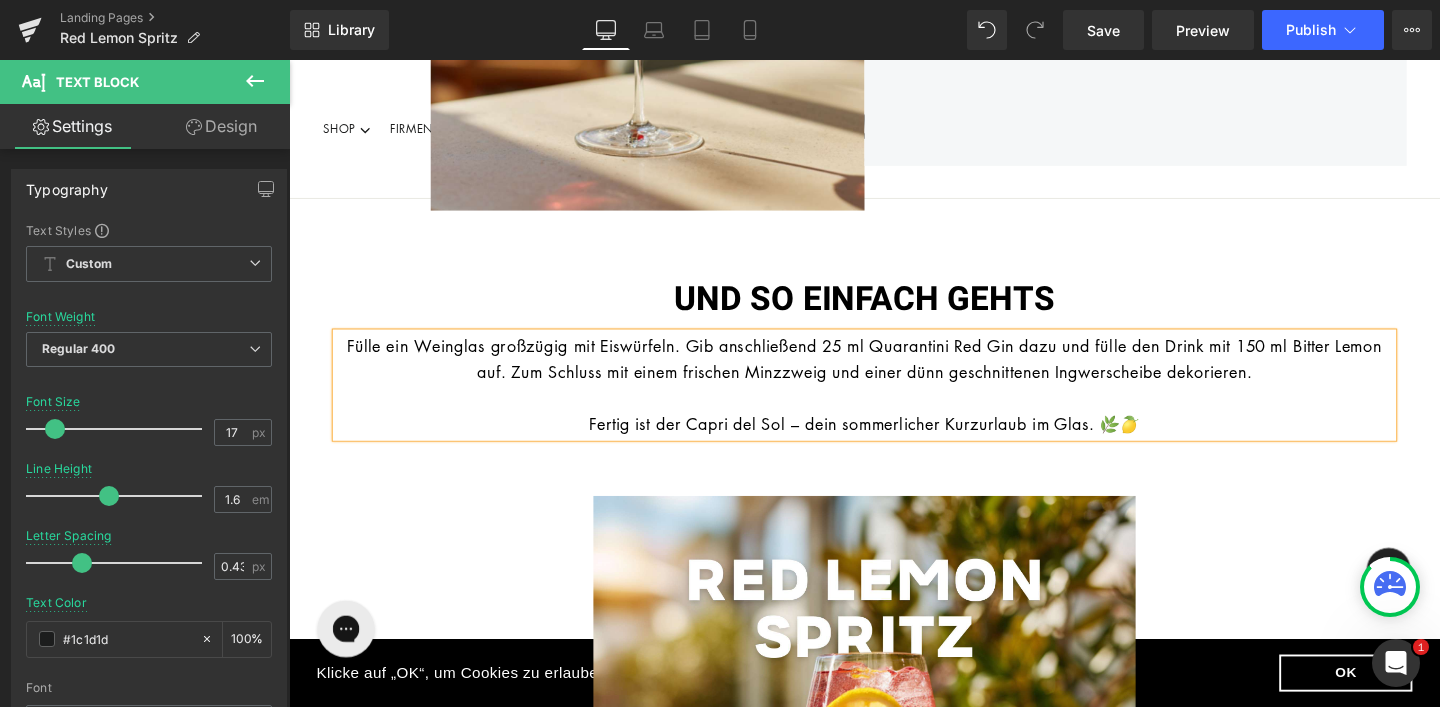 click on "Fülle ein Weinglas großzügig mit Eiswürfeln. Gib anschließend 25 ml Quarantini Red Gin dazu und fülle den Drink mit 150 ml Bitter Lemon auf. Zum Schluss mit einem frischen Minzzweig und einer dünn geschnittenen Ingwerscheibe dekorieren." at bounding box center [894, 374] 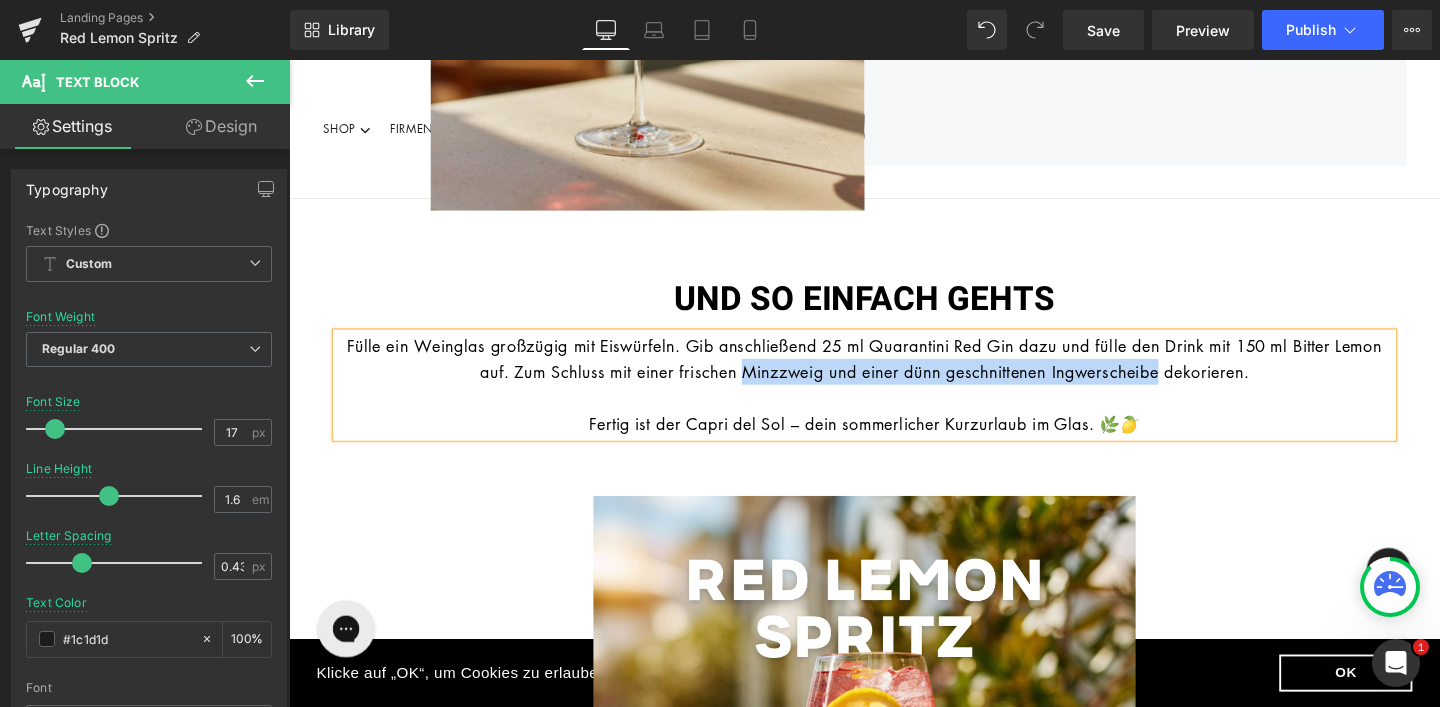drag, startPoint x: 789, startPoint y: 389, endPoint x: 1245, endPoint y: 391, distance: 456.0044 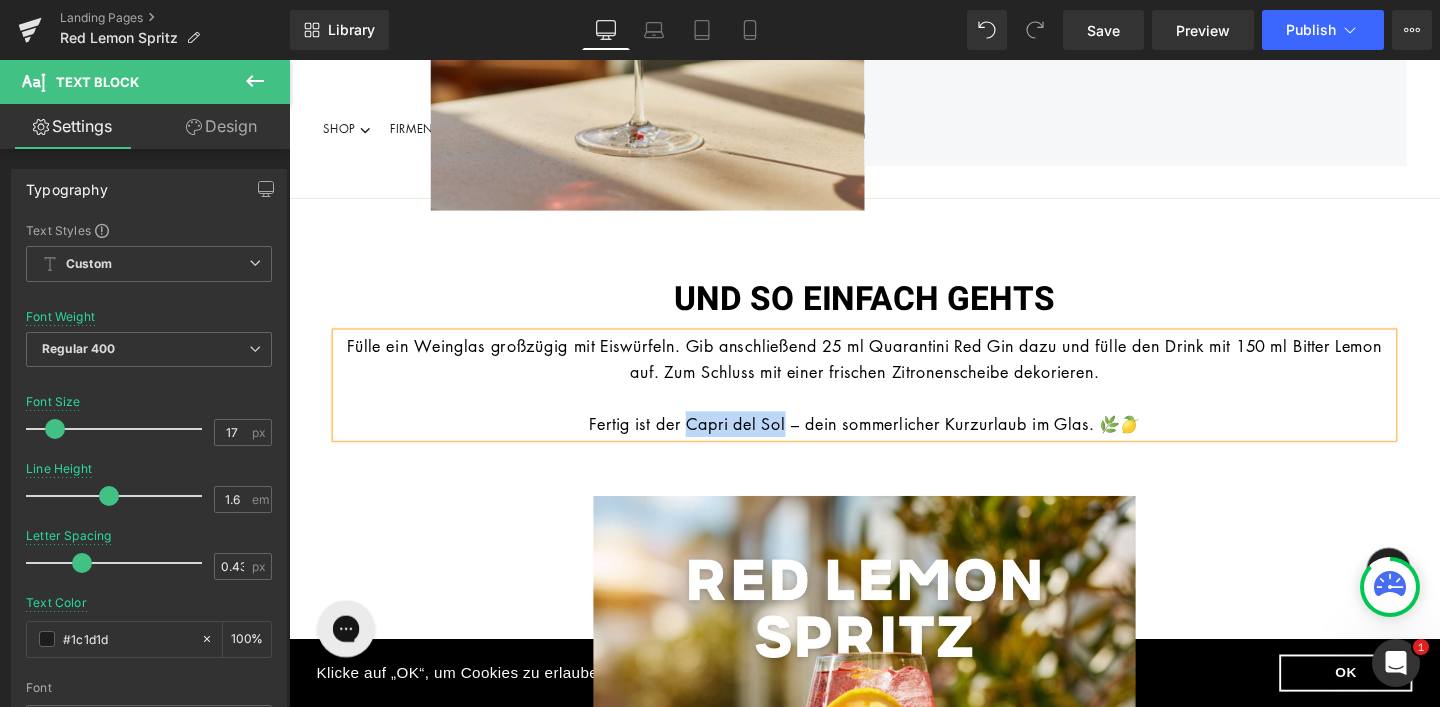 drag, startPoint x: 706, startPoint y: 445, endPoint x: 811, endPoint y: 449, distance: 105.076164 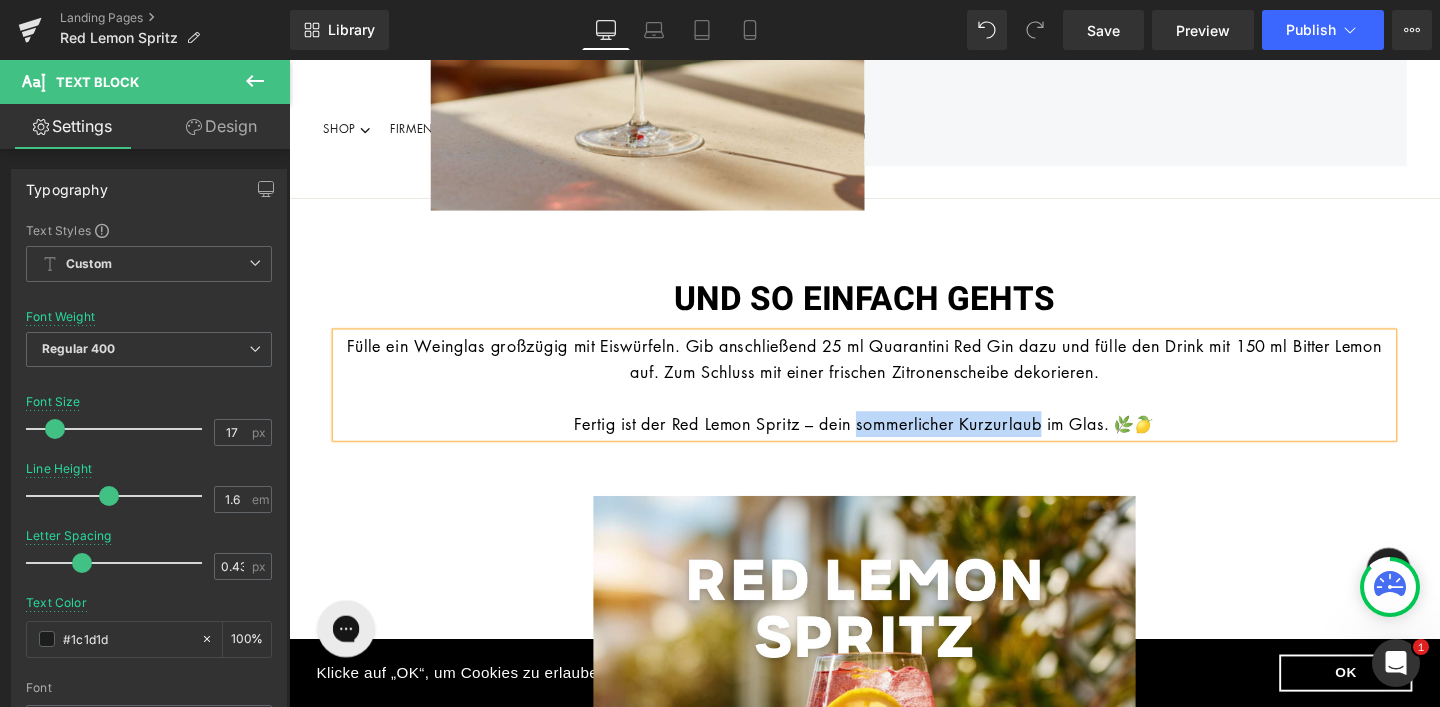 drag, startPoint x: 893, startPoint y: 446, endPoint x: 1091, endPoint y: 439, distance: 198.1237 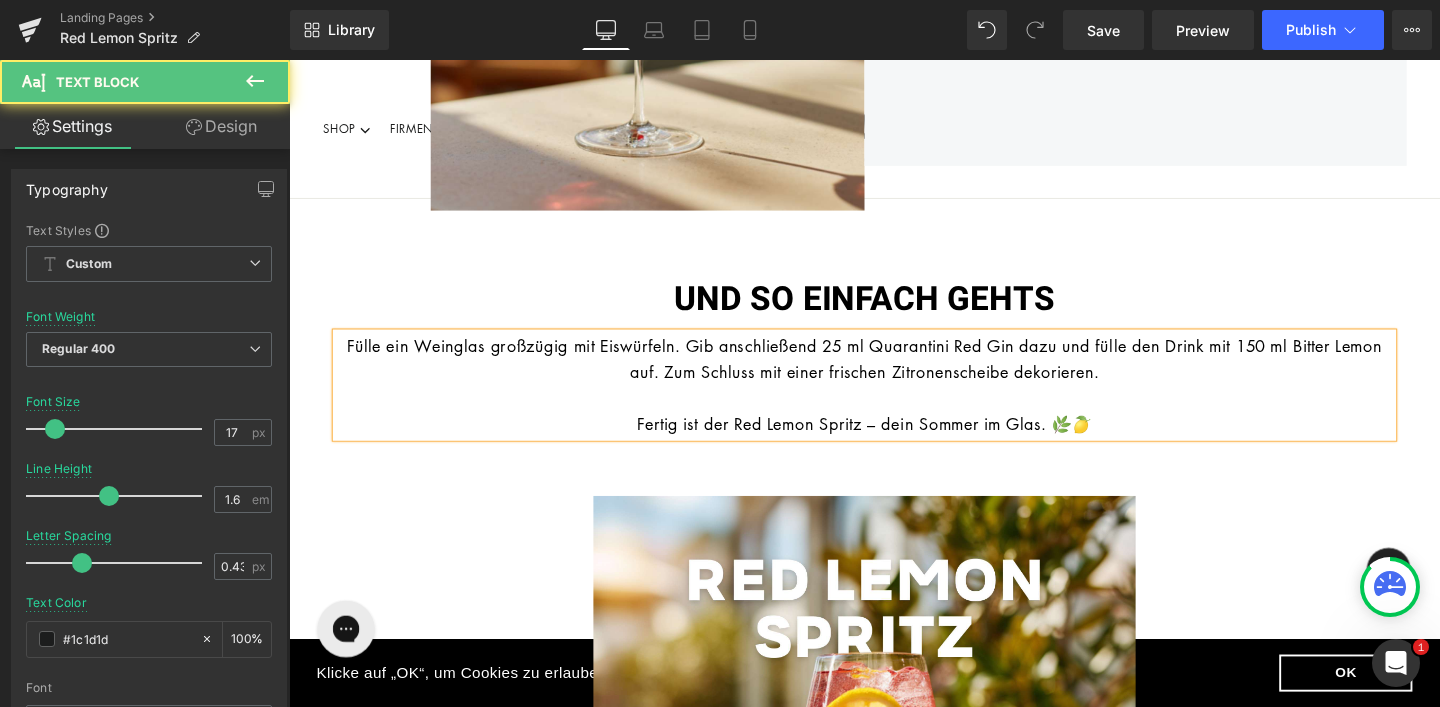 click on "Fertig ist der Red Lemon Spritz – dein Sommer im Glas. 🌿🍋" at bounding box center [893, 442] 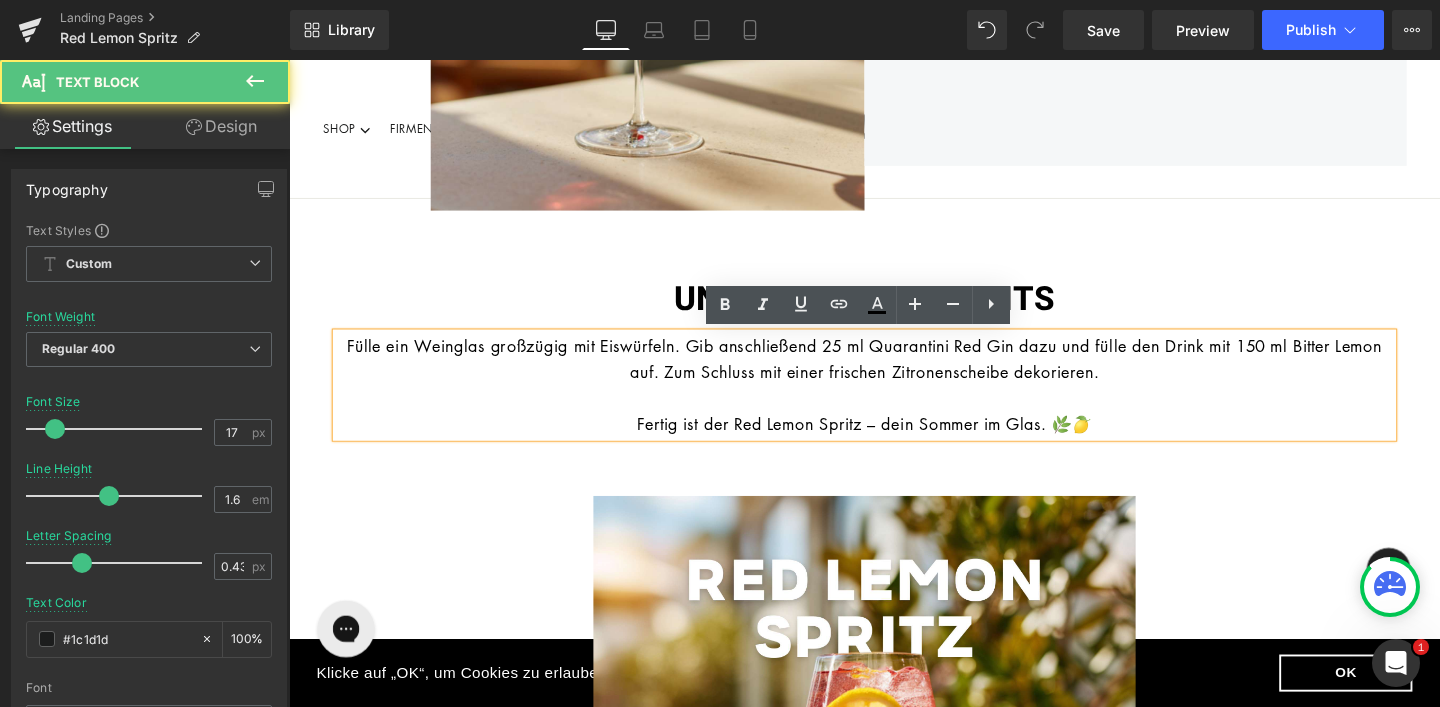 click on "Fertig ist der Red Lemon Spritz – dein Sommer im Glas. 🌿🍋" at bounding box center [893, 442] 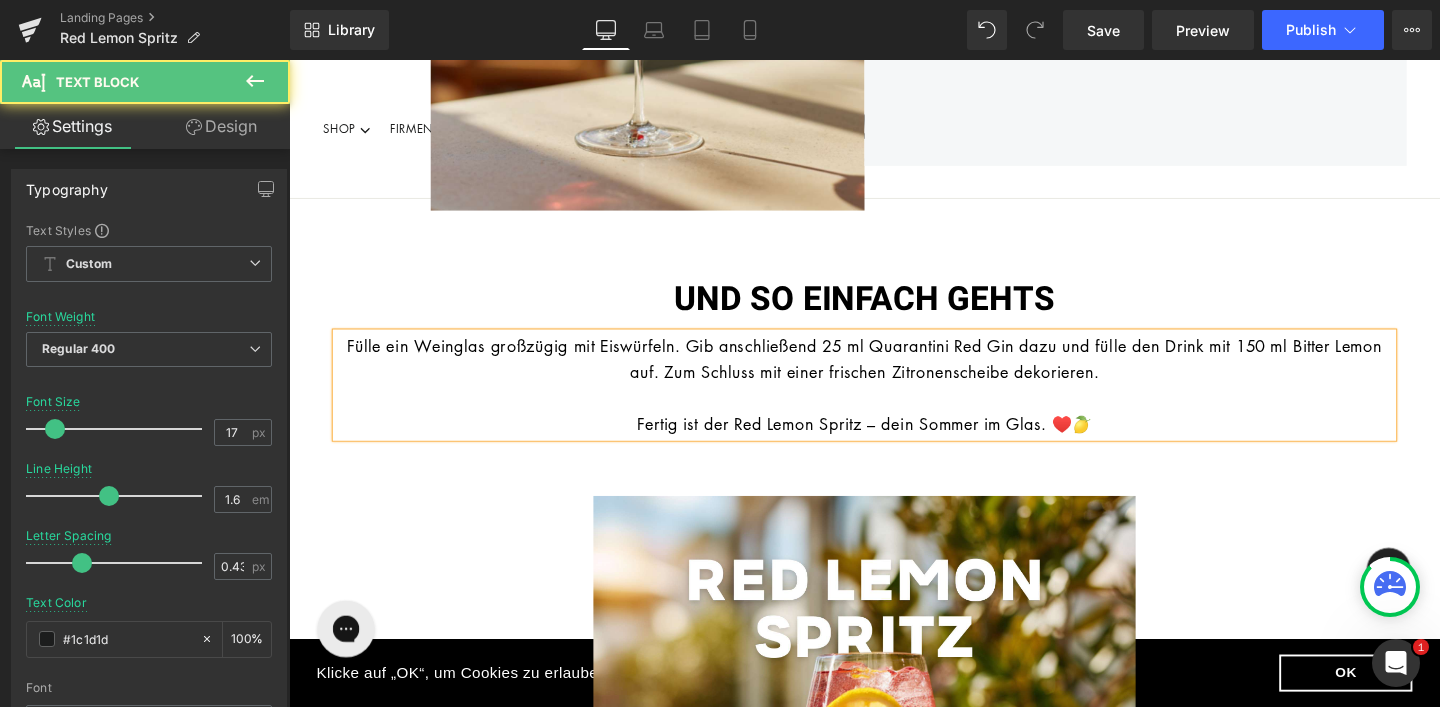 click on "Fülle ein Weinglas großzügig mit Eiswürfeln. Gib anschließend 25 ml Quarantini Red Gin dazu und fülle den Drink mit 150 ml Bitter Lemon auf. Zum Schluss mit einer frischen Zitronenscheibe dekorieren. Fertig ist der Red Lemon Spritz – dein Sommer im Glas. ♥️🍋" at bounding box center [894, 401] 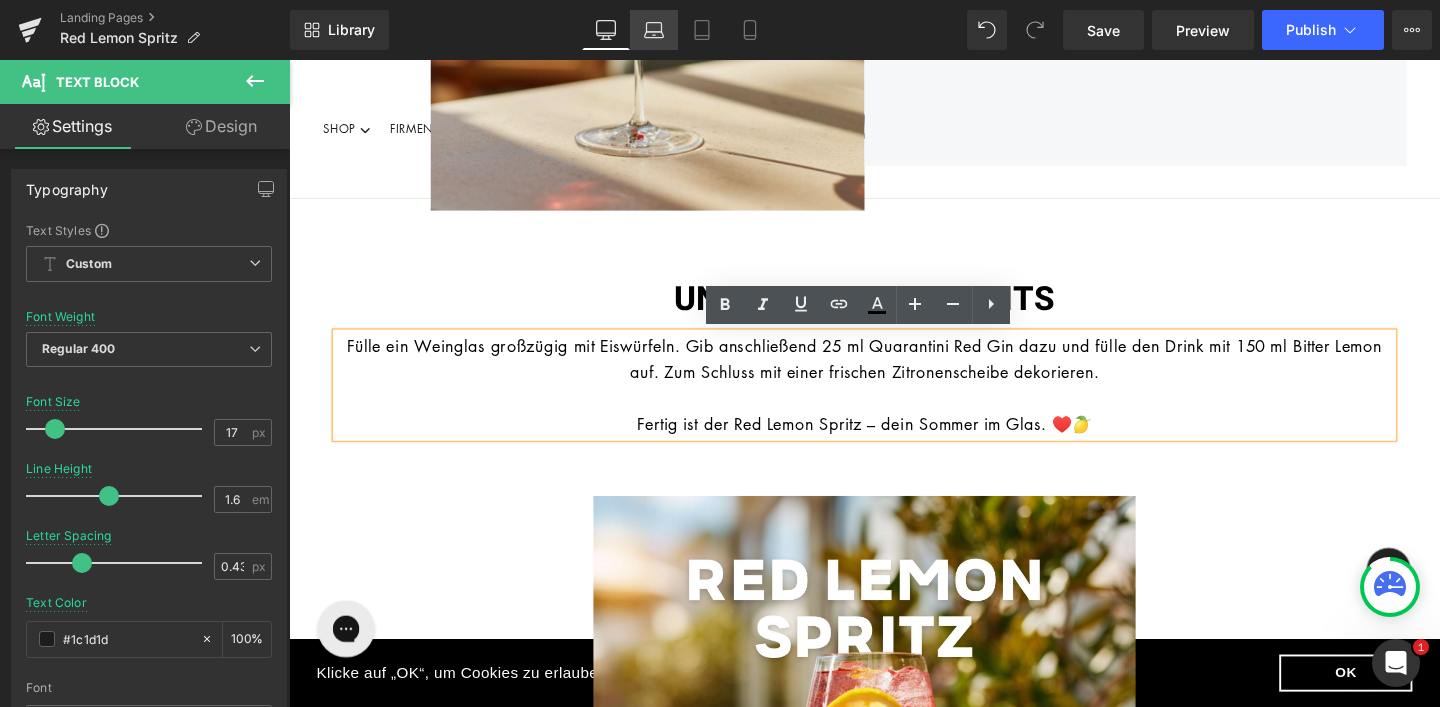click on "Laptop" at bounding box center [654, 30] 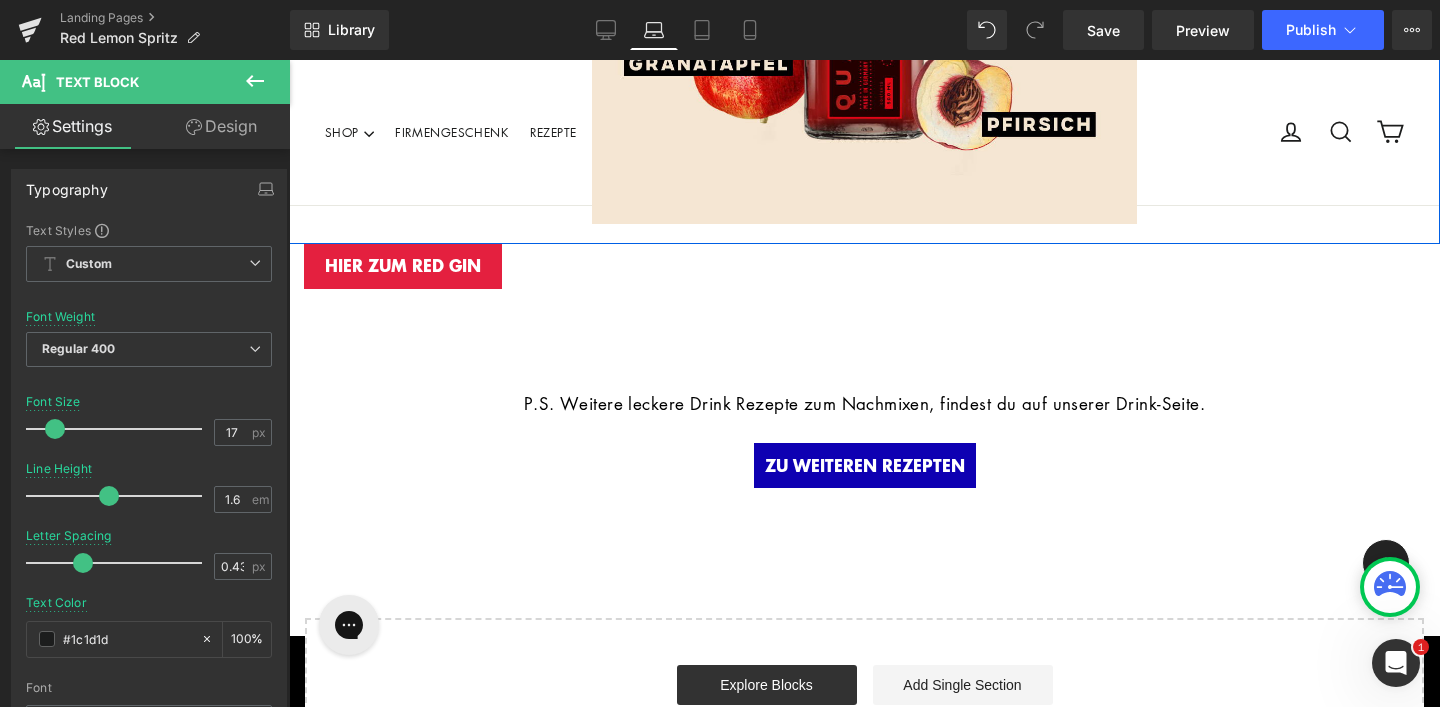 scroll, scrollTop: 2279, scrollLeft: 0, axis: vertical 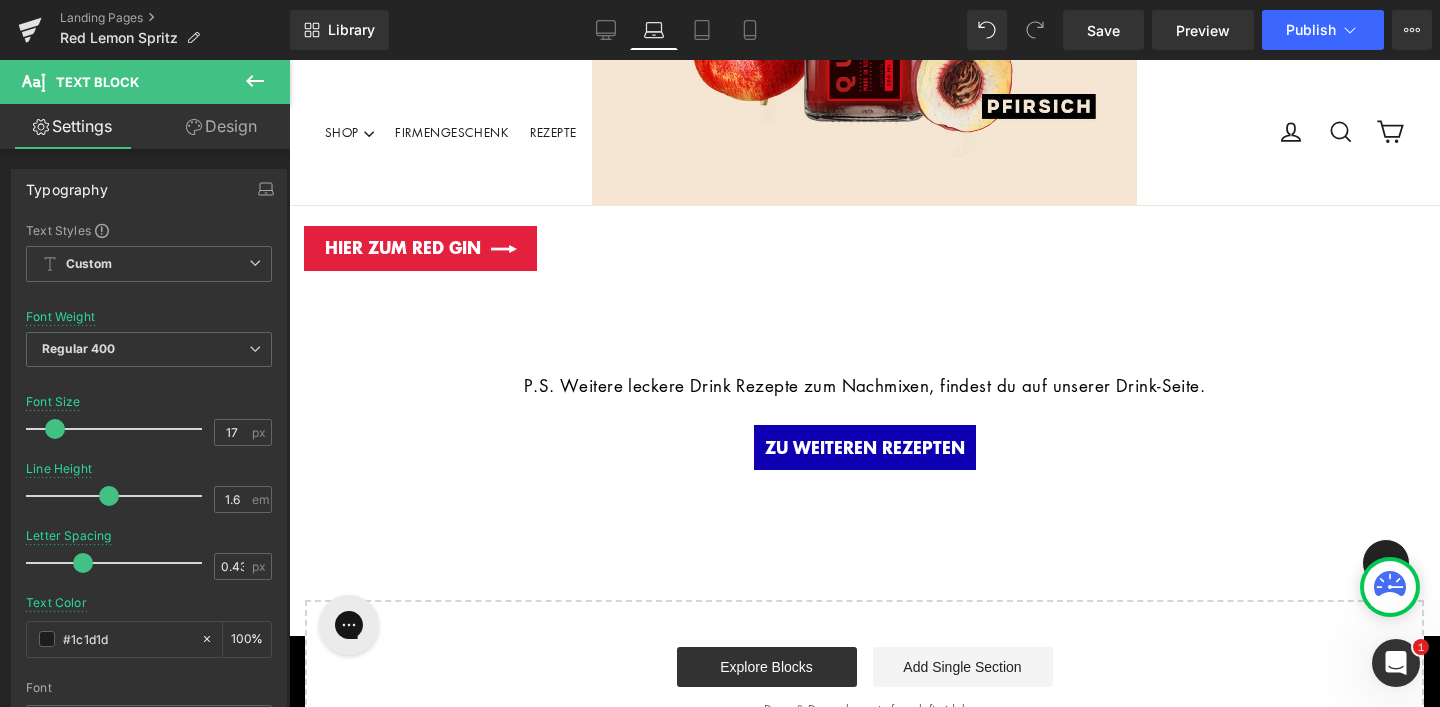 click on "HIER ZUM RED GIN Button" at bounding box center (864, 248) 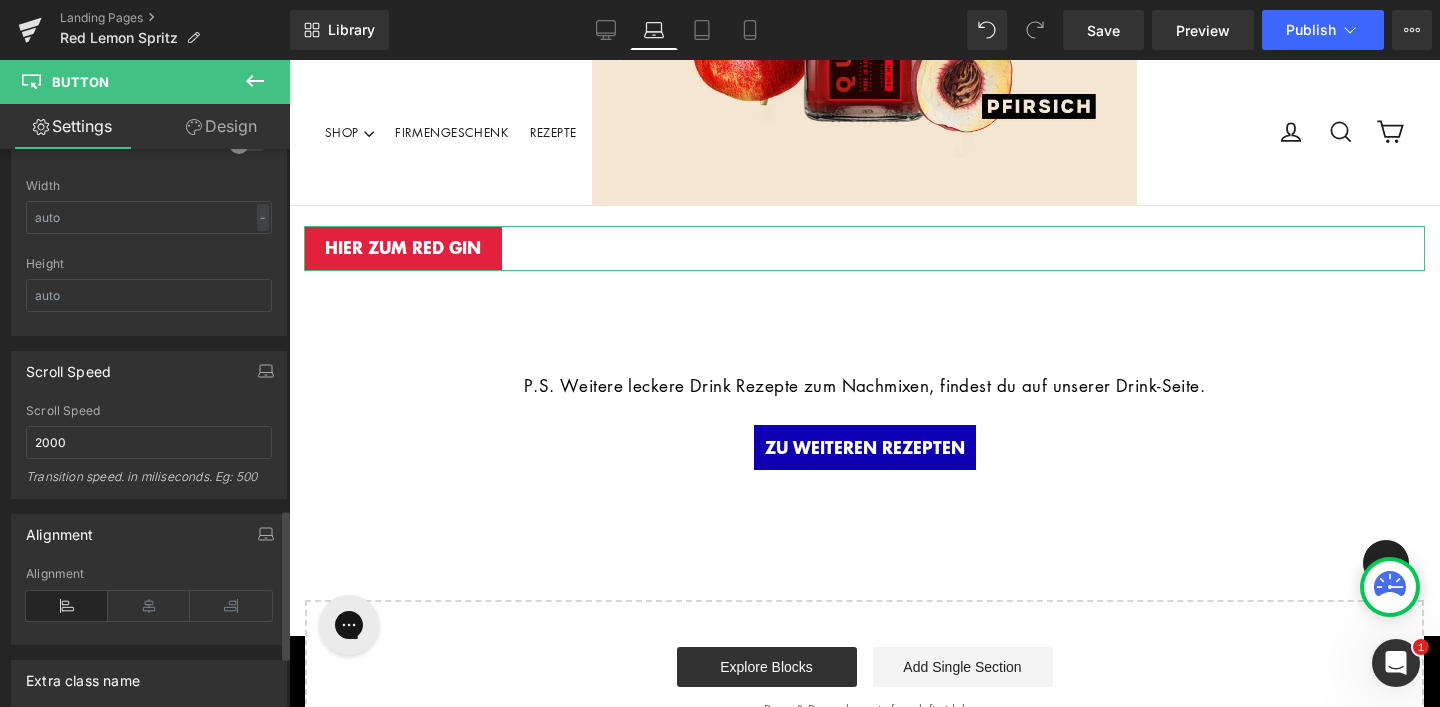 scroll, scrollTop: 1344, scrollLeft: 0, axis: vertical 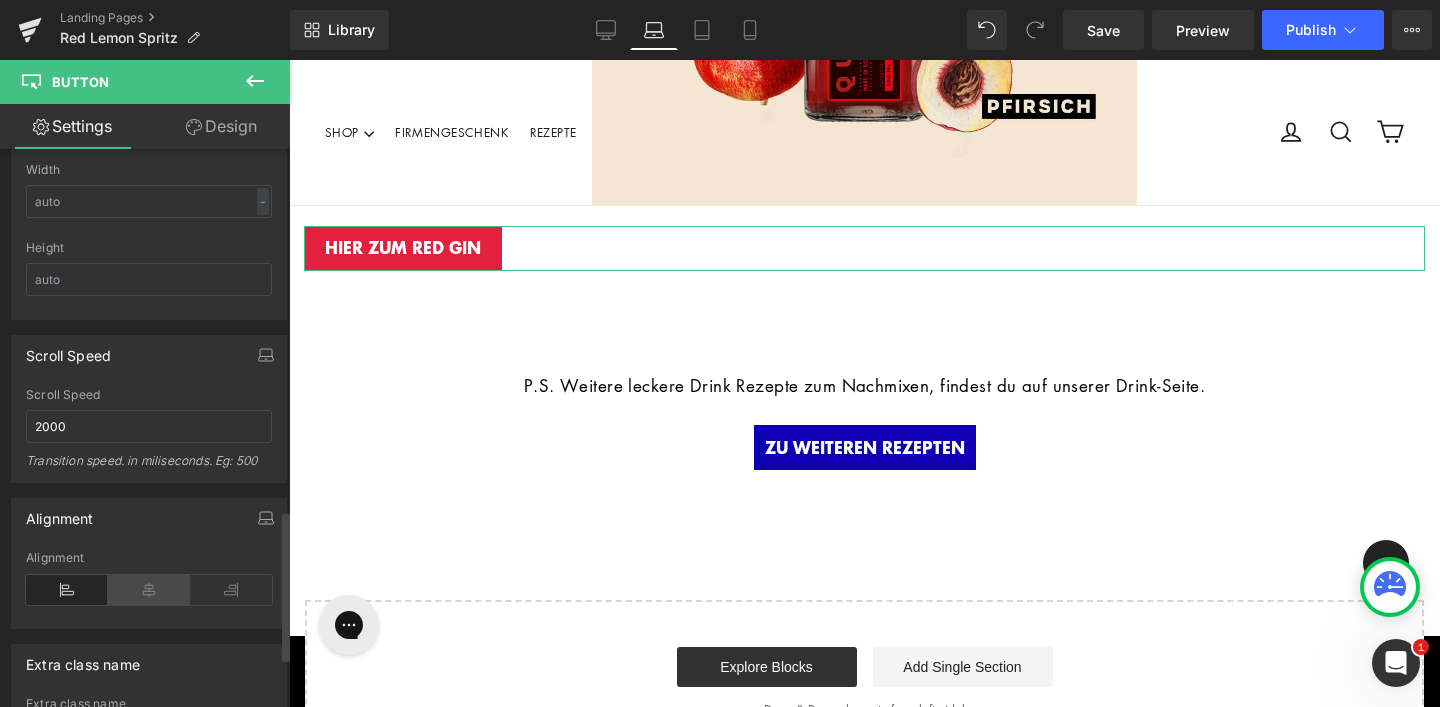 click at bounding box center (149, 590) 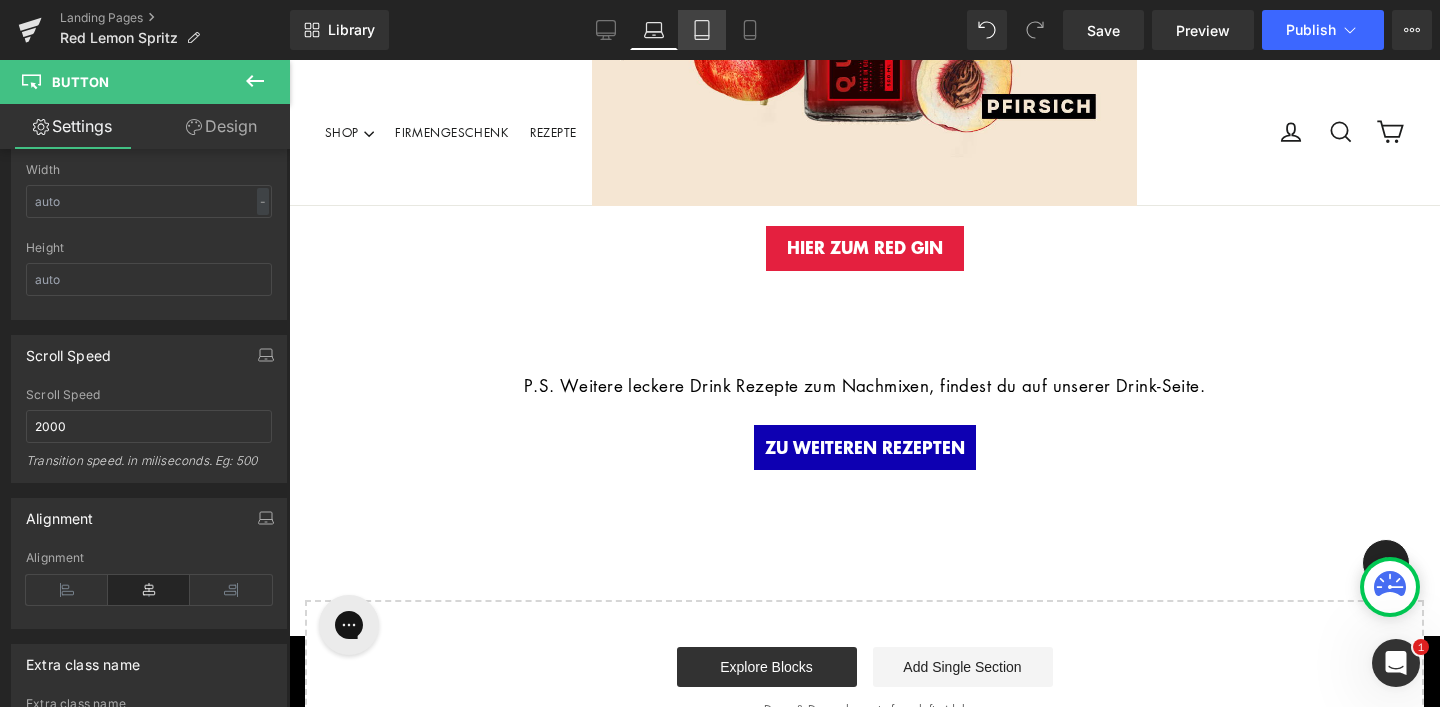 click on "Tablet" at bounding box center (702, 30) 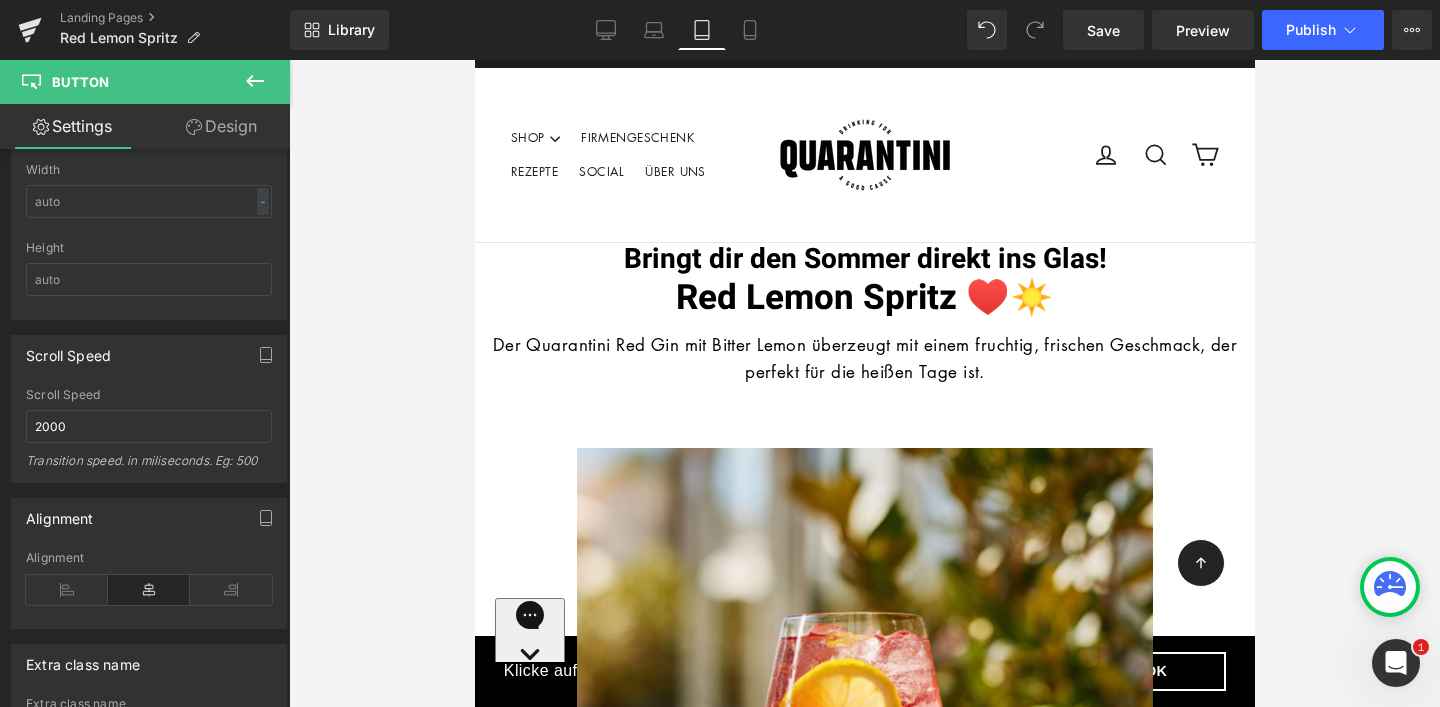 scroll, scrollTop: 0, scrollLeft: 0, axis: both 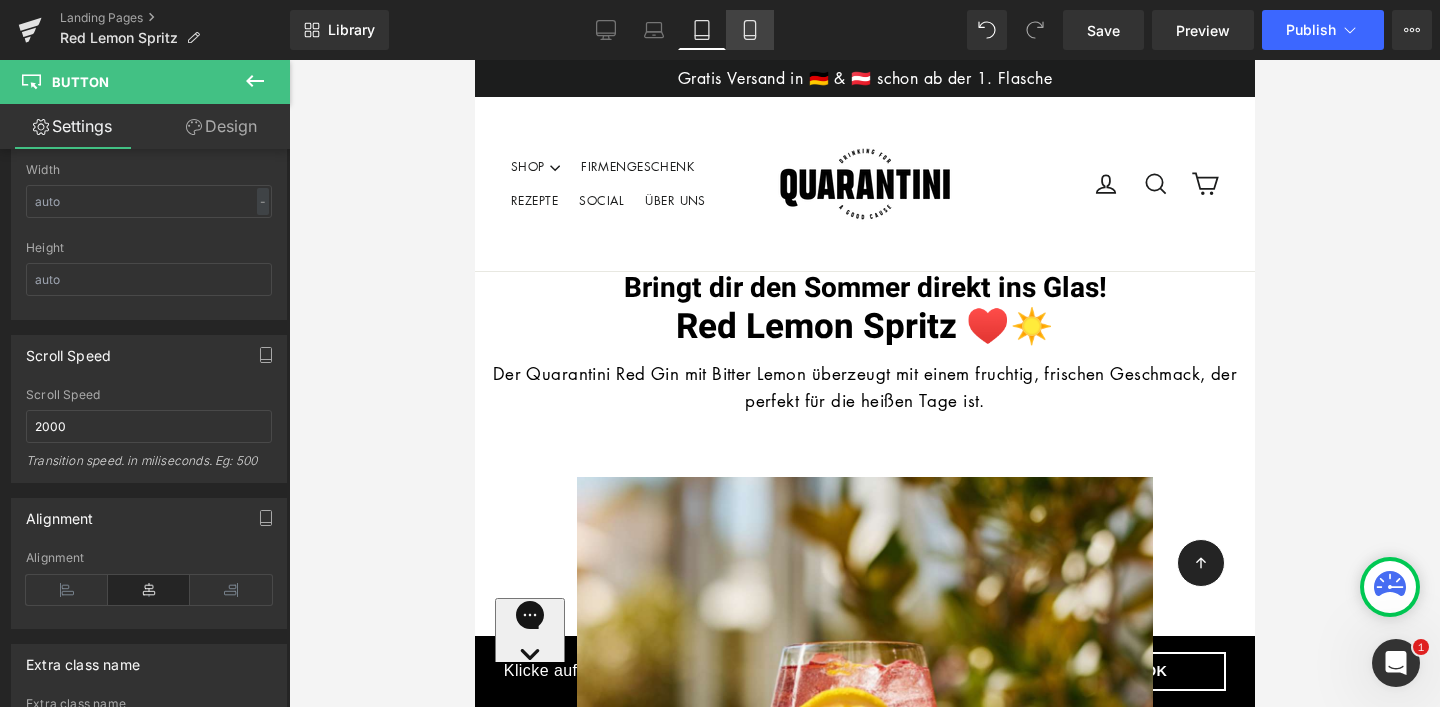 click on "Mobile" at bounding box center (750, 30) 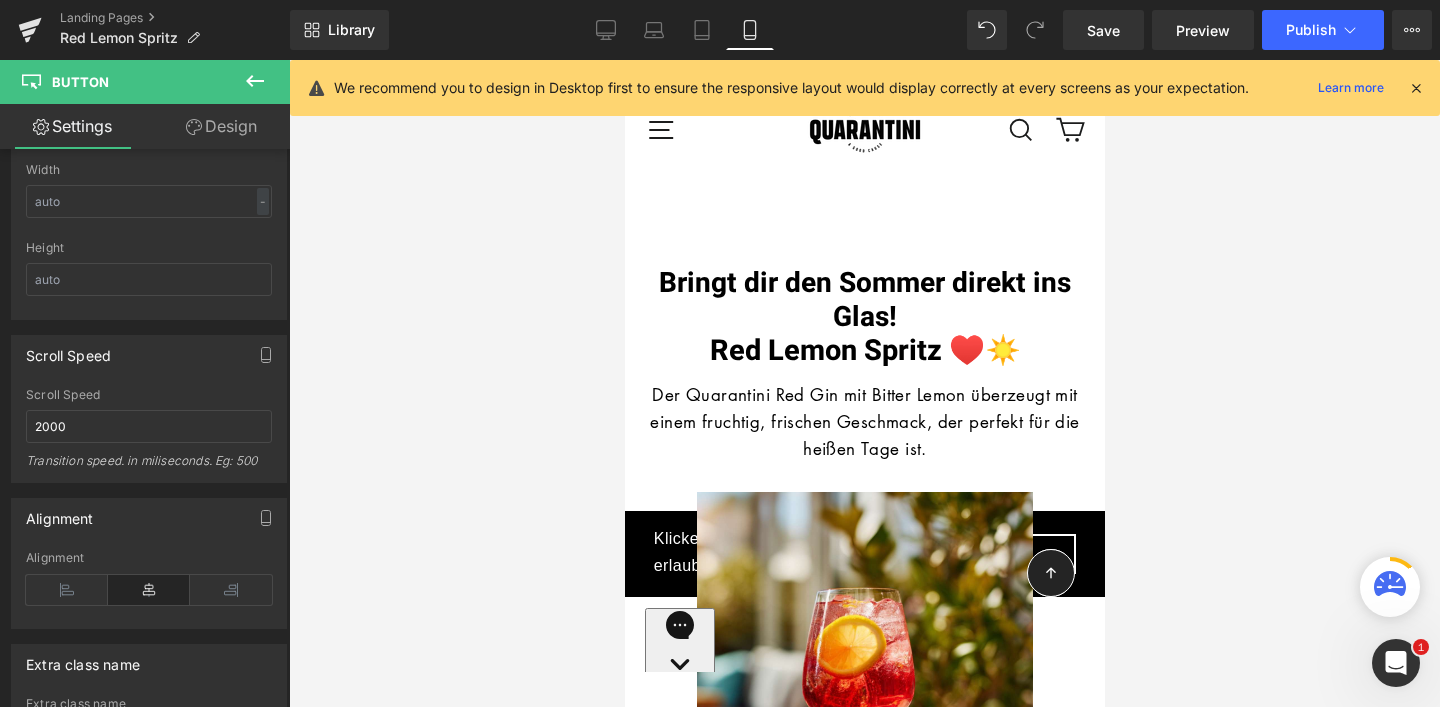 type on "100" 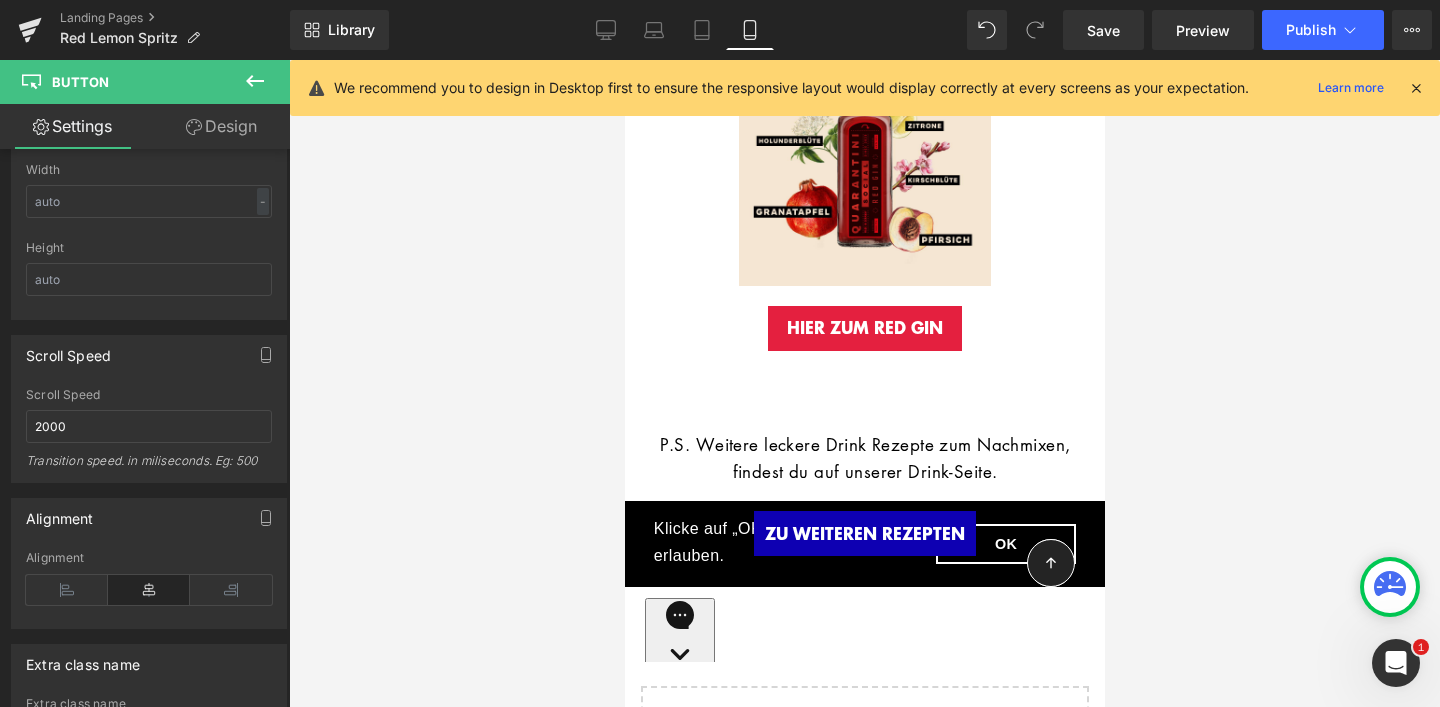 scroll, scrollTop: 1786, scrollLeft: 0, axis: vertical 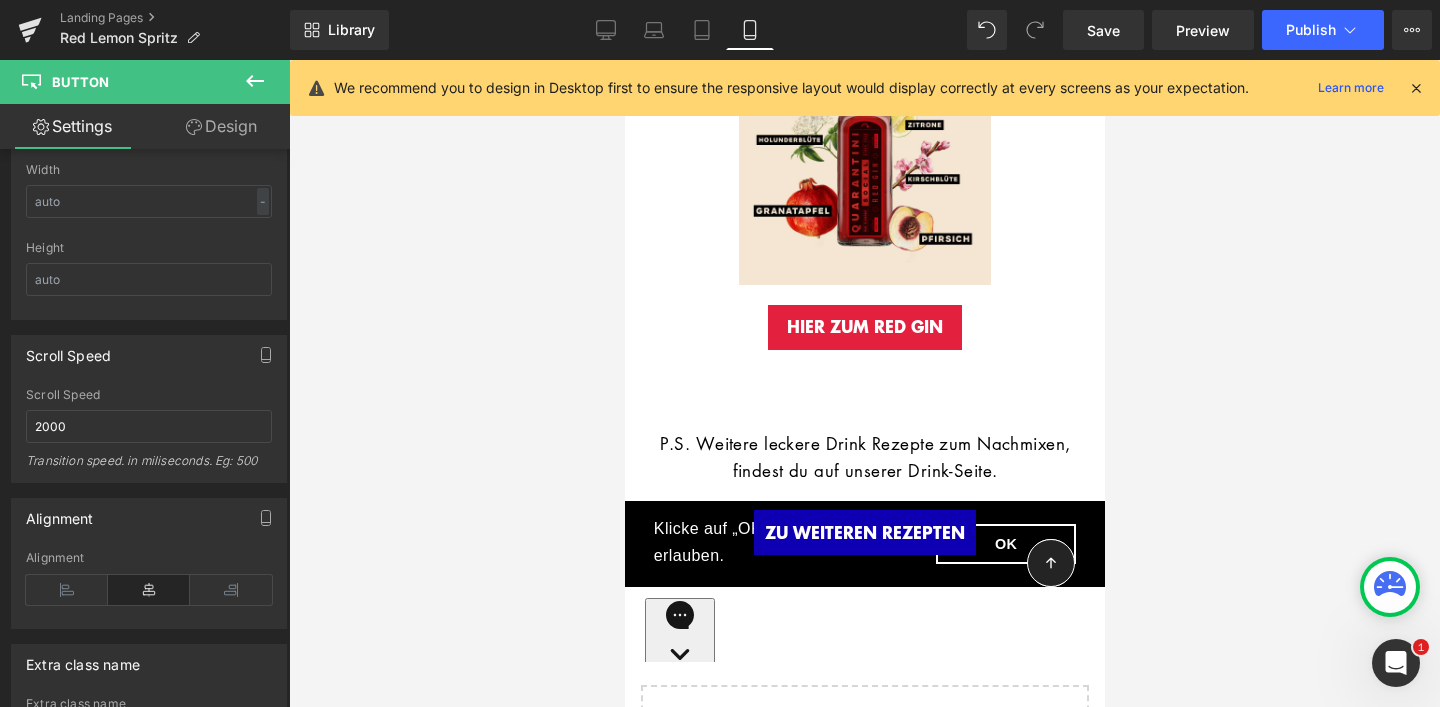 click at bounding box center (1416, 88) 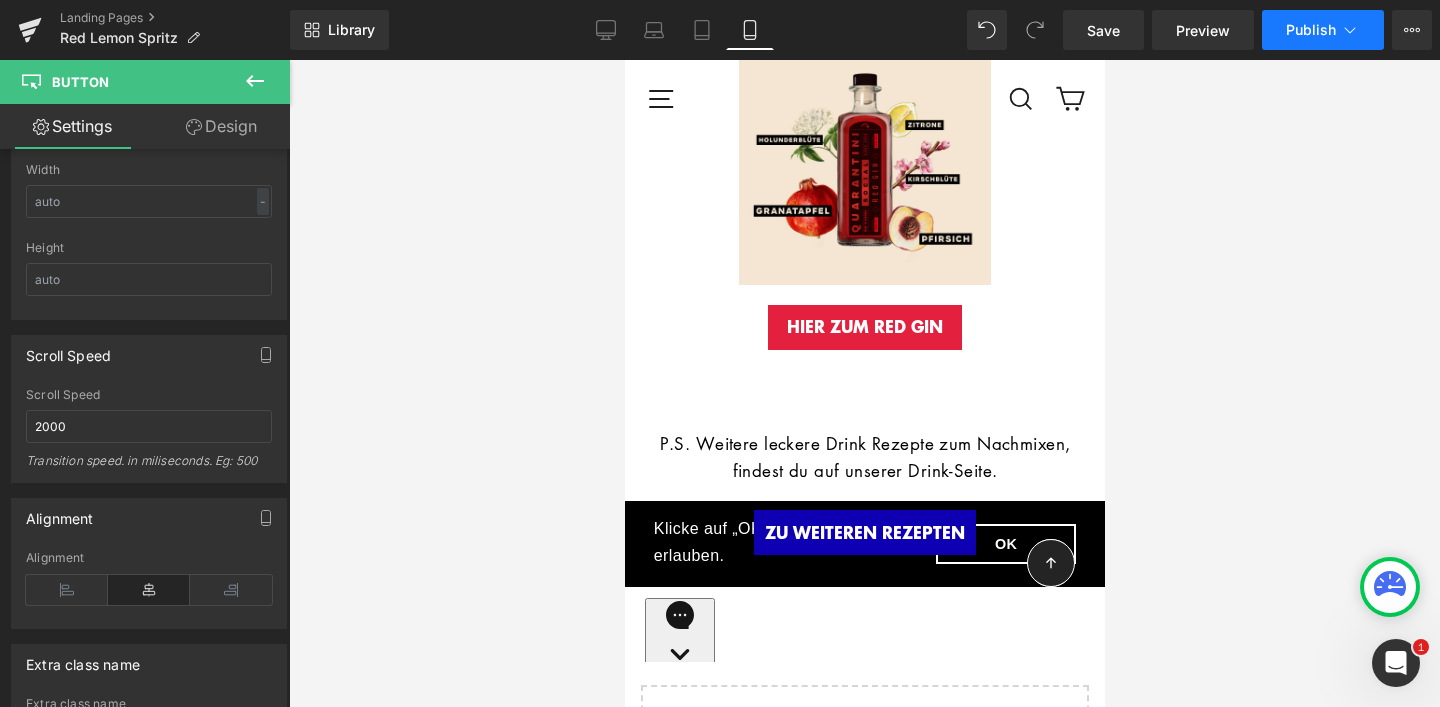 click on "Publish" at bounding box center (1323, 30) 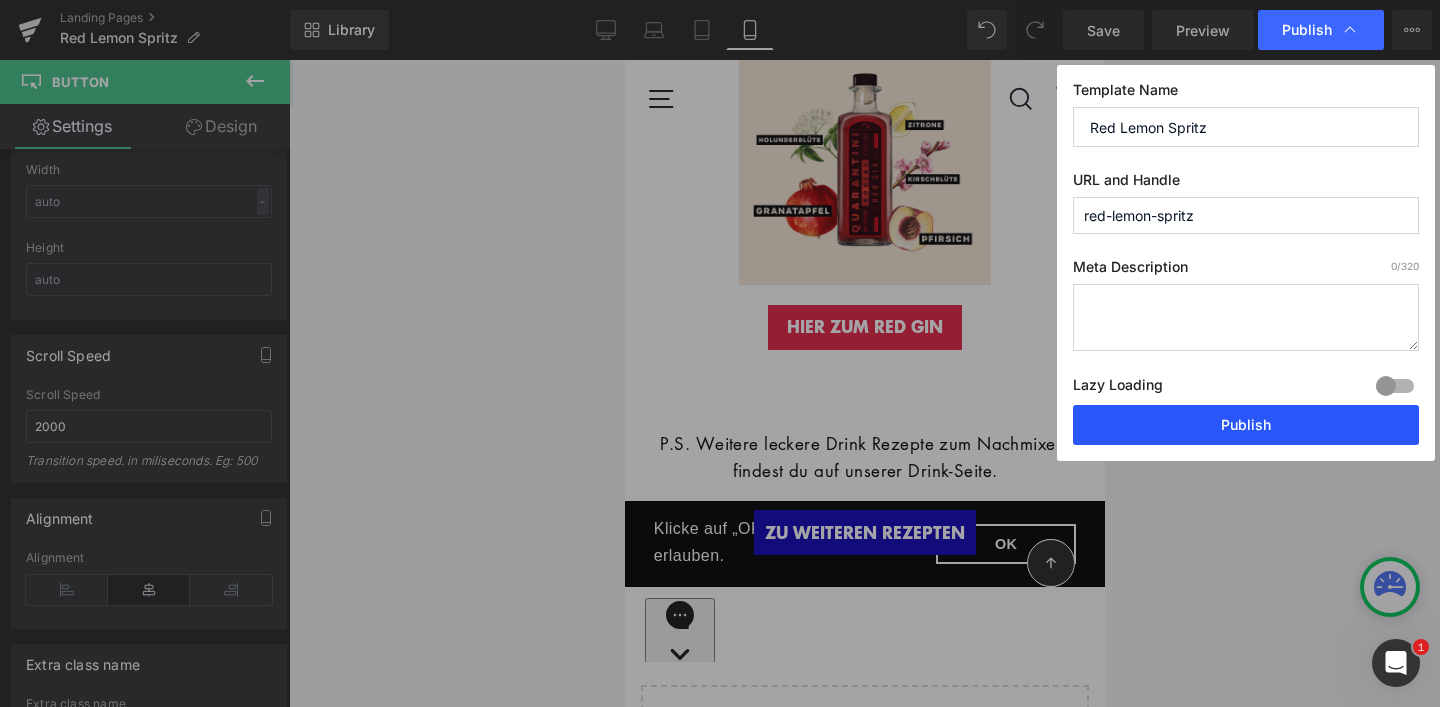 click on "Publish" at bounding box center [1246, 425] 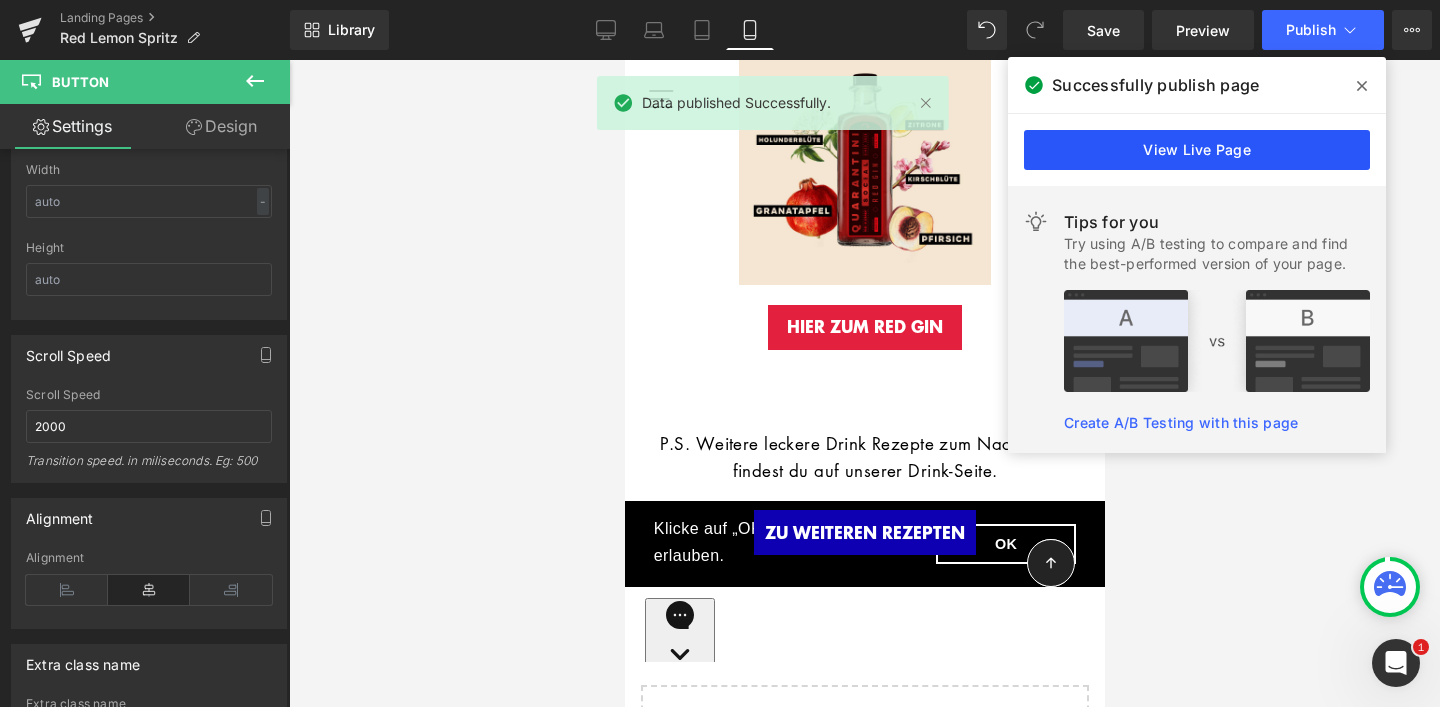 click on "View Live Page" at bounding box center (1197, 150) 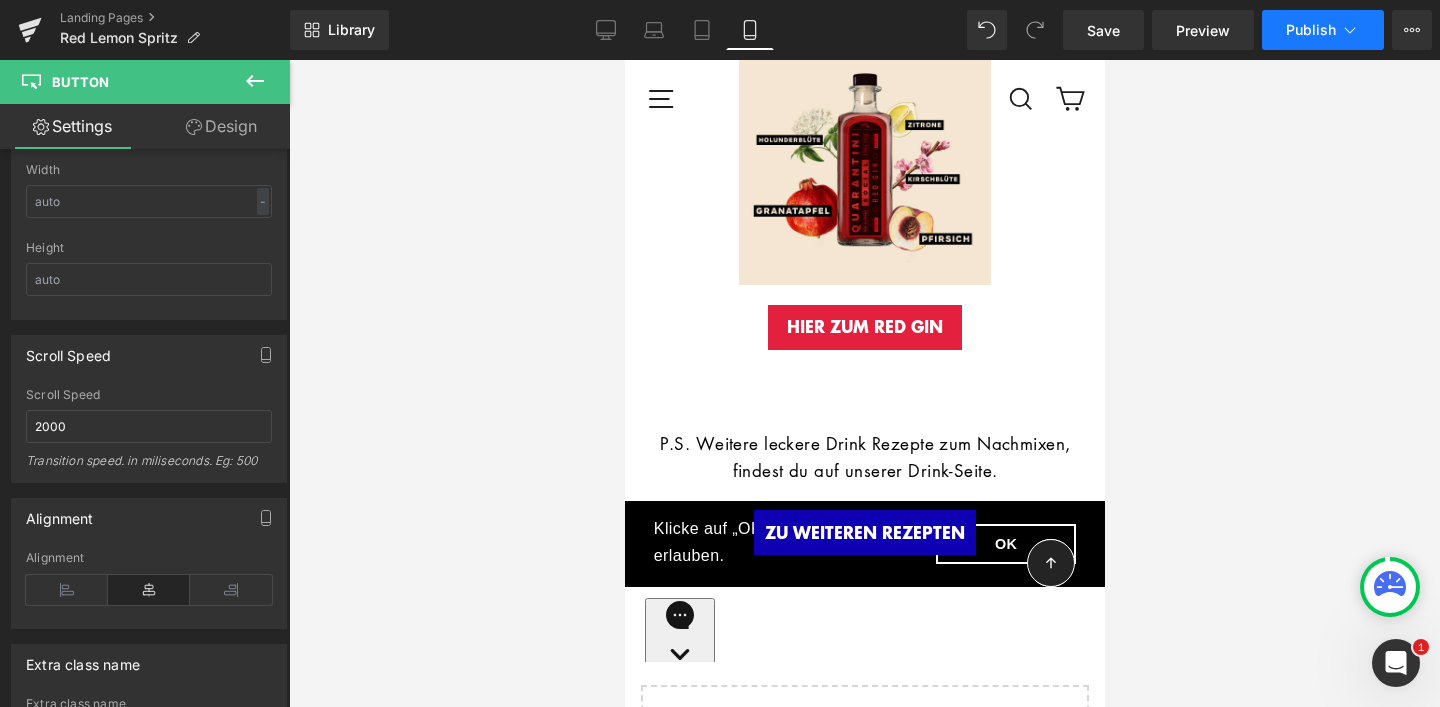 click on "Publish" at bounding box center [1311, 30] 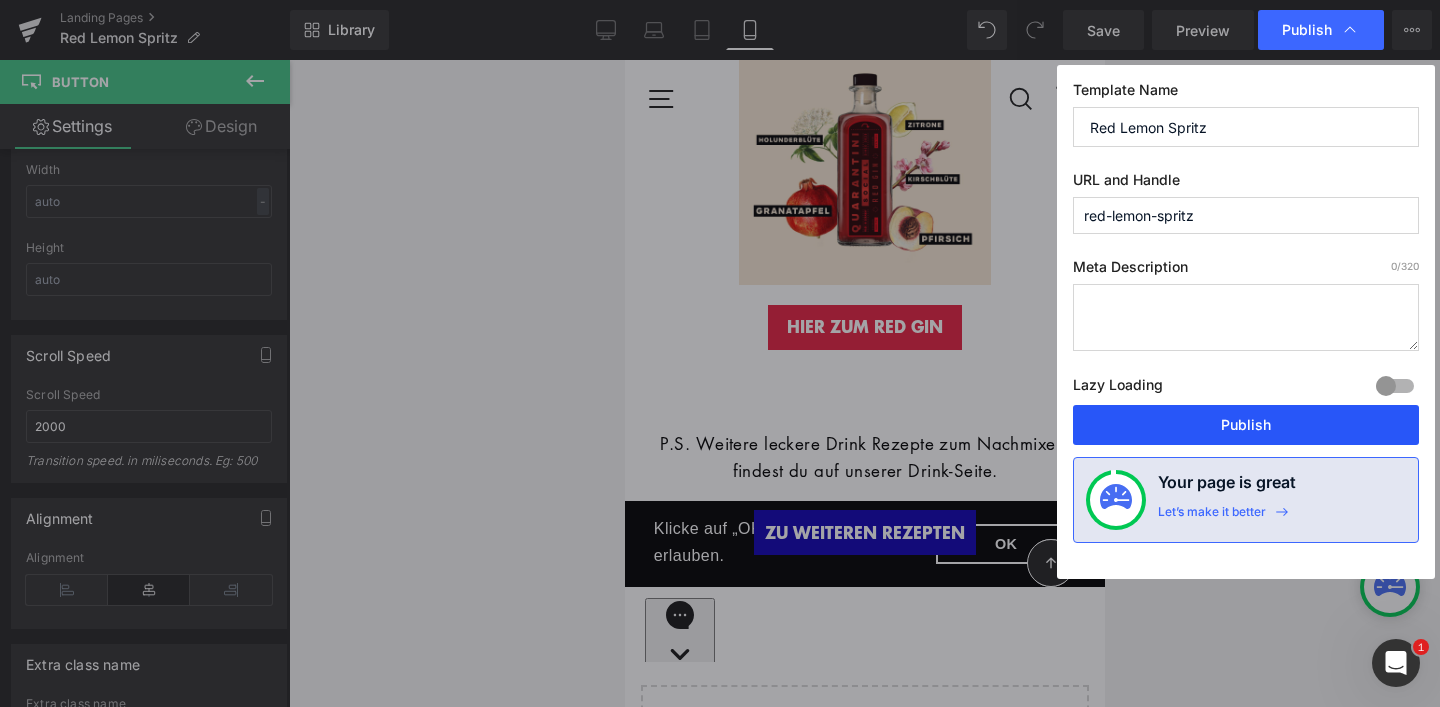 click on "Publish" at bounding box center (1246, 425) 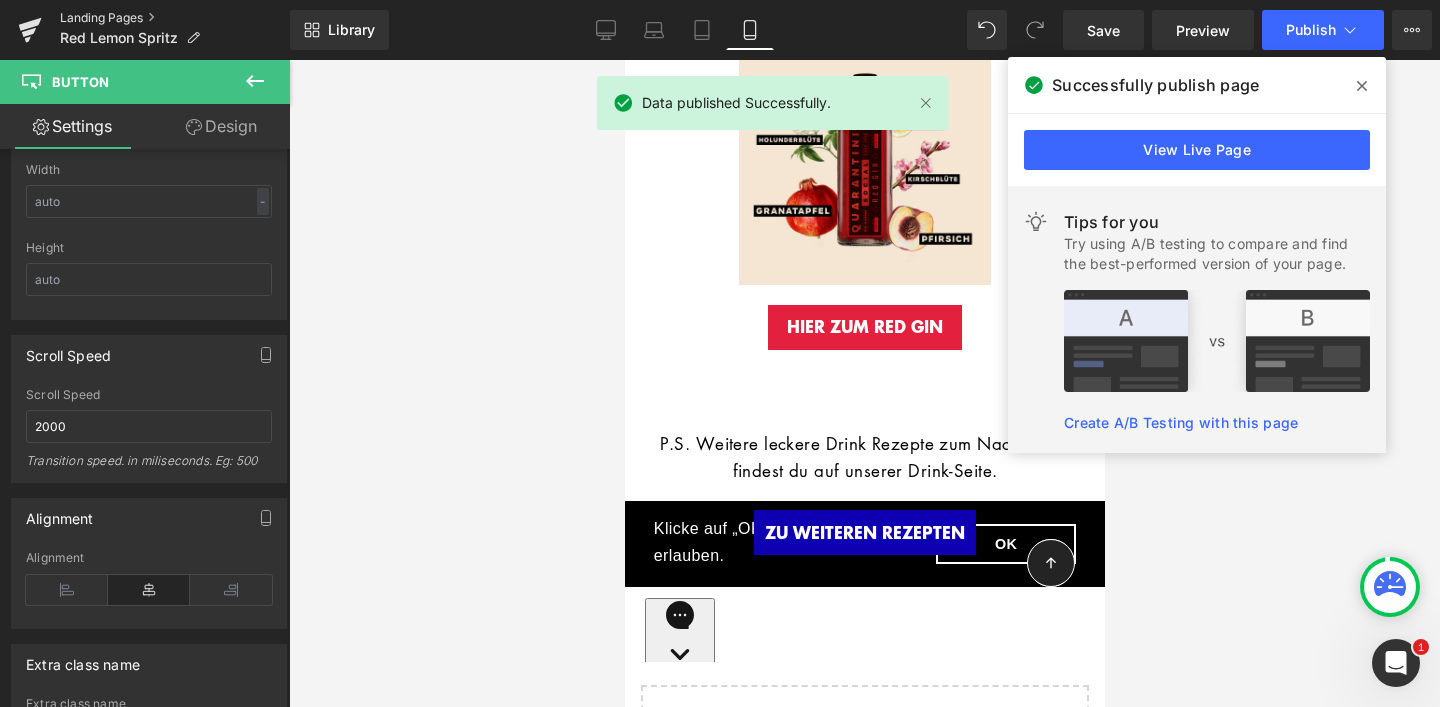 click on "Landing Pages" at bounding box center (175, 18) 